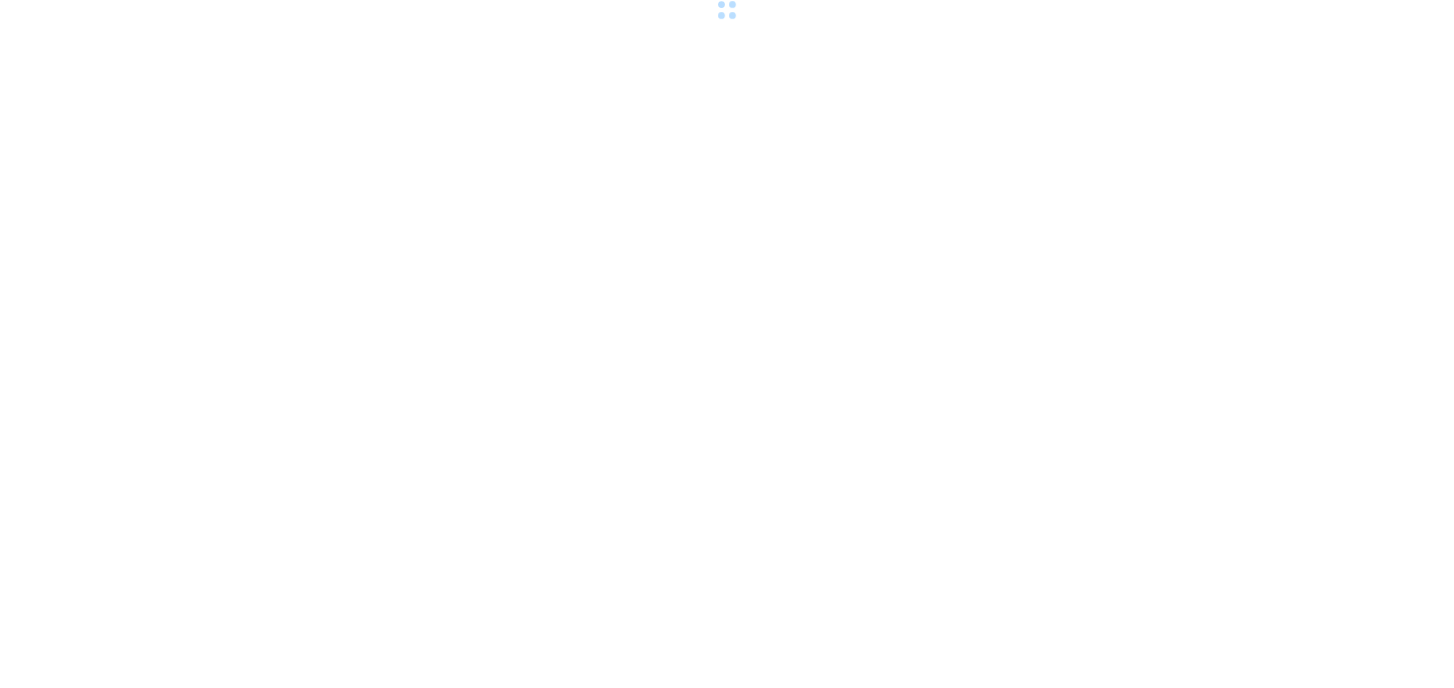 scroll, scrollTop: 0, scrollLeft: 0, axis: both 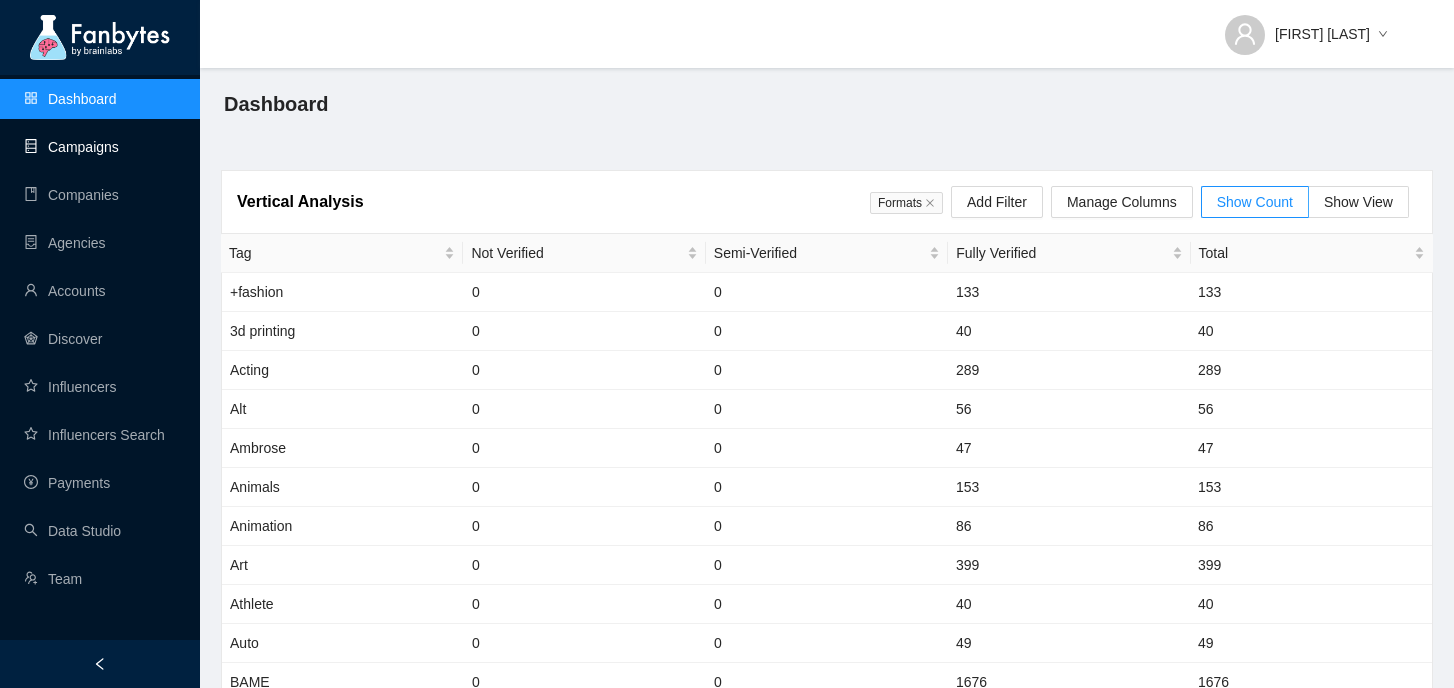 click on "Campaigns" at bounding box center [71, 147] 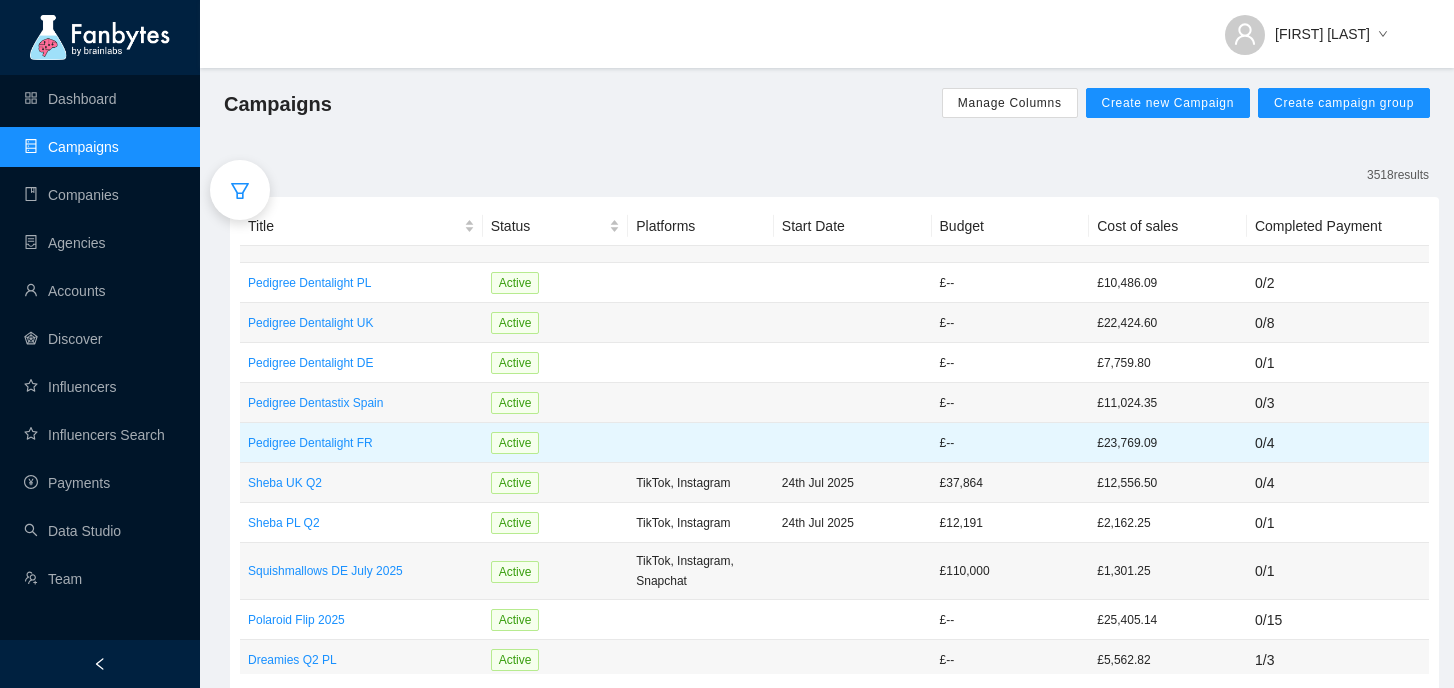 scroll, scrollTop: 75, scrollLeft: 0, axis: vertical 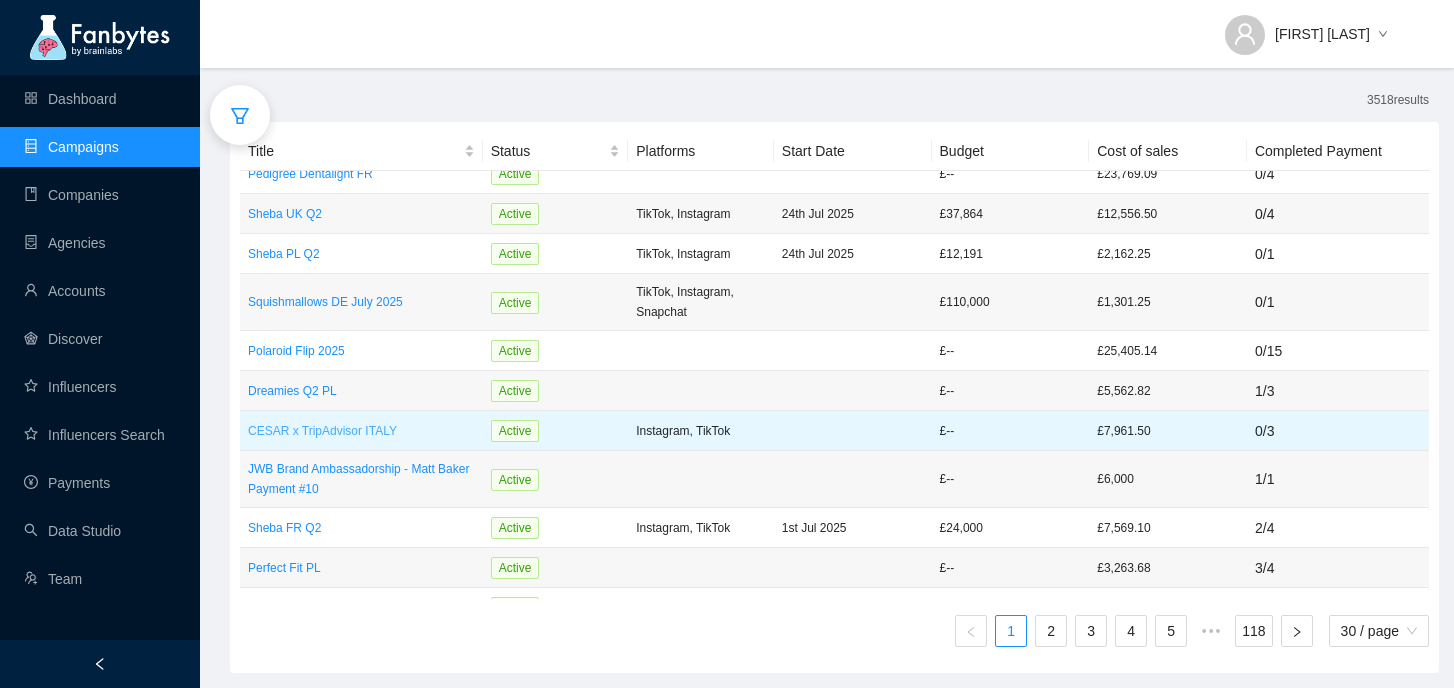 click on "CESAR x TripAdvisor ITALY" at bounding box center (361, 431) 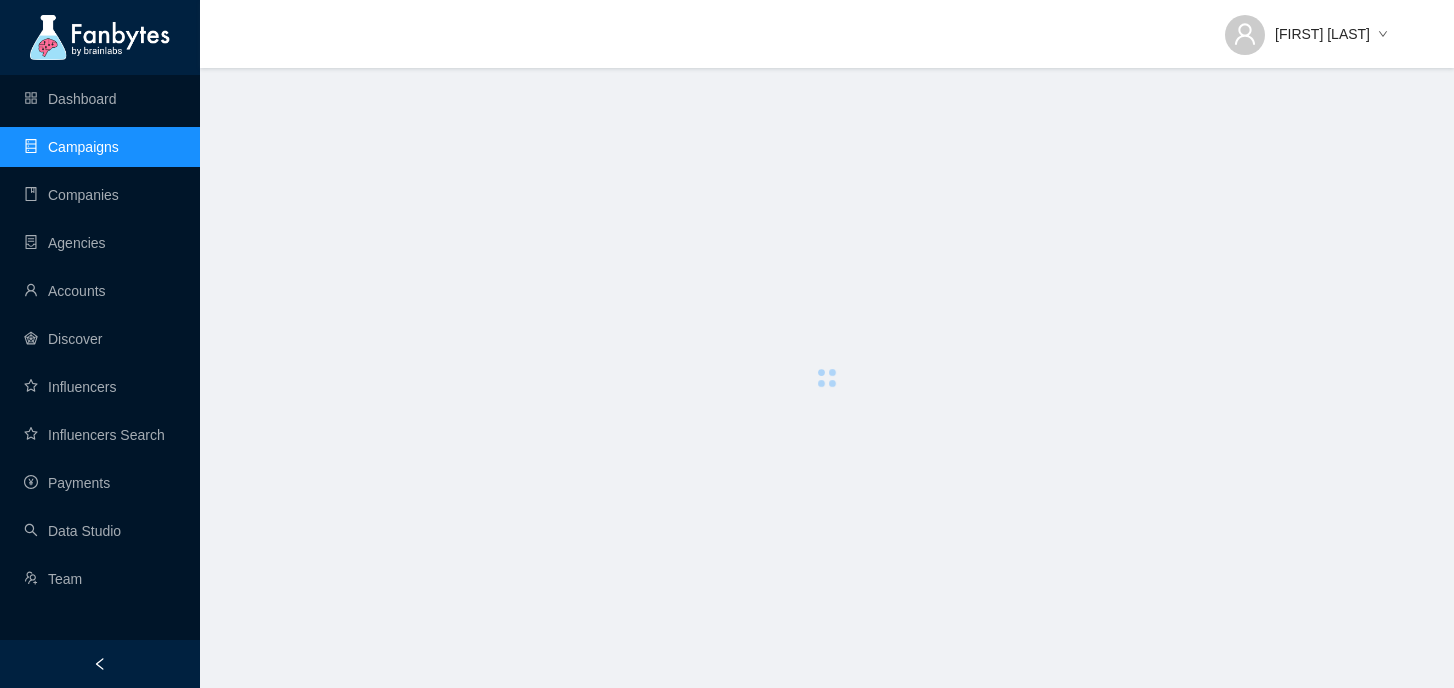 scroll, scrollTop: 0, scrollLeft: 0, axis: both 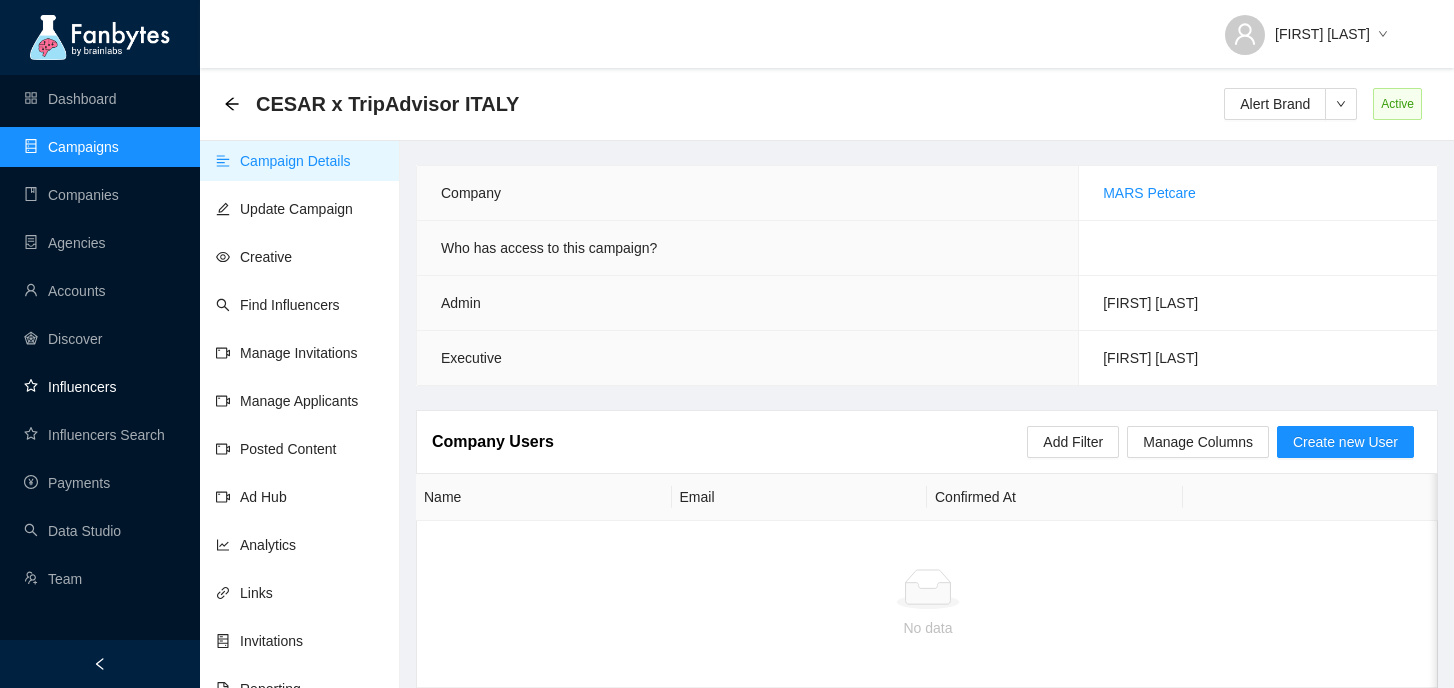 click on "Influencers" at bounding box center (70, 387) 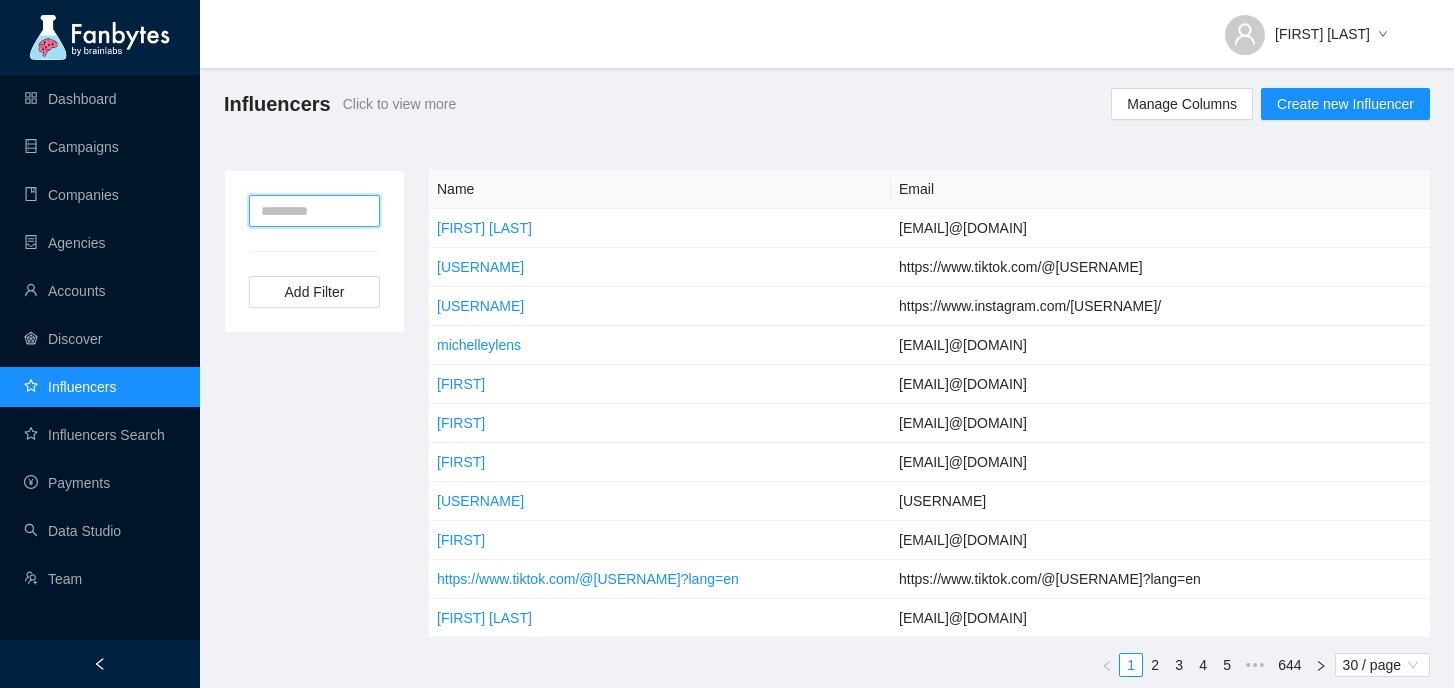 click at bounding box center [314, 211] 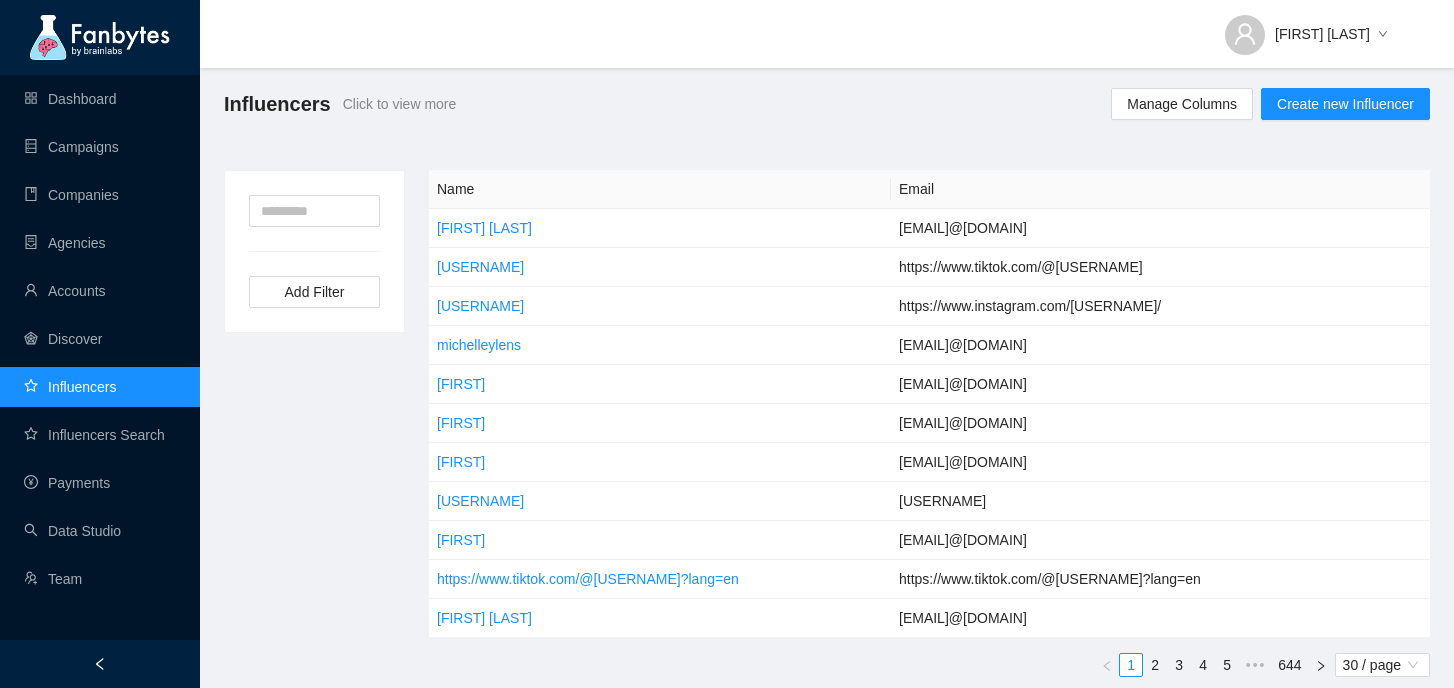 click on "Add Filter" at bounding box center (314, 419) 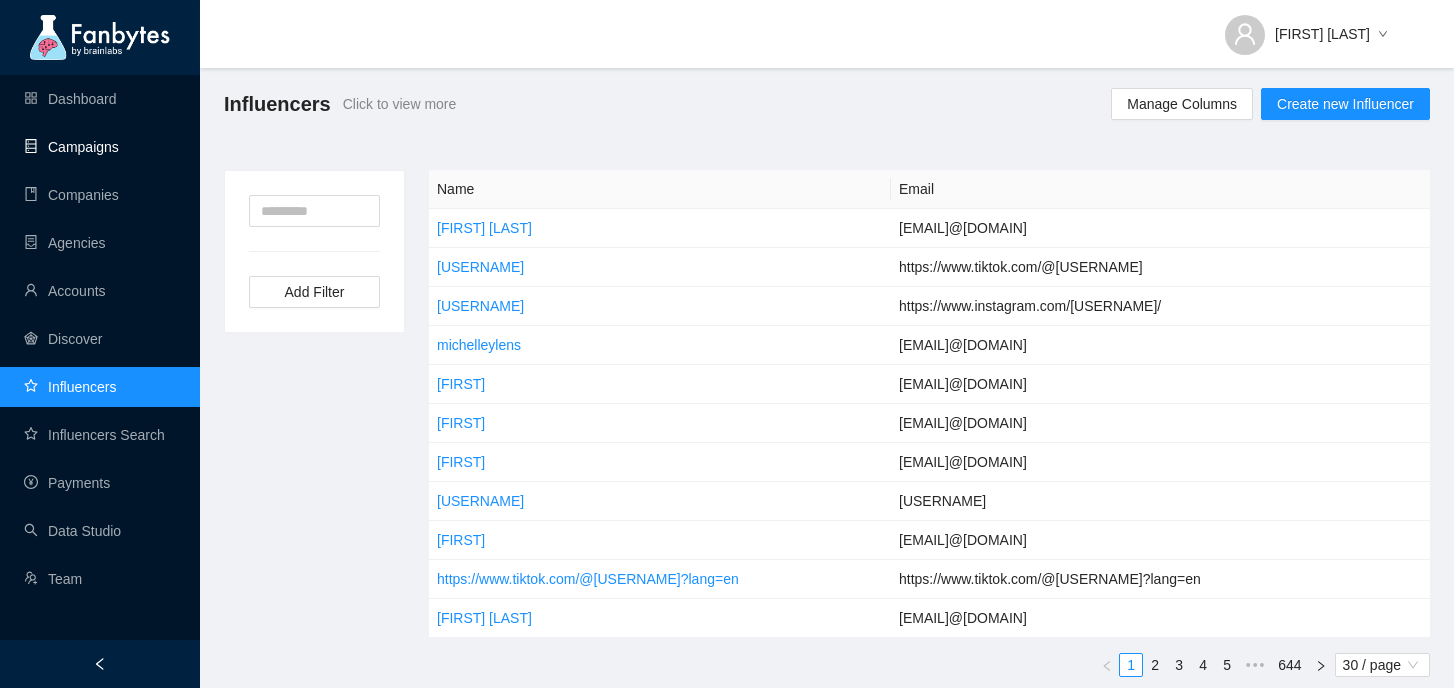 click on "Campaigns" at bounding box center [71, 147] 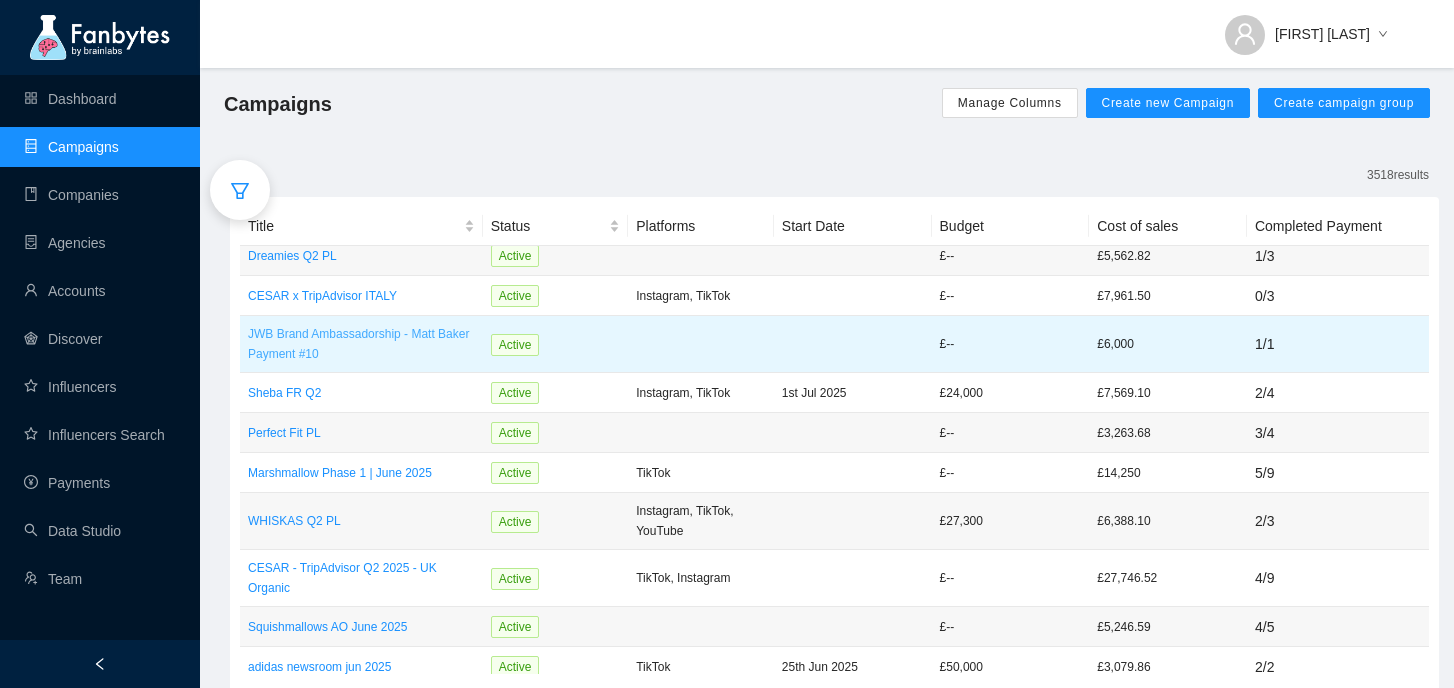 scroll, scrollTop: 395, scrollLeft: 0, axis: vertical 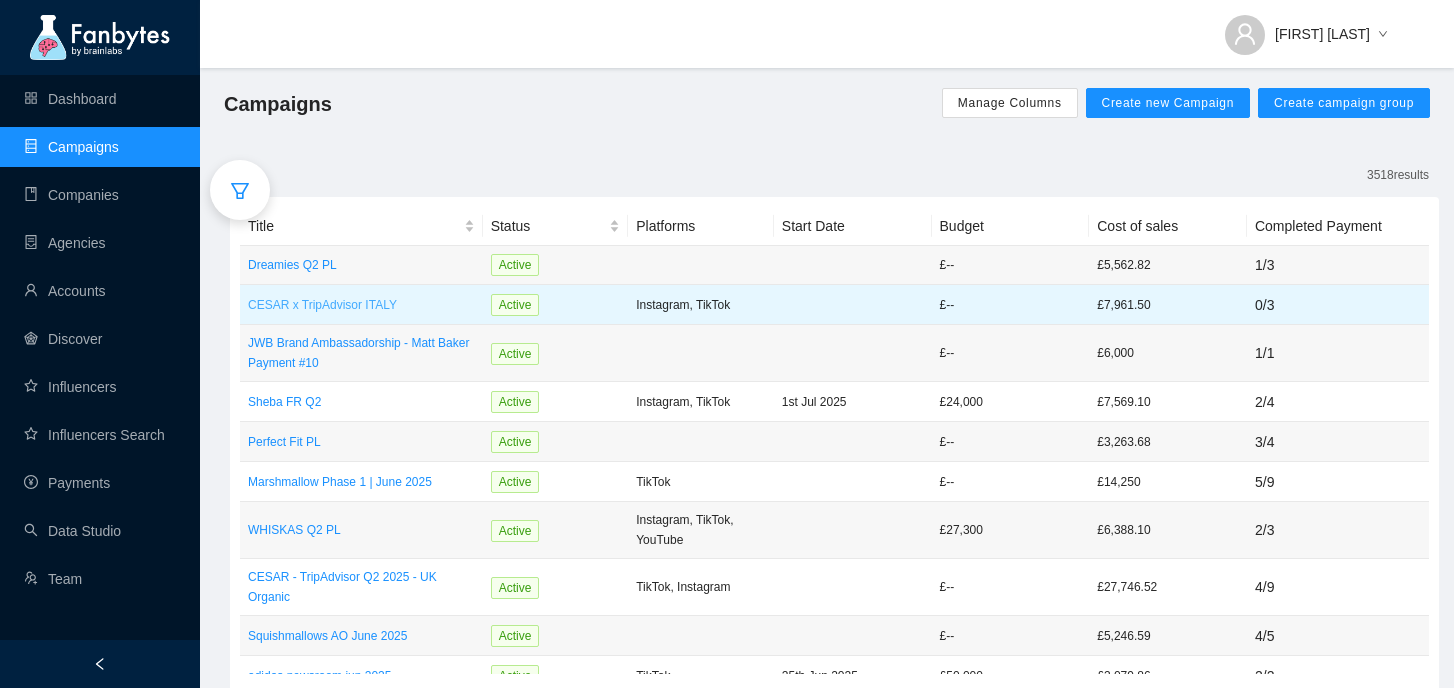 click on "CESAR x TripAdvisor ITALY" at bounding box center [361, 305] 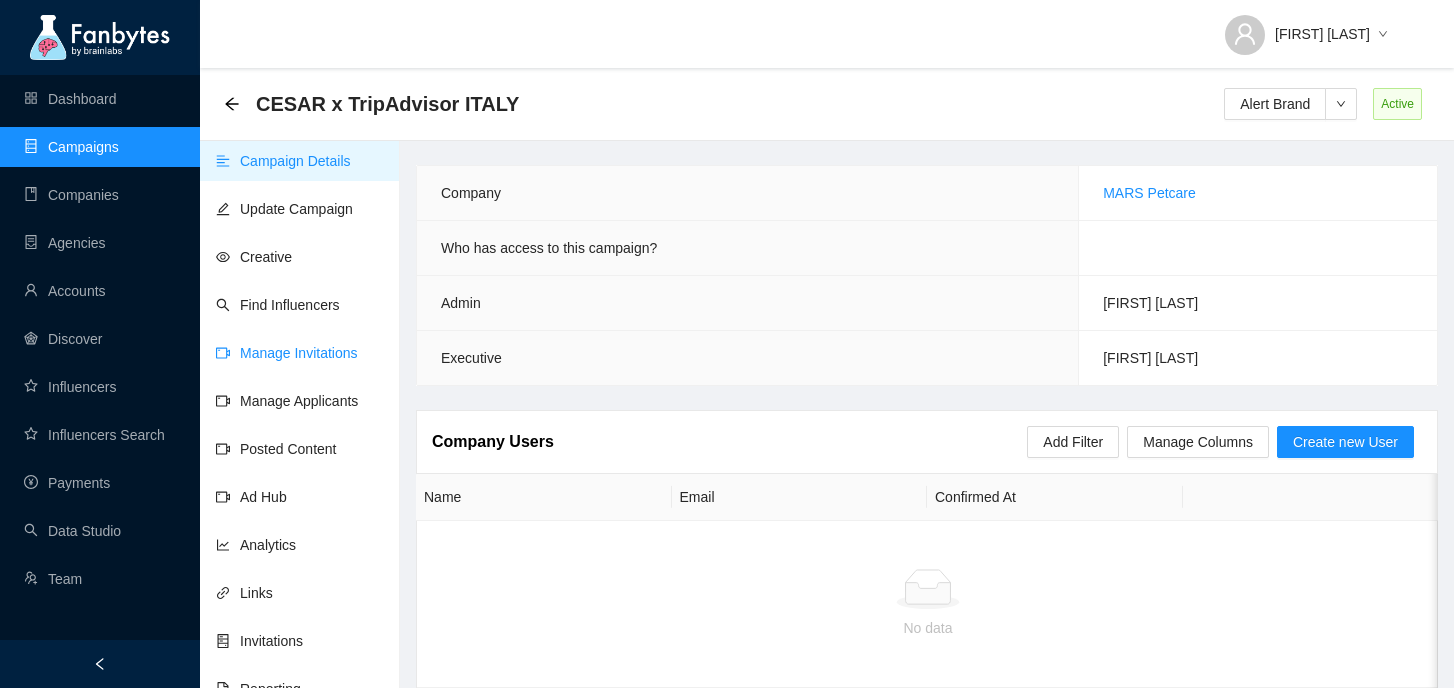 click on "Manage Invitations" at bounding box center [287, 353] 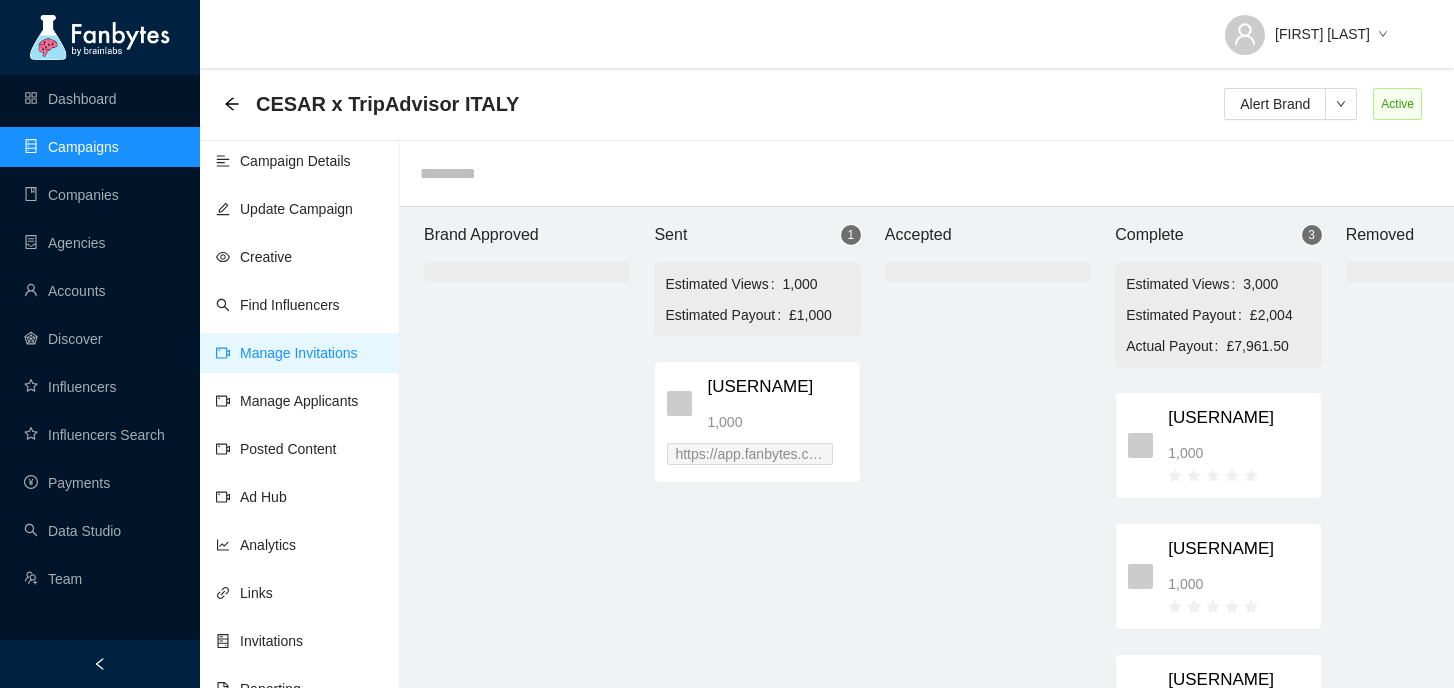 scroll, scrollTop: 20, scrollLeft: 0, axis: vertical 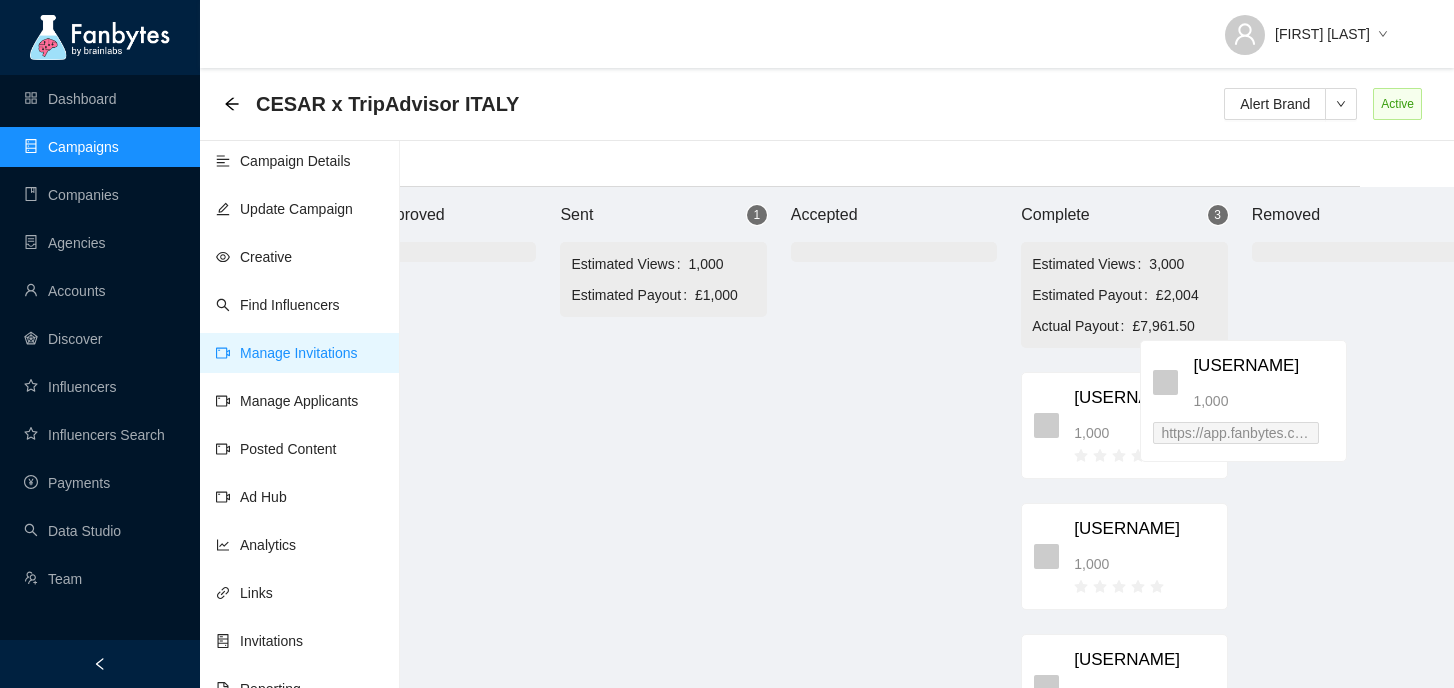 drag, startPoint x: 777, startPoint y: 366, endPoint x: 1265, endPoint y: 365, distance: 488.00104 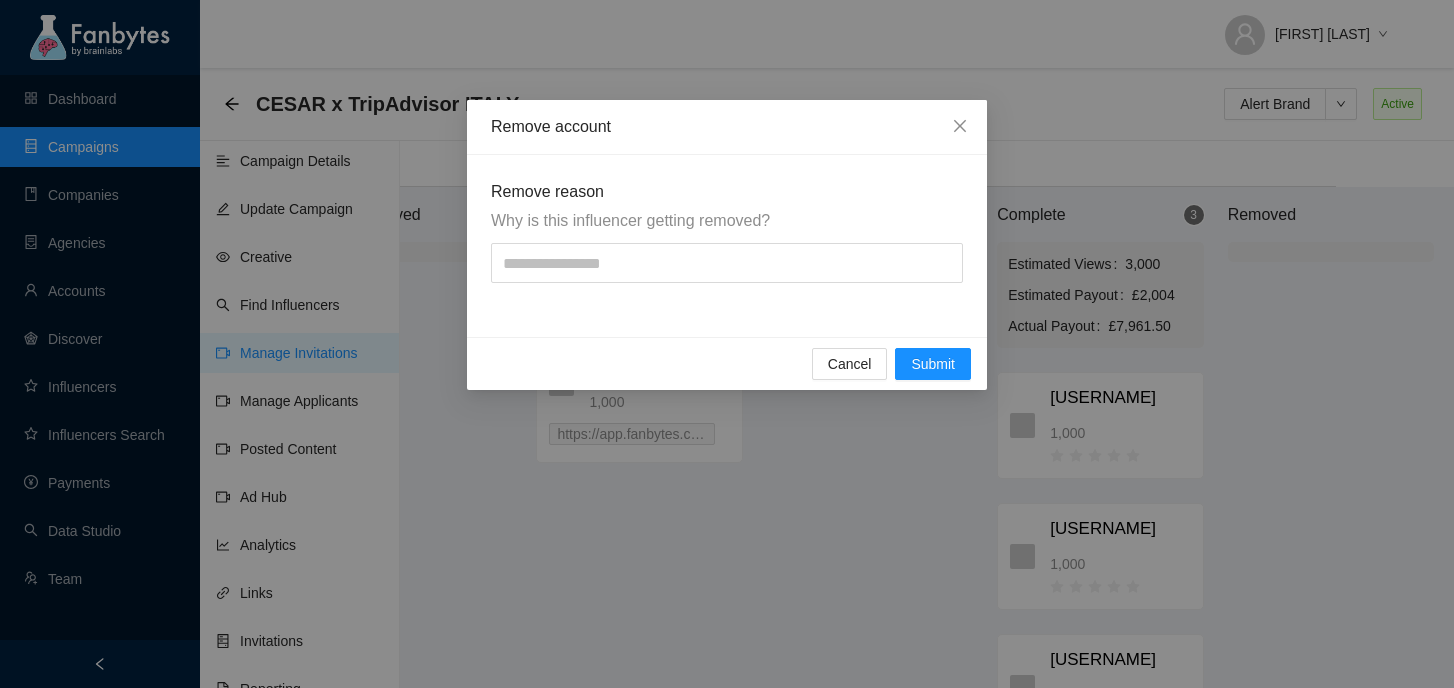 drag, startPoint x: 1314, startPoint y: 329, endPoint x: 1218, endPoint y: 340, distance: 96.62815 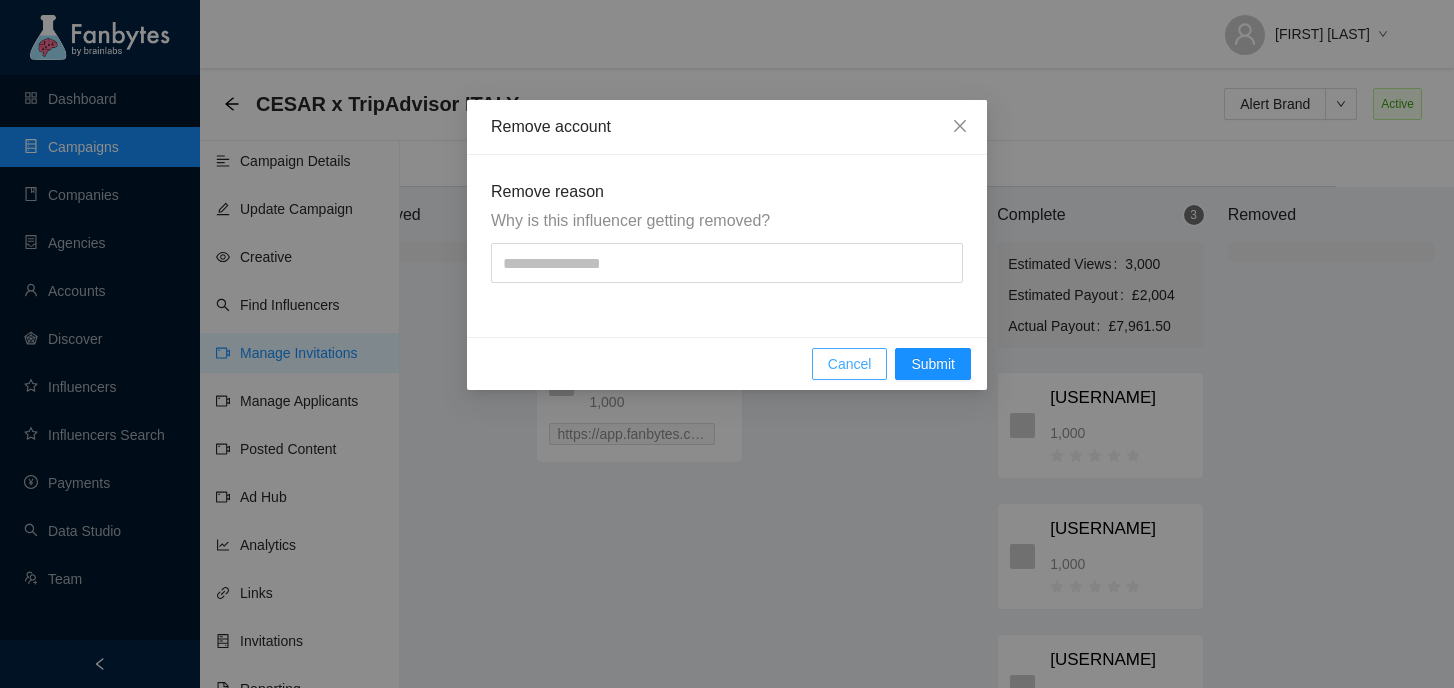 click on "Cancel" at bounding box center [850, 364] 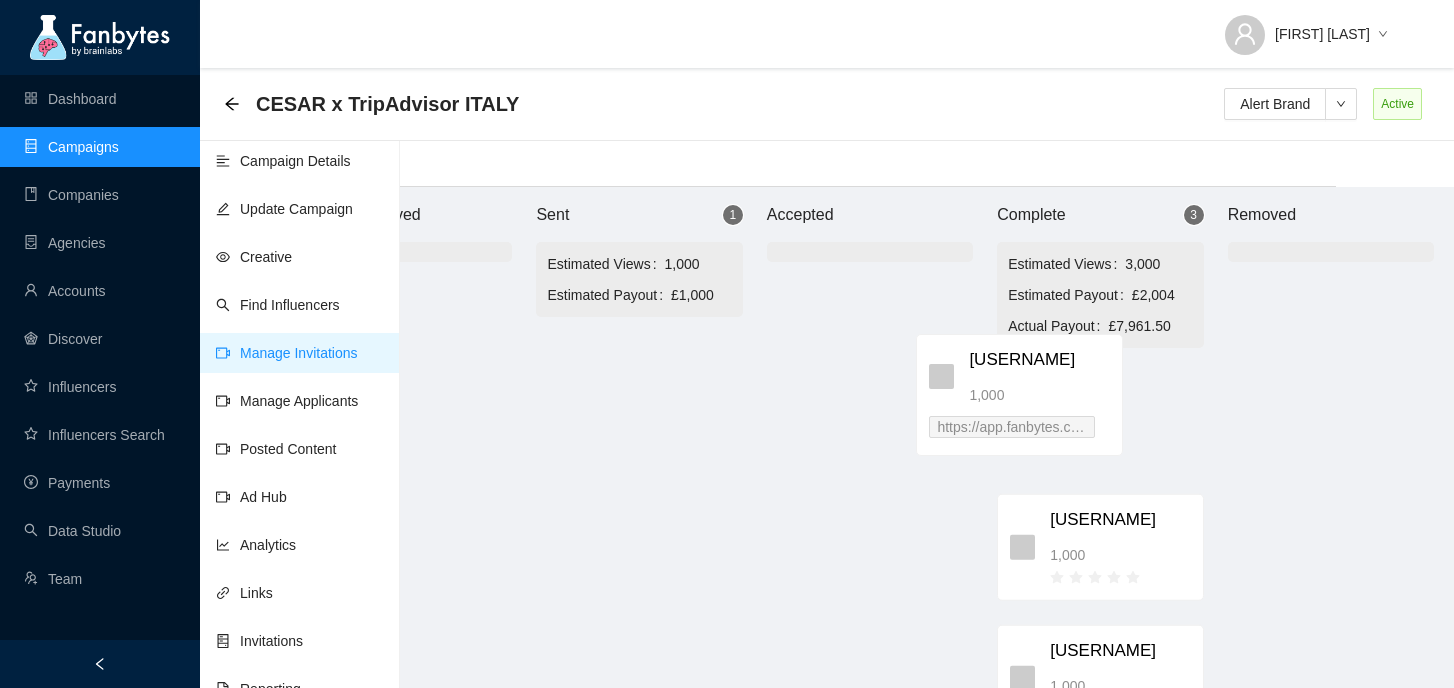 drag, startPoint x: 668, startPoint y: 384, endPoint x: 1066, endPoint y: 371, distance: 398.21225 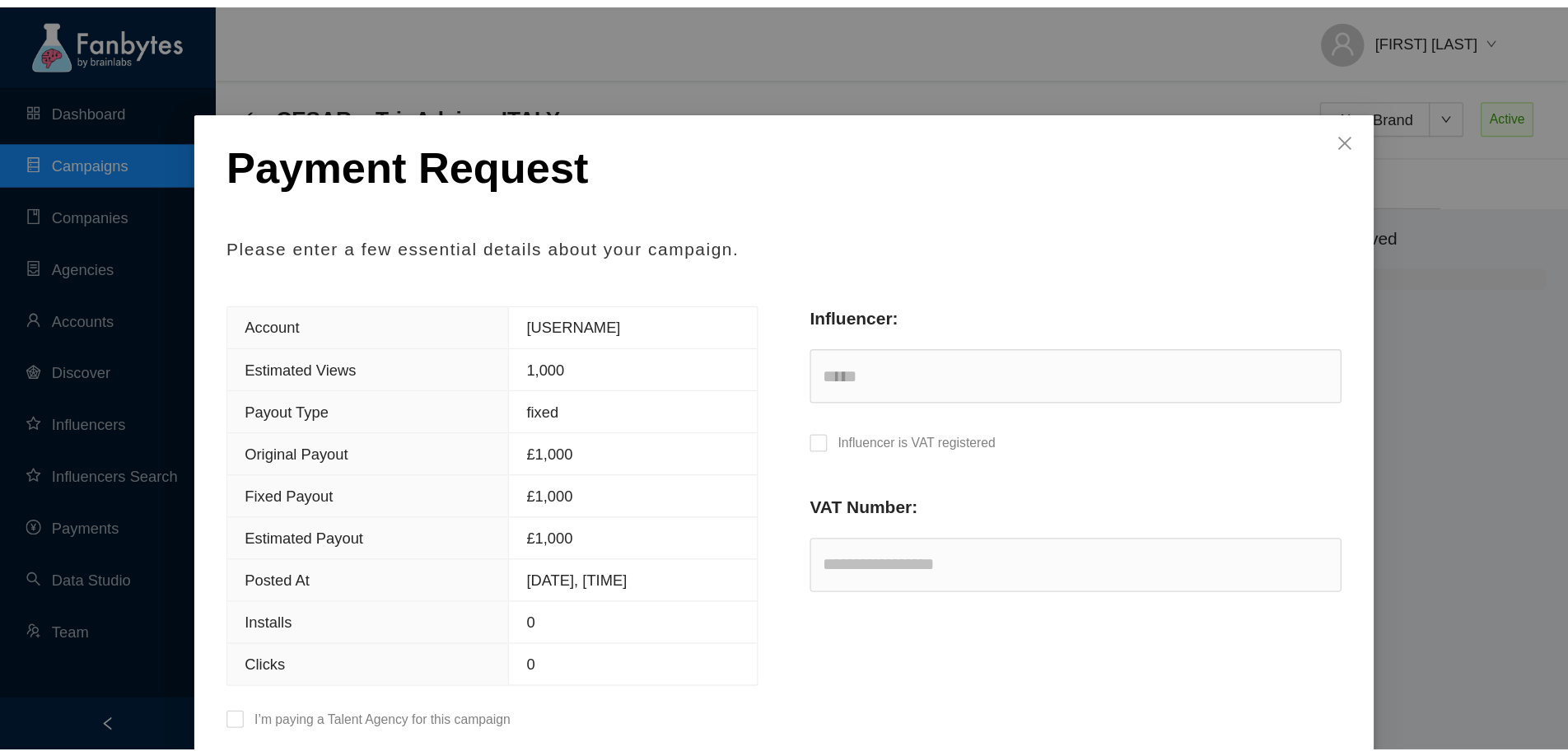 scroll, scrollTop: 16, scrollLeft: 0, axis: vertical 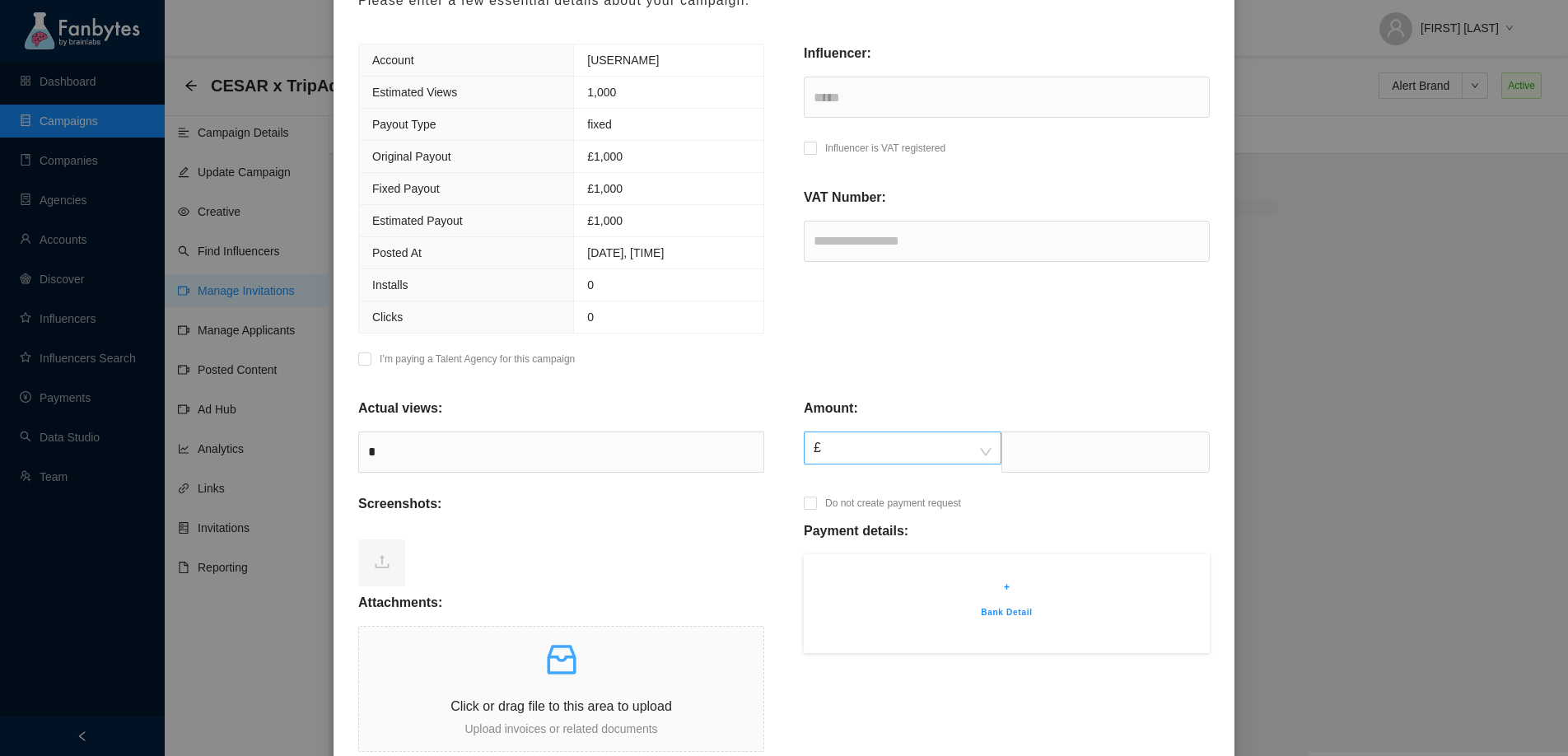 click on "£" at bounding box center [903, 448] 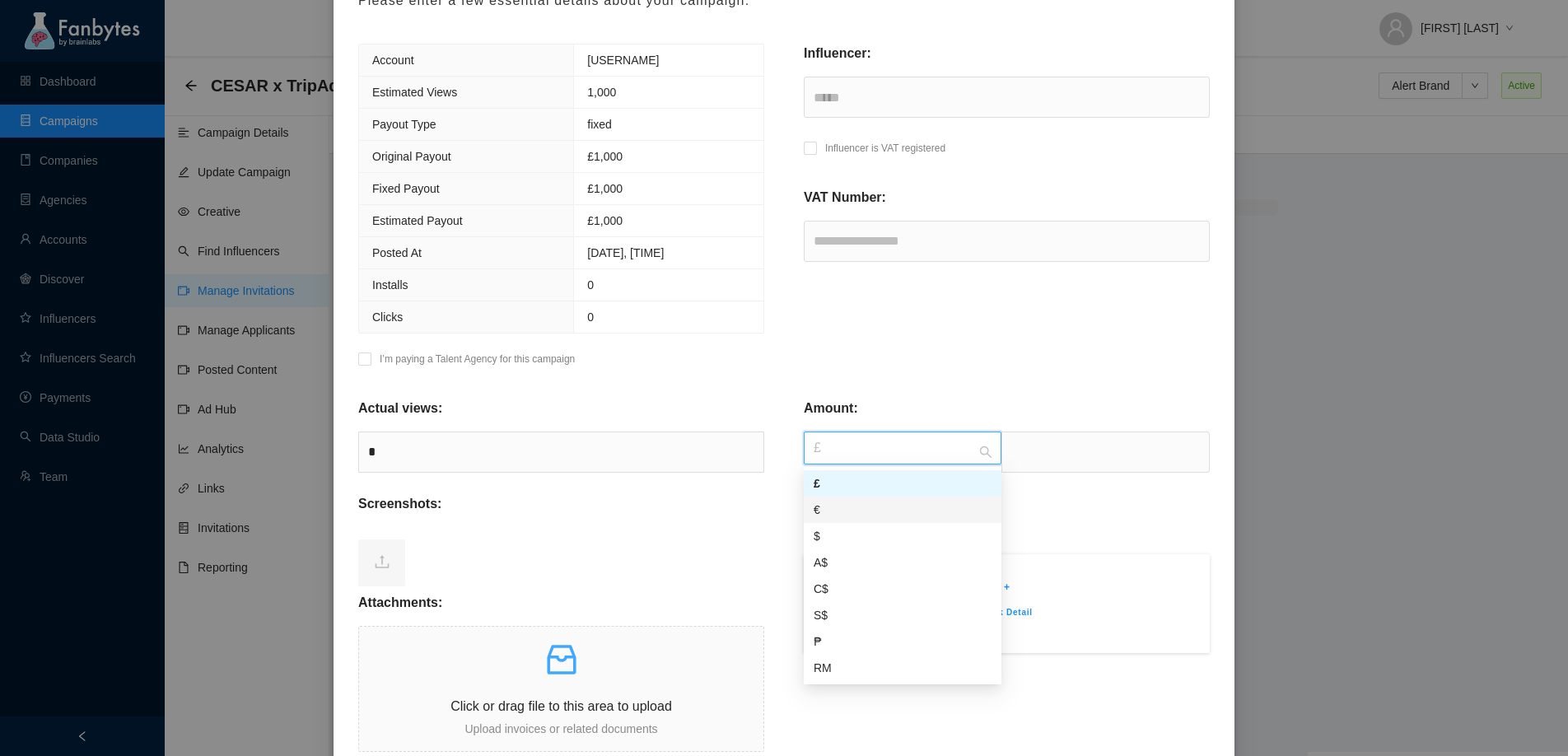 click on "€" at bounding box center (903, 510) 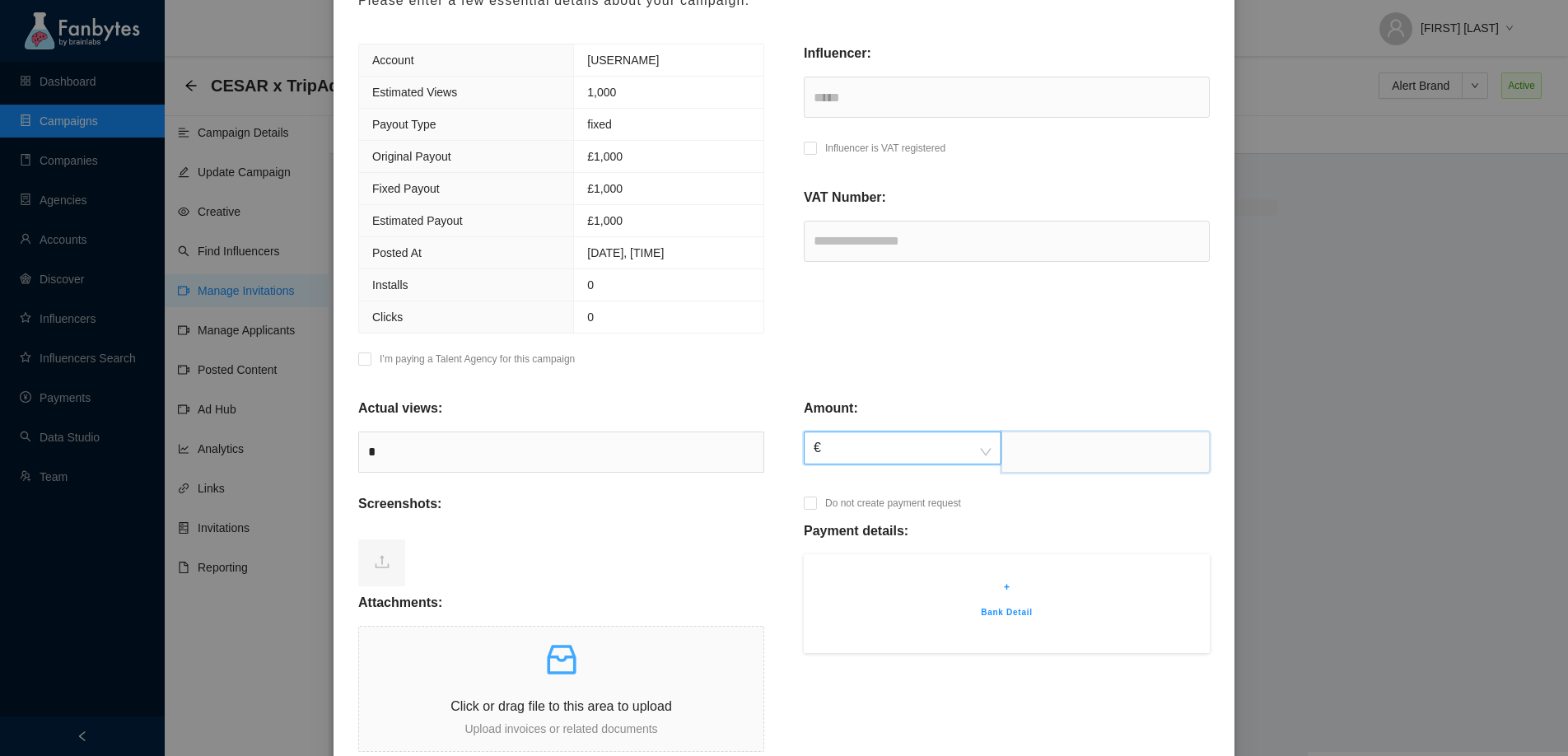 click at bounding box center [1105, 452] 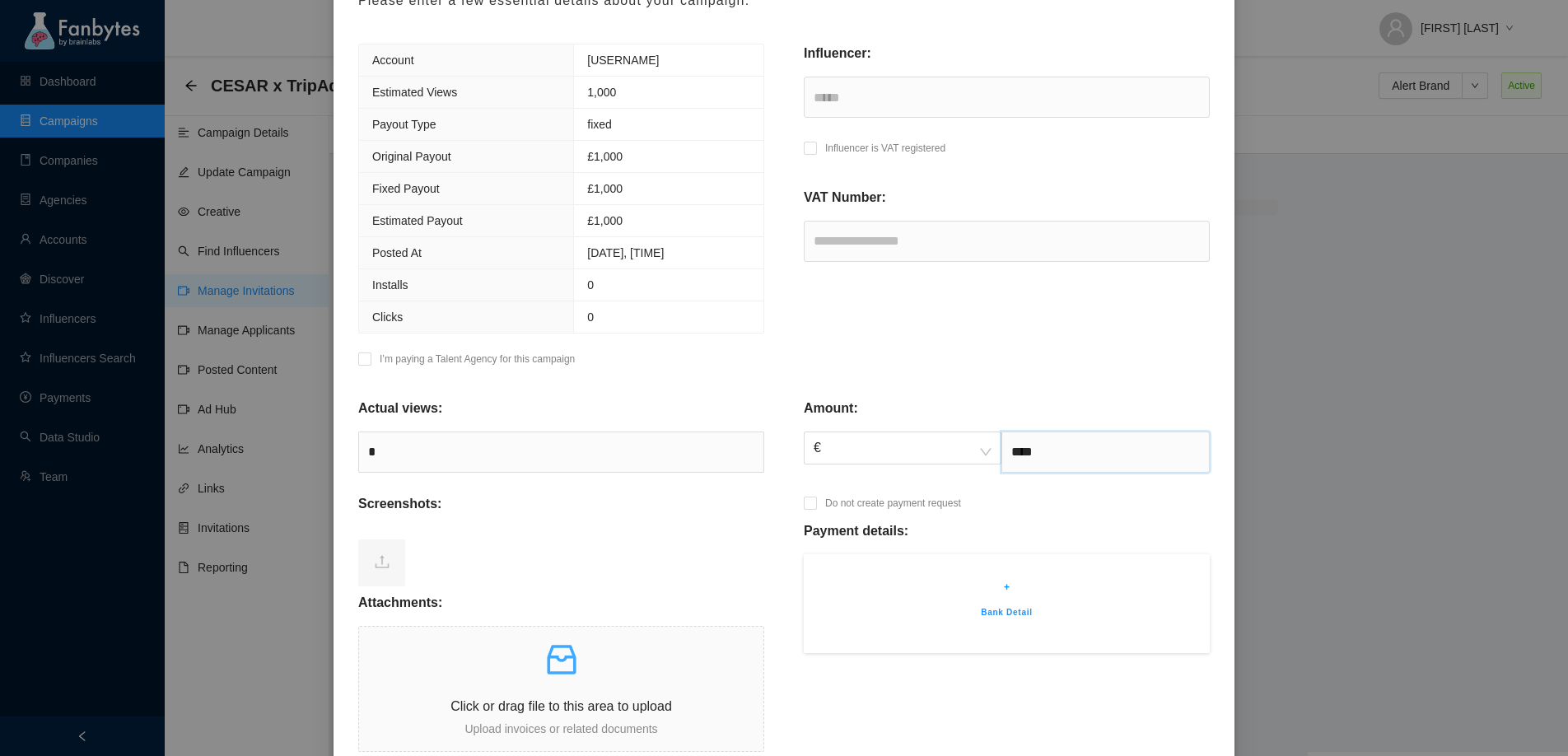 type on "****" 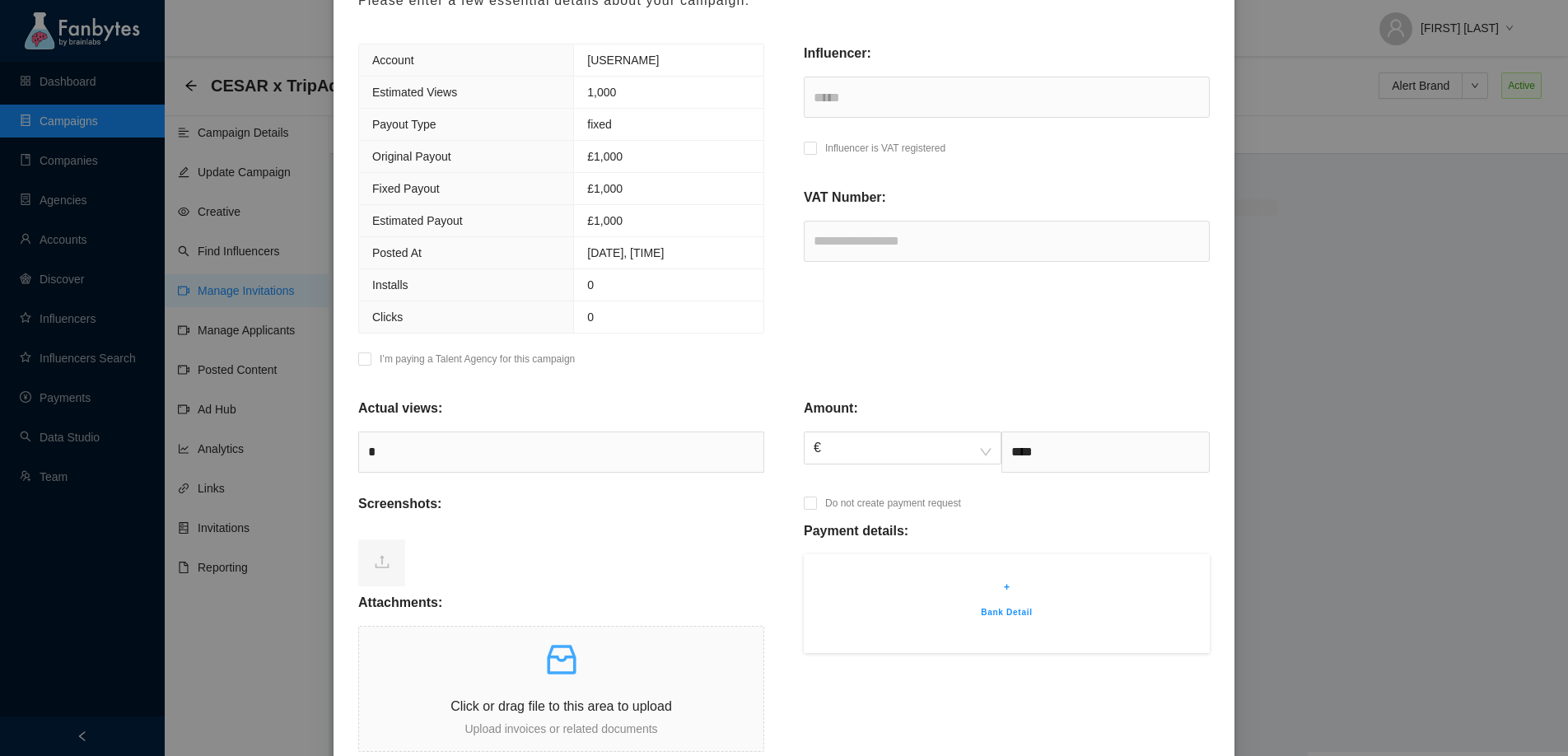 click on "Amount: € **** Do not create payment request Payment details: + Bank Detail" at bounding box center (1006, 564) 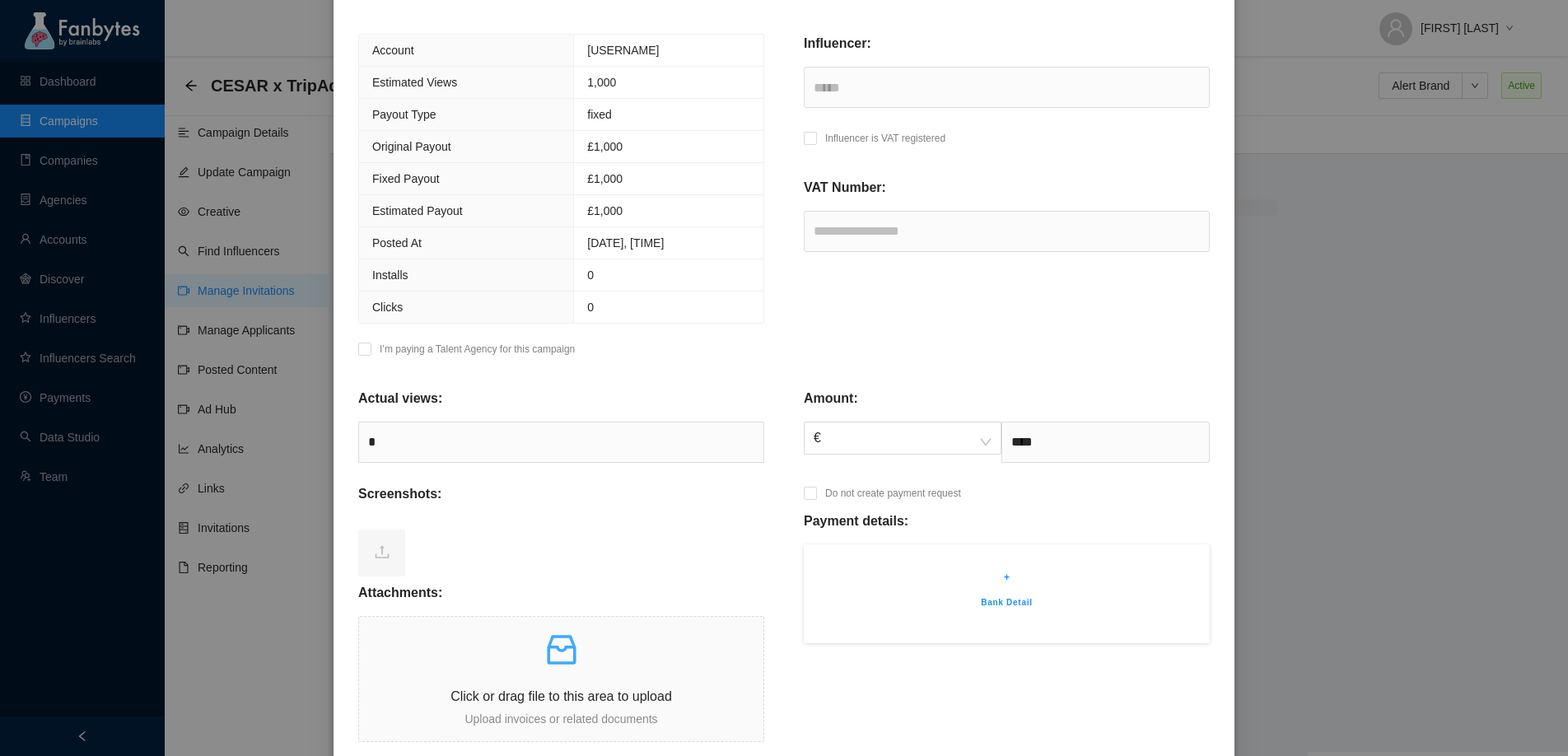 scroll, scrollTop: 317, scrollLeft: 0, axis: vertical 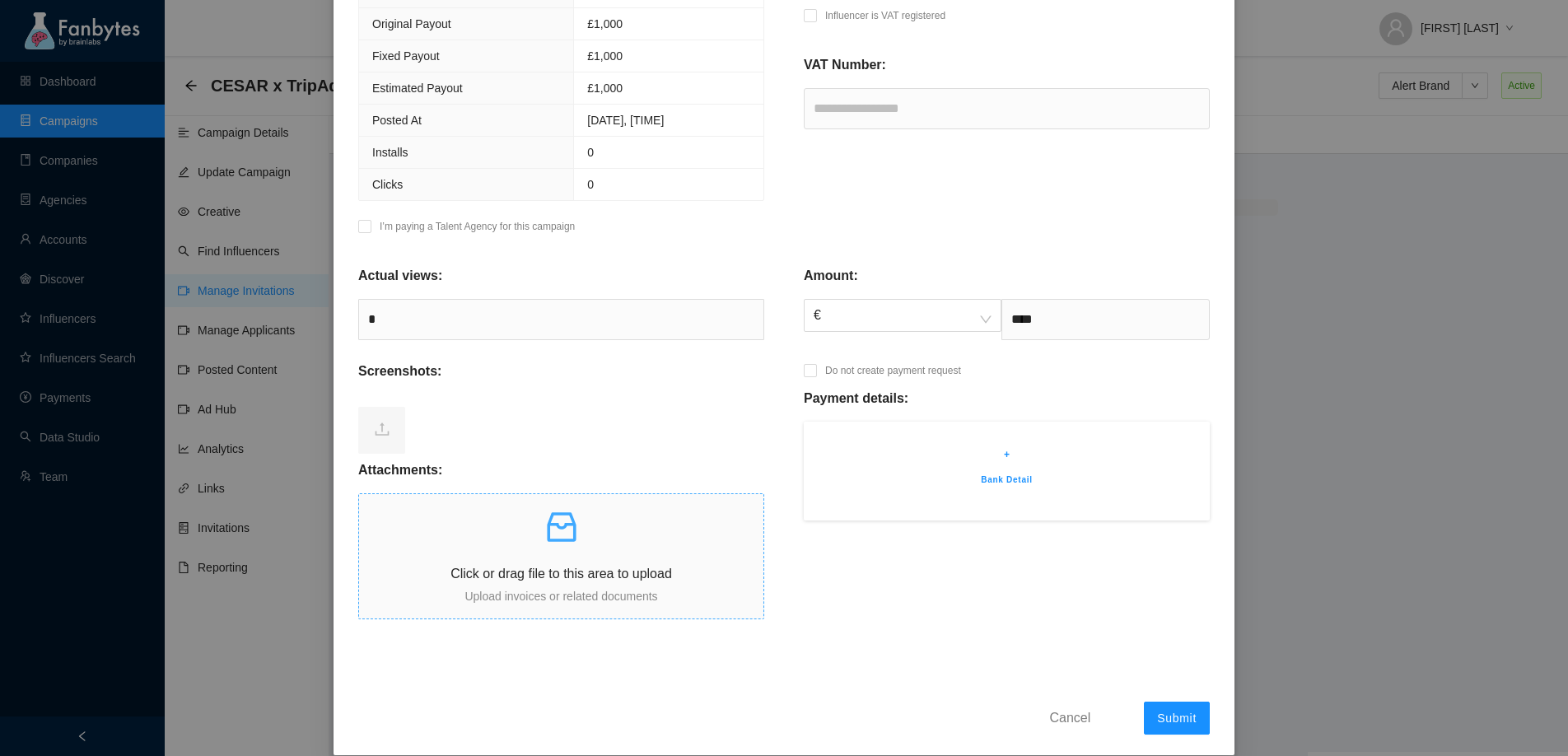 click 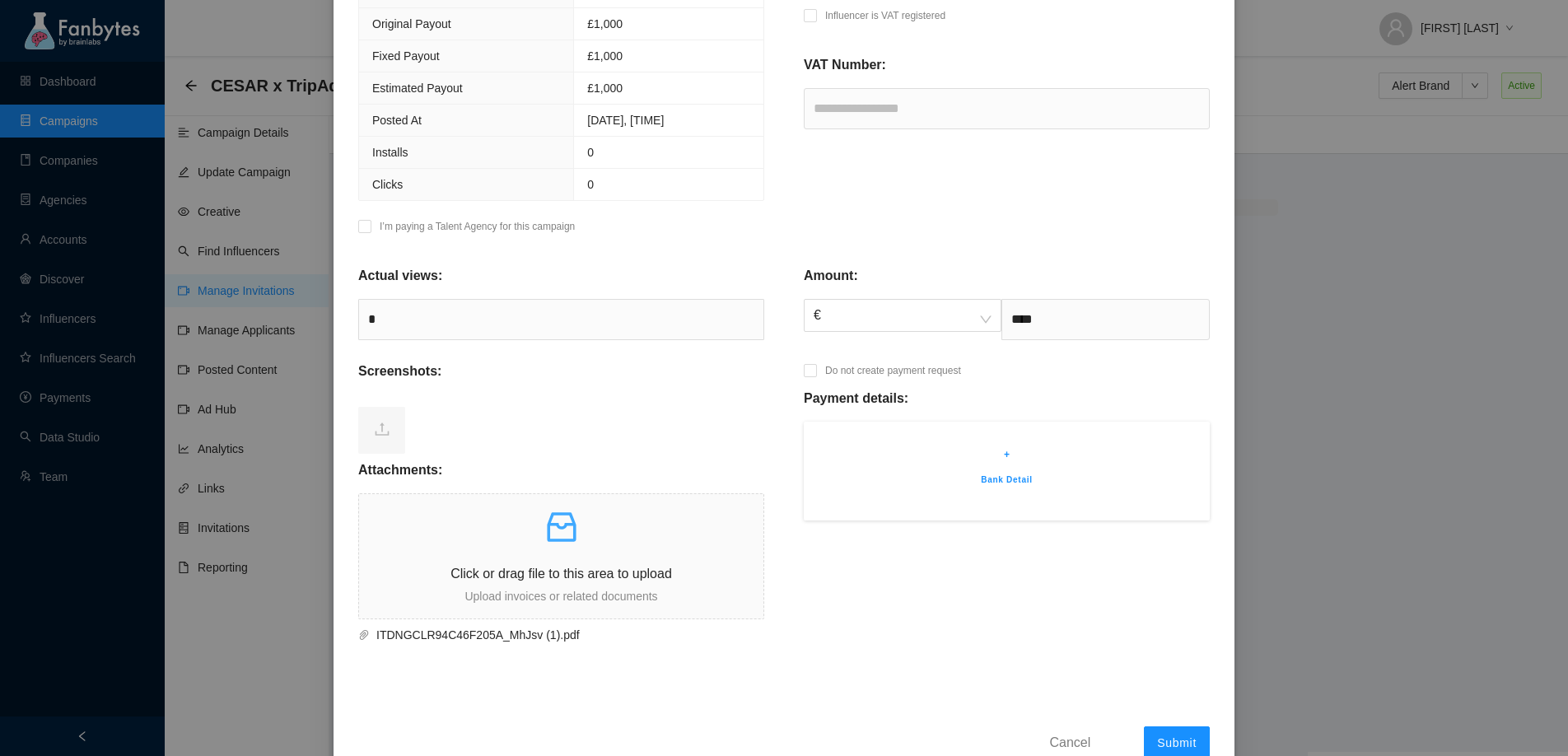 click on "+" at bounding box center (1006, 455) 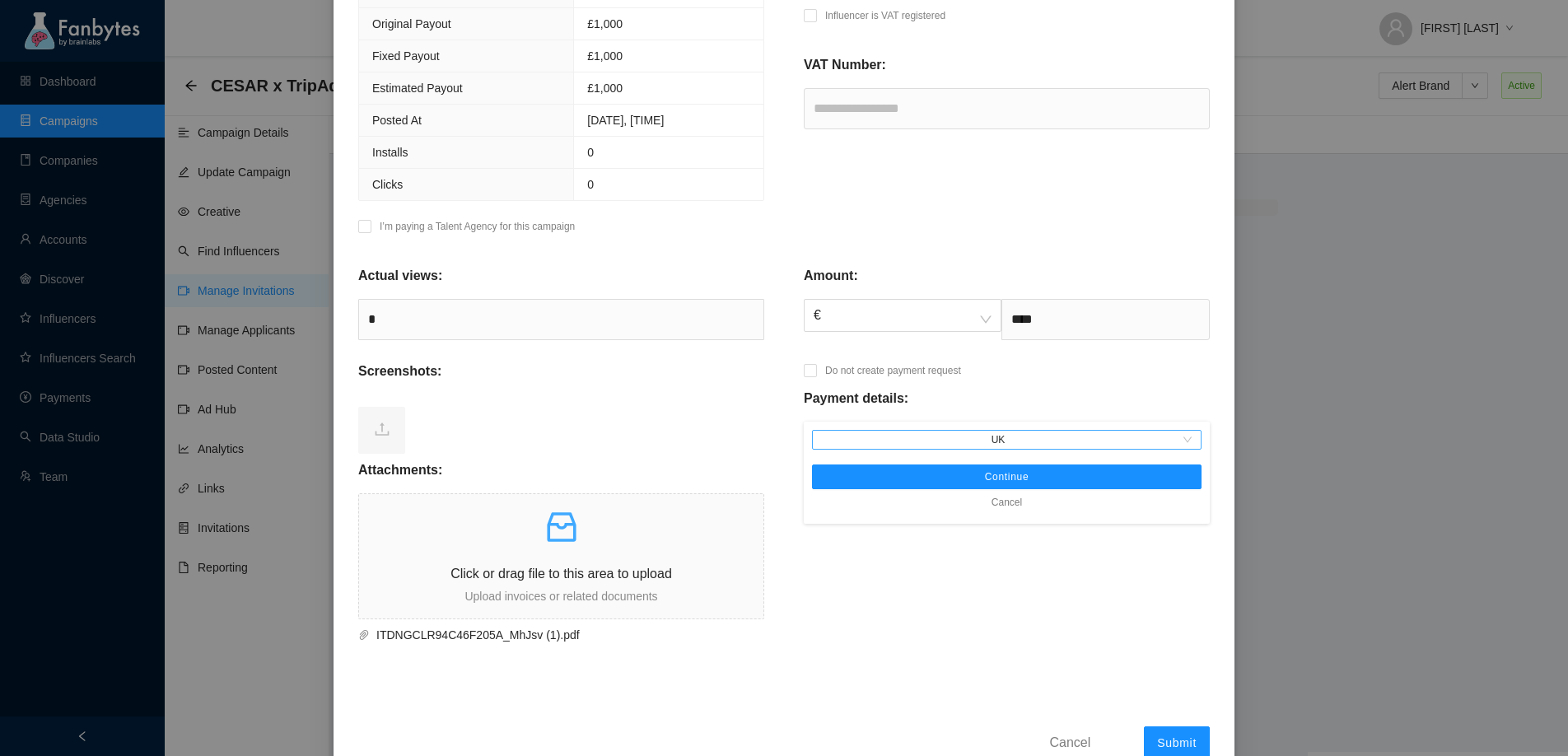 click on "UK" at bounding box center (1006, 440) 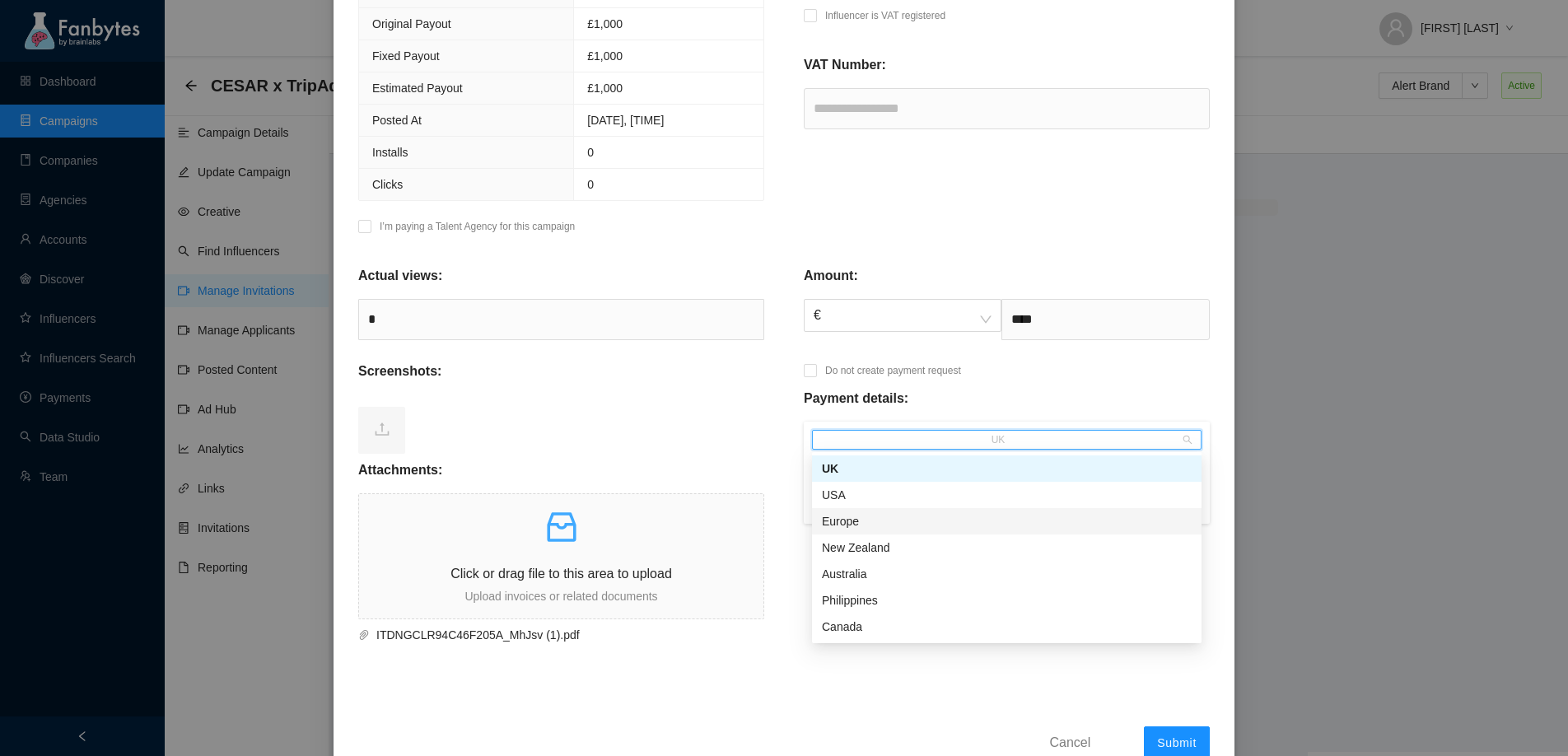 click on "Europe" at bounding box center (1006, 521) 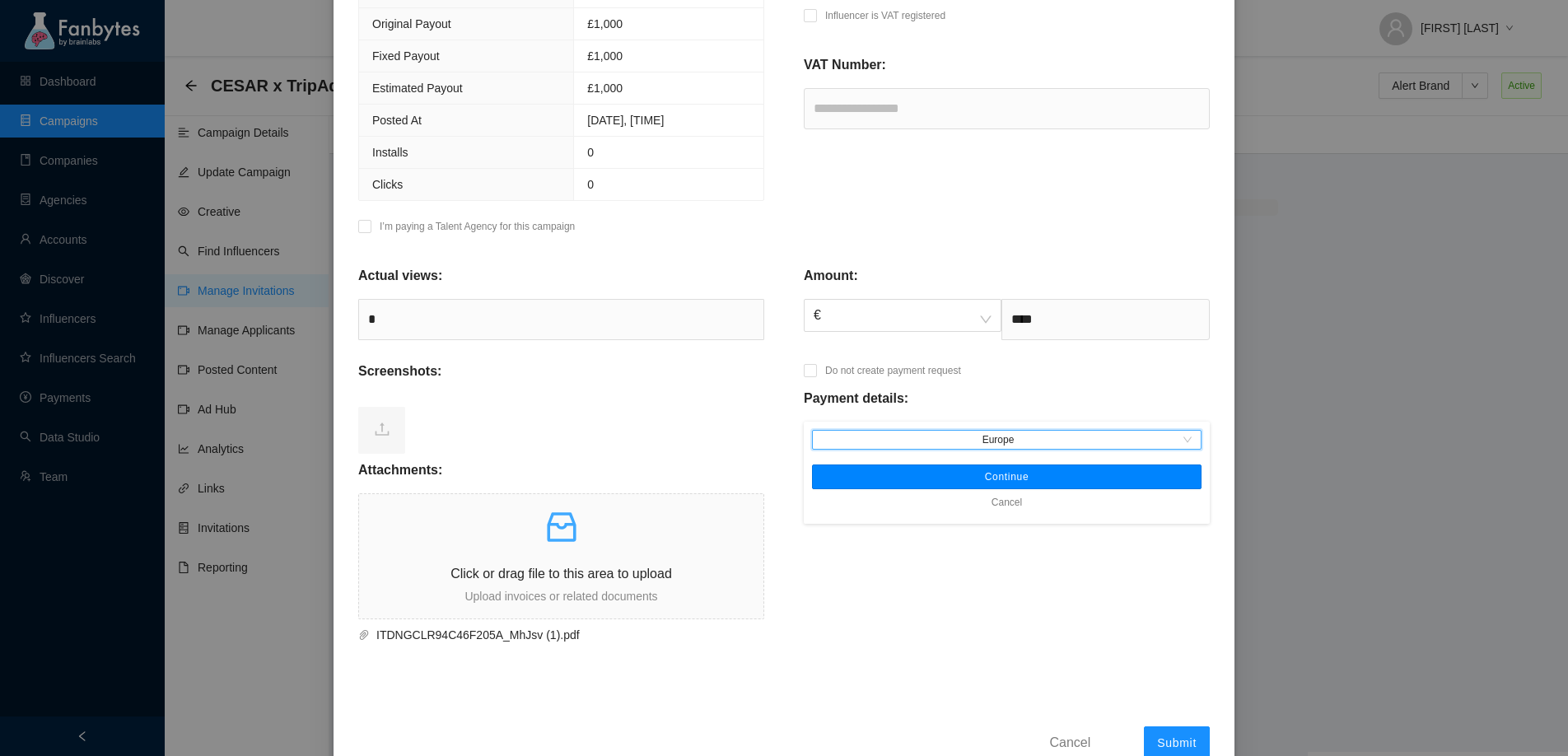 click on "Continue" at bounding box center (1006, 477) 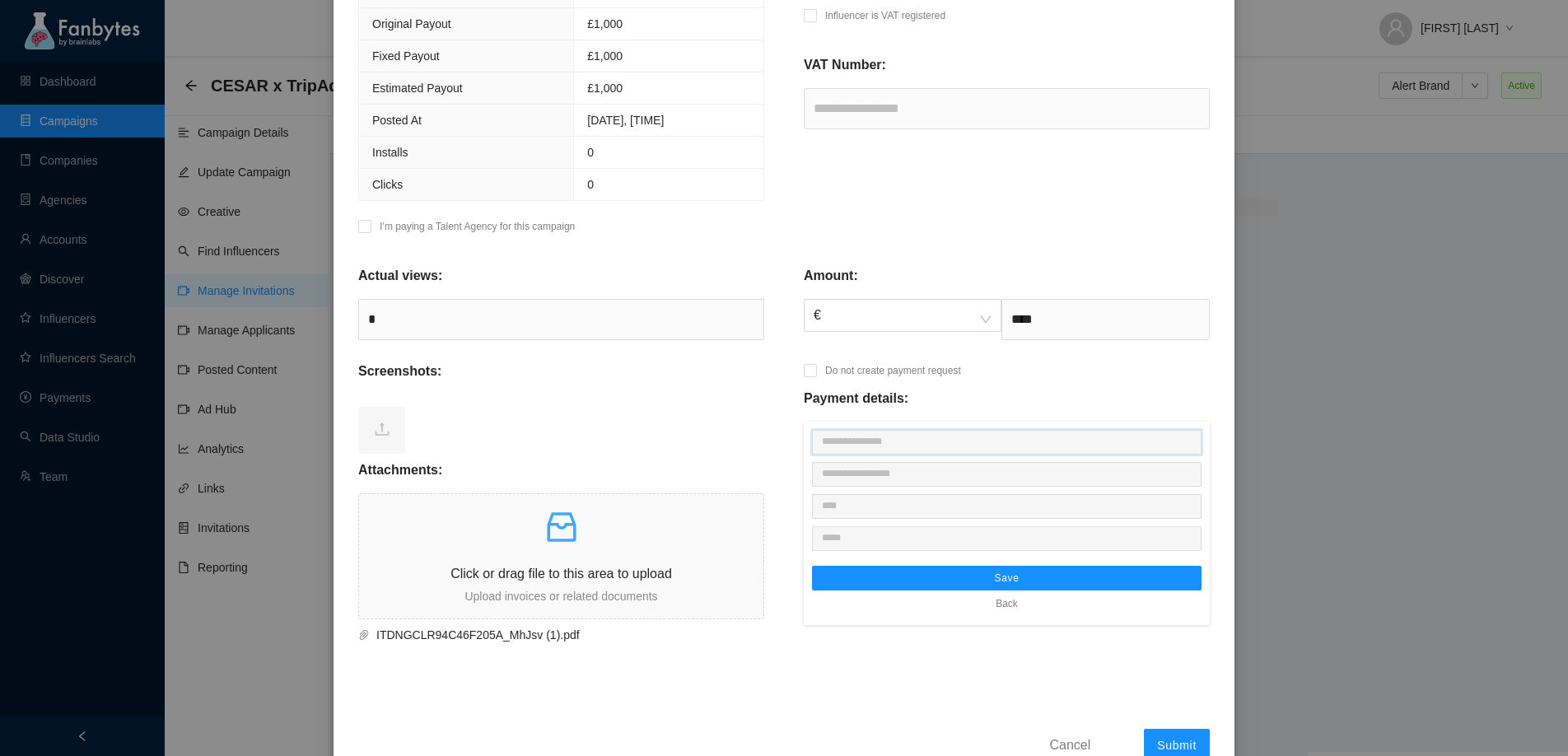 click at bounding box center (1006, 442) 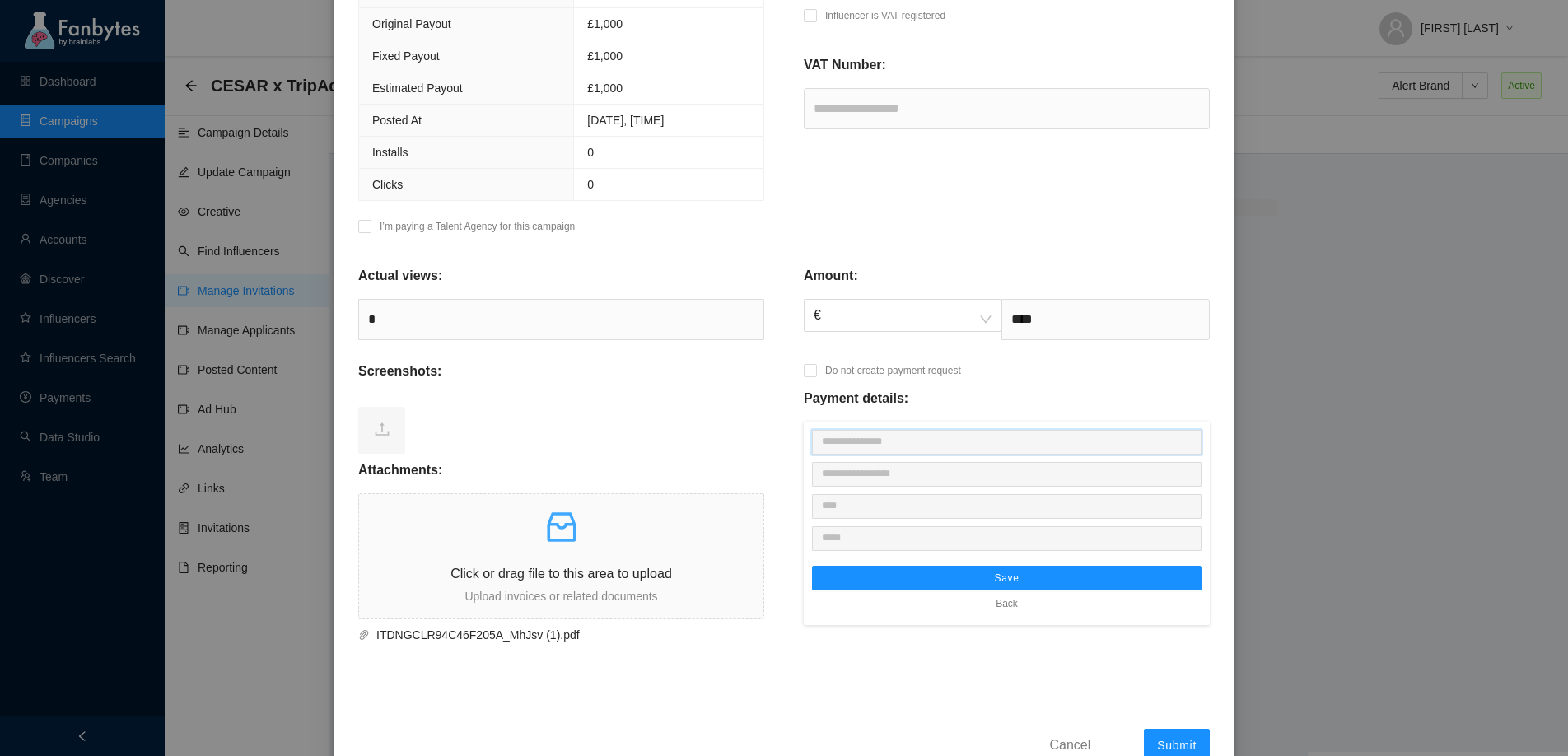 type on "**********" 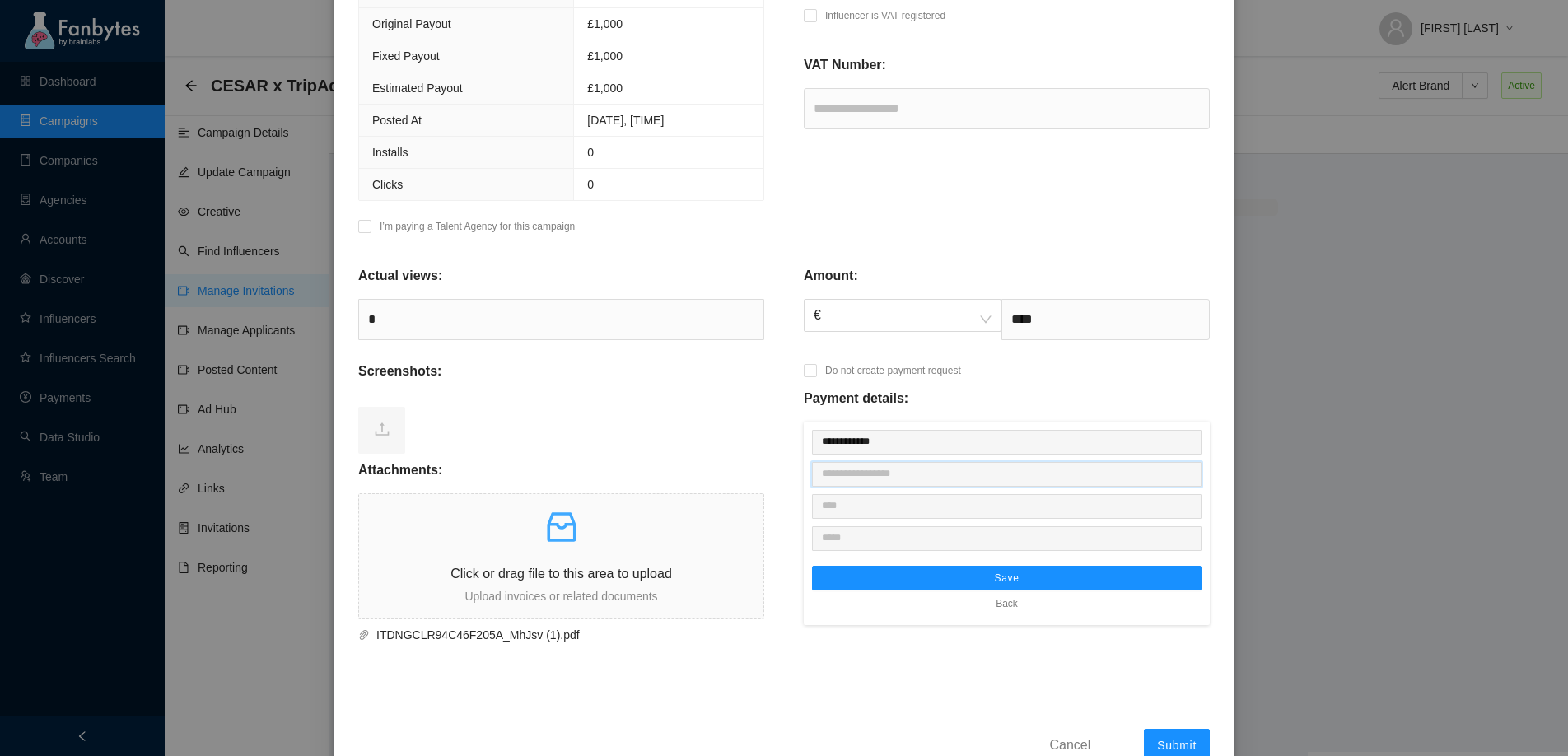 click at bounding box center [1006, 474] 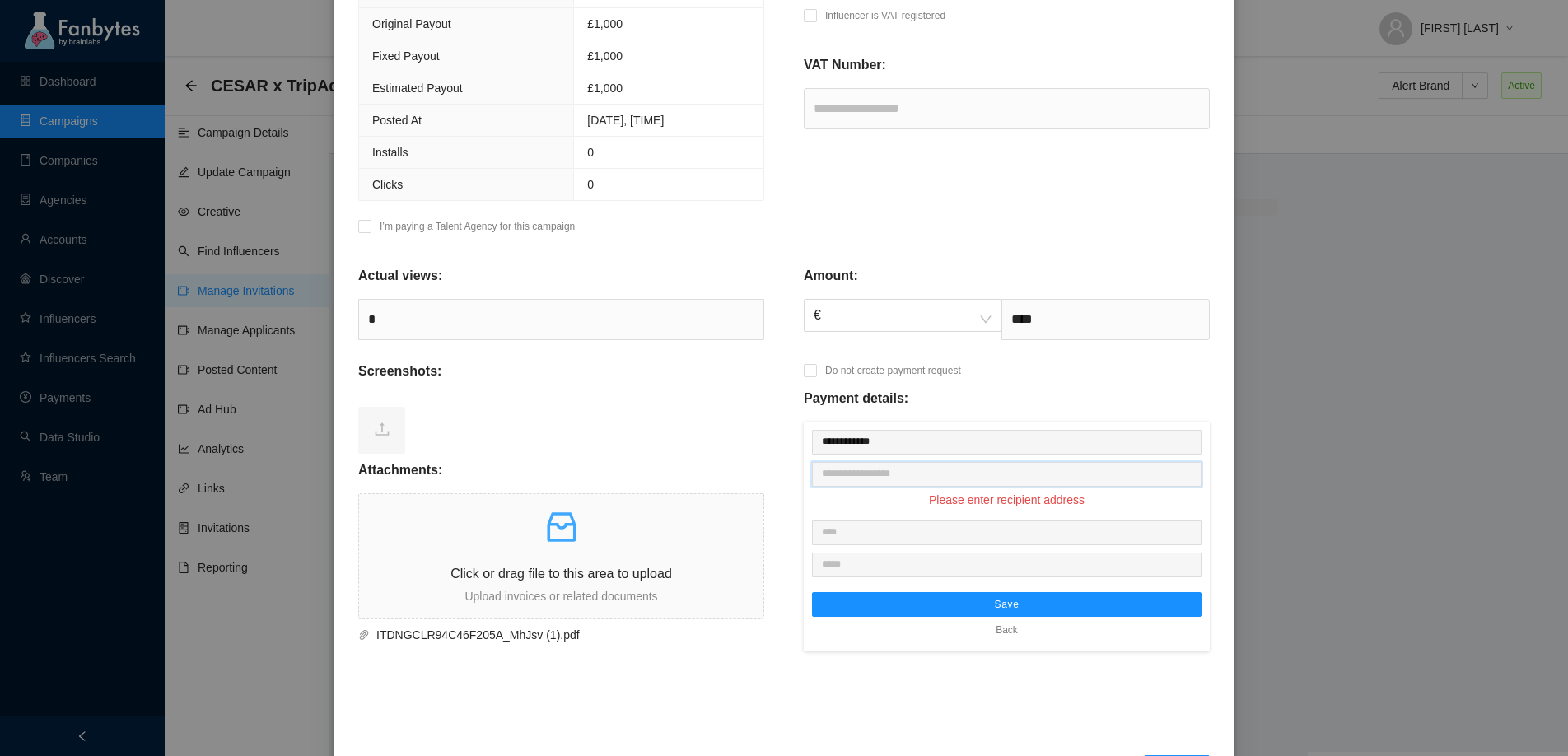 paste on "**********" 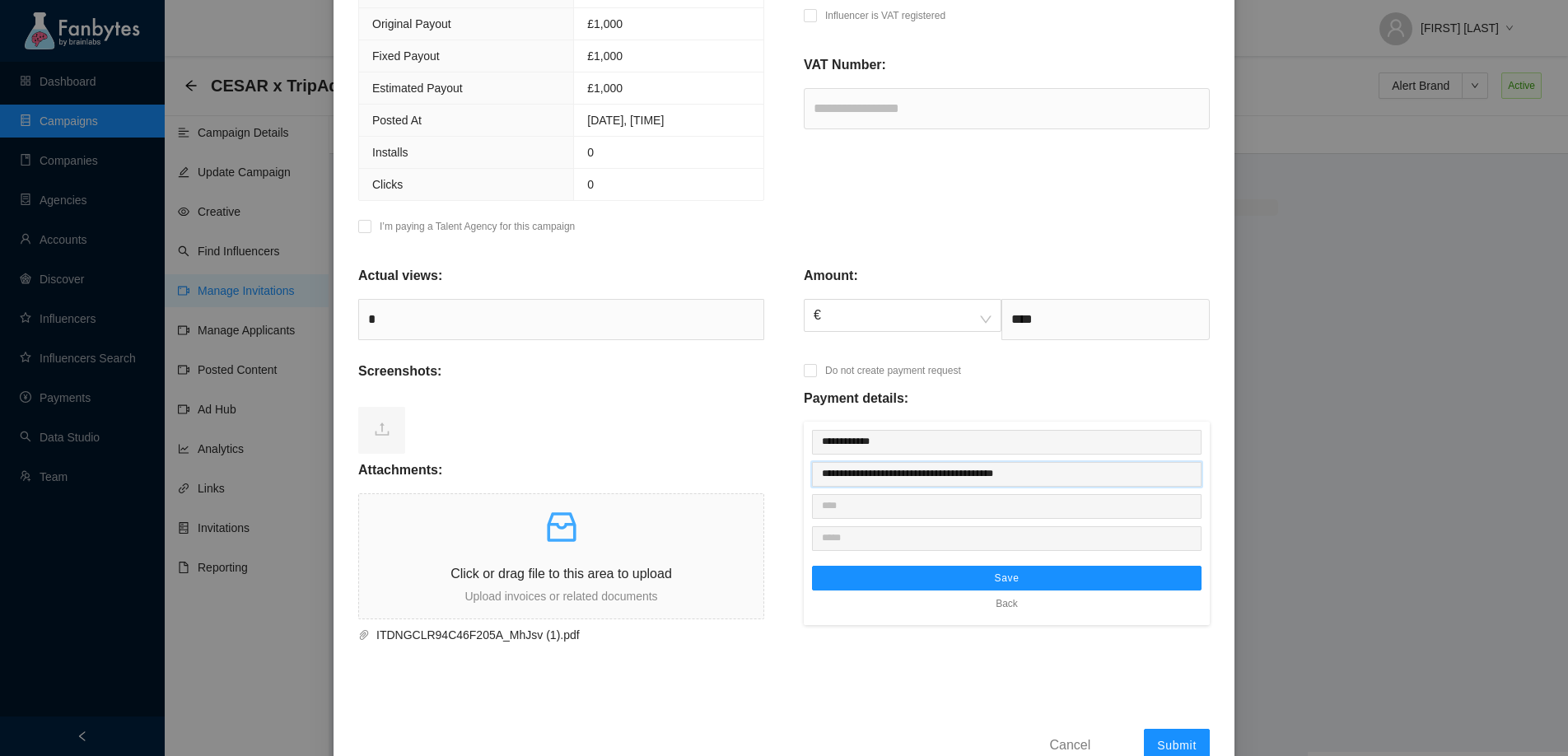 click on "**********" at bounding box center (1006, 474) 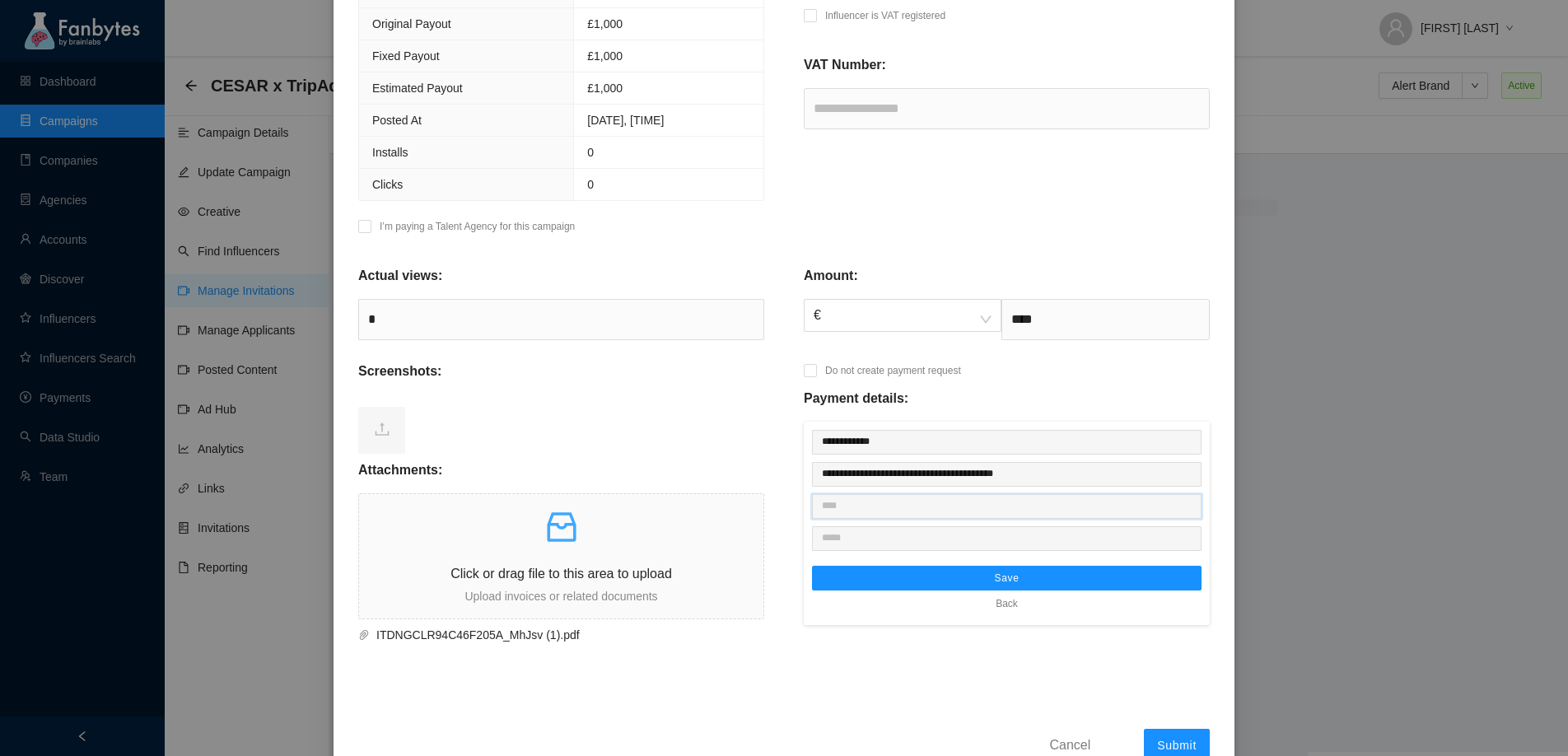 click at bounding box center (1006, 506) 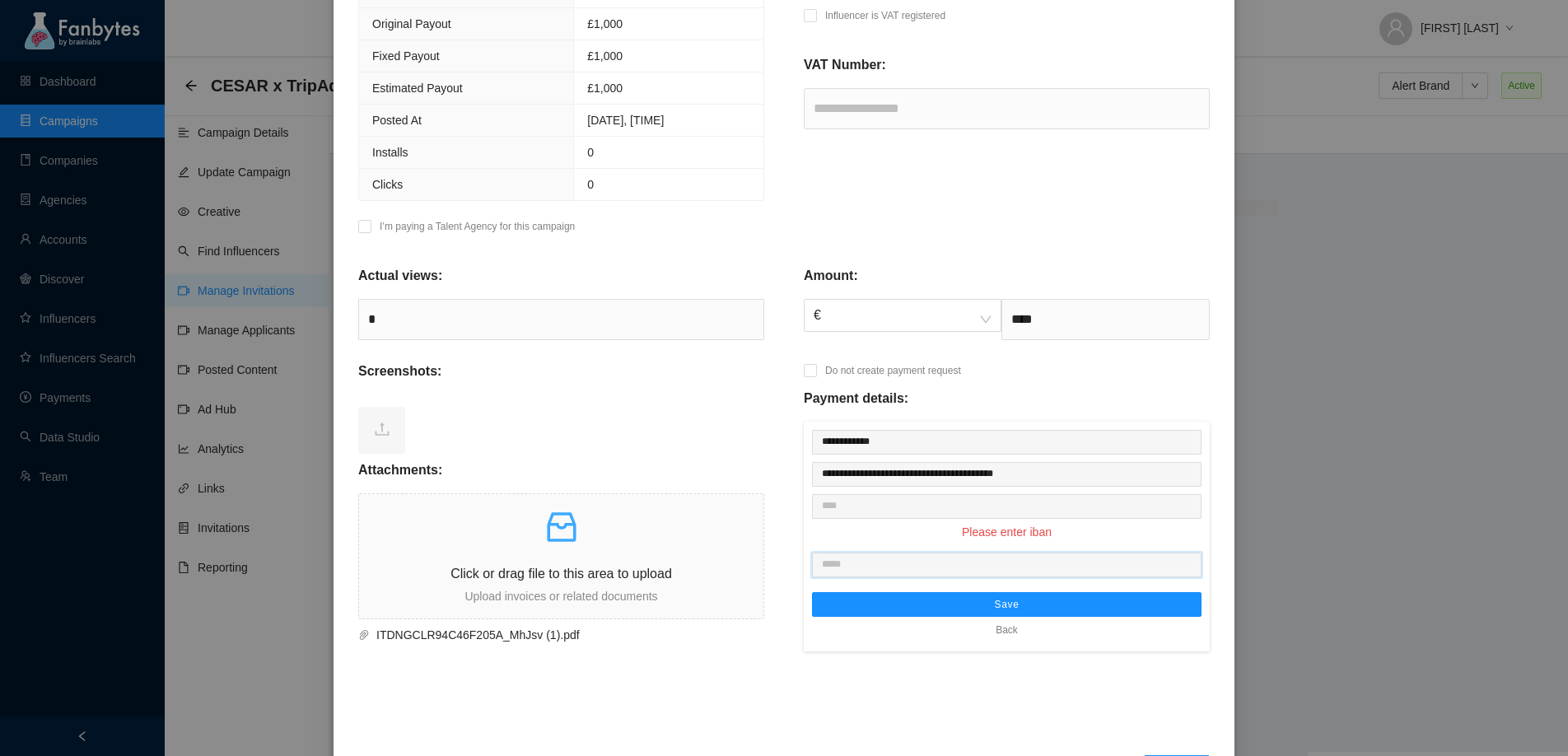 click at bounding box center [1006, 565] 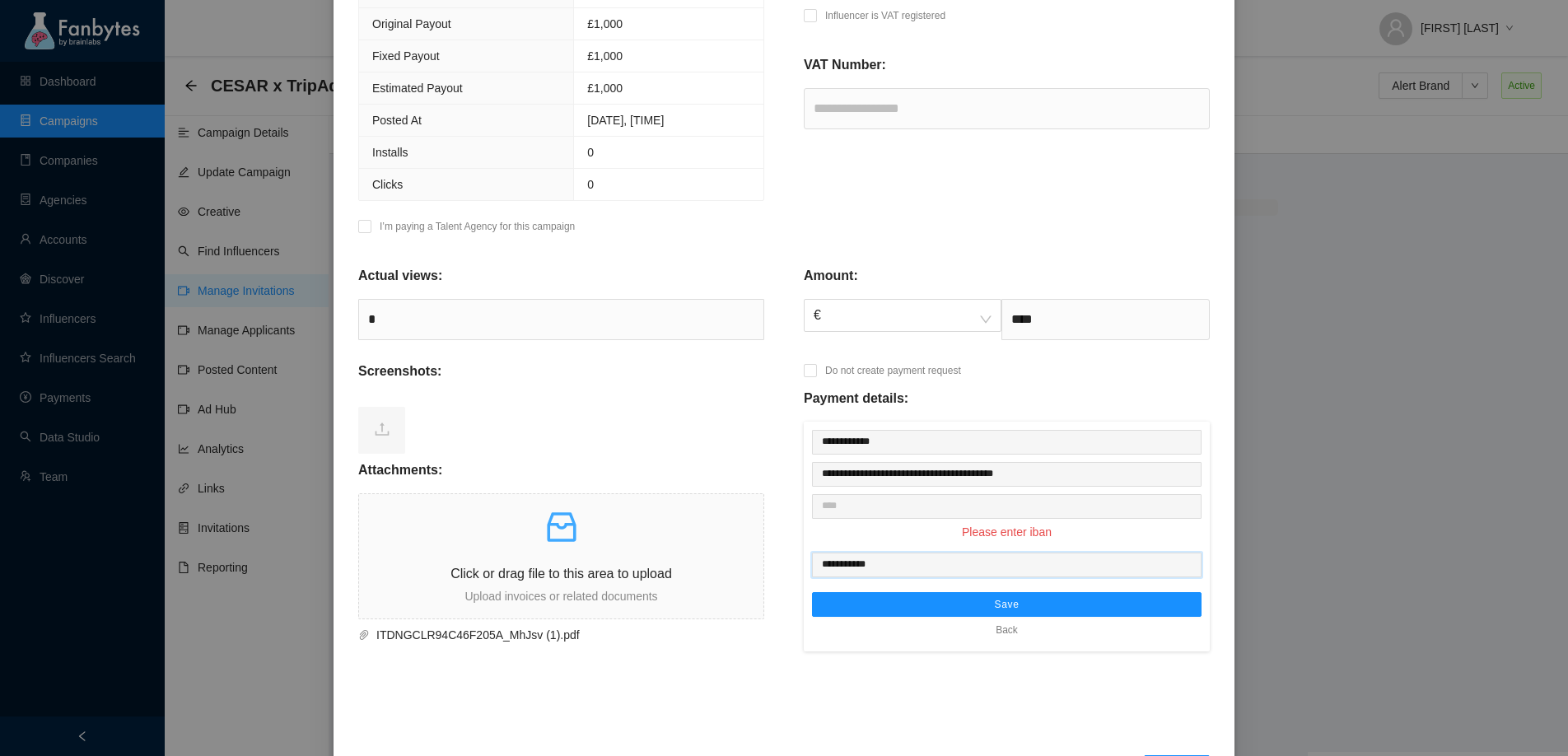 type on "**********" 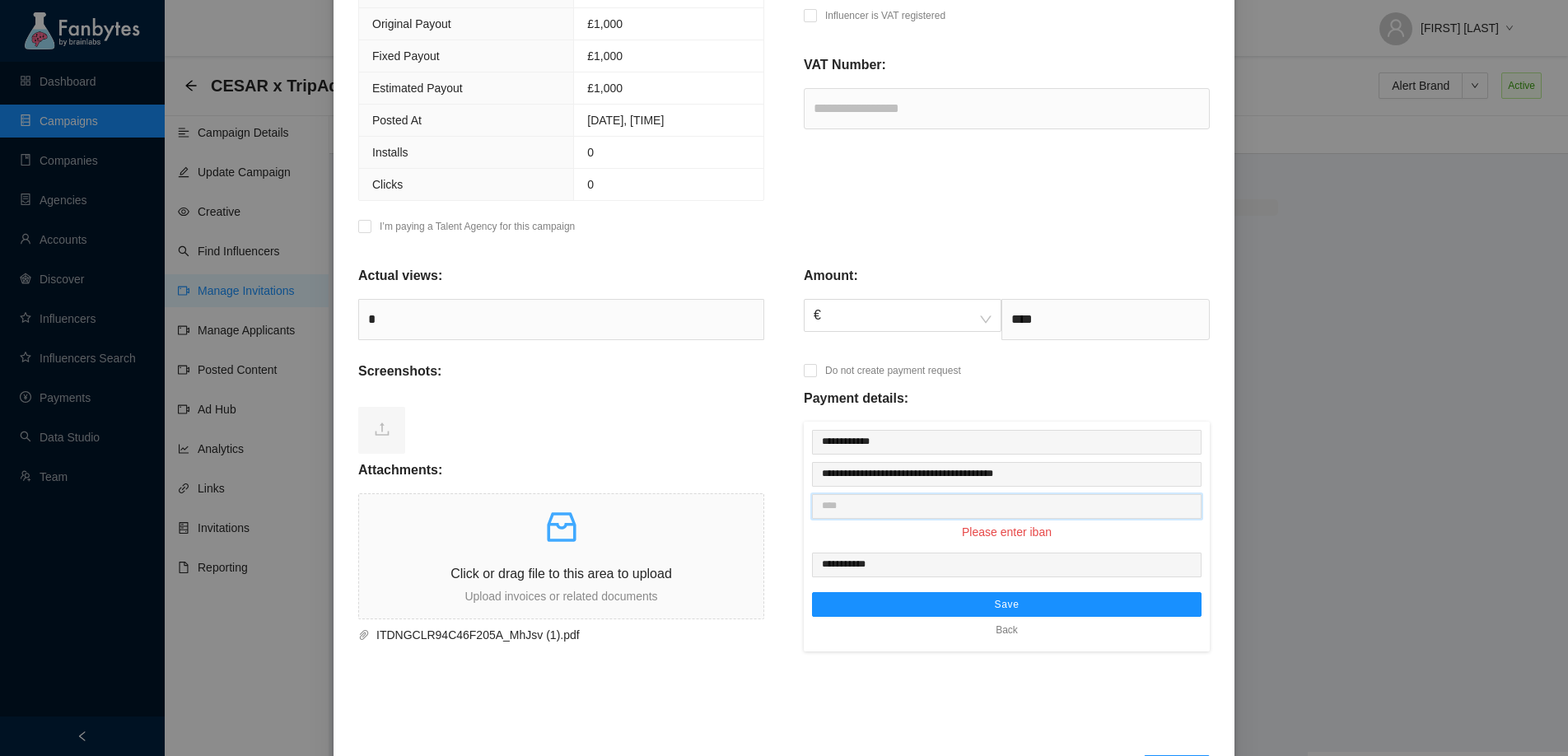 click at bounding box center (1006, 506) 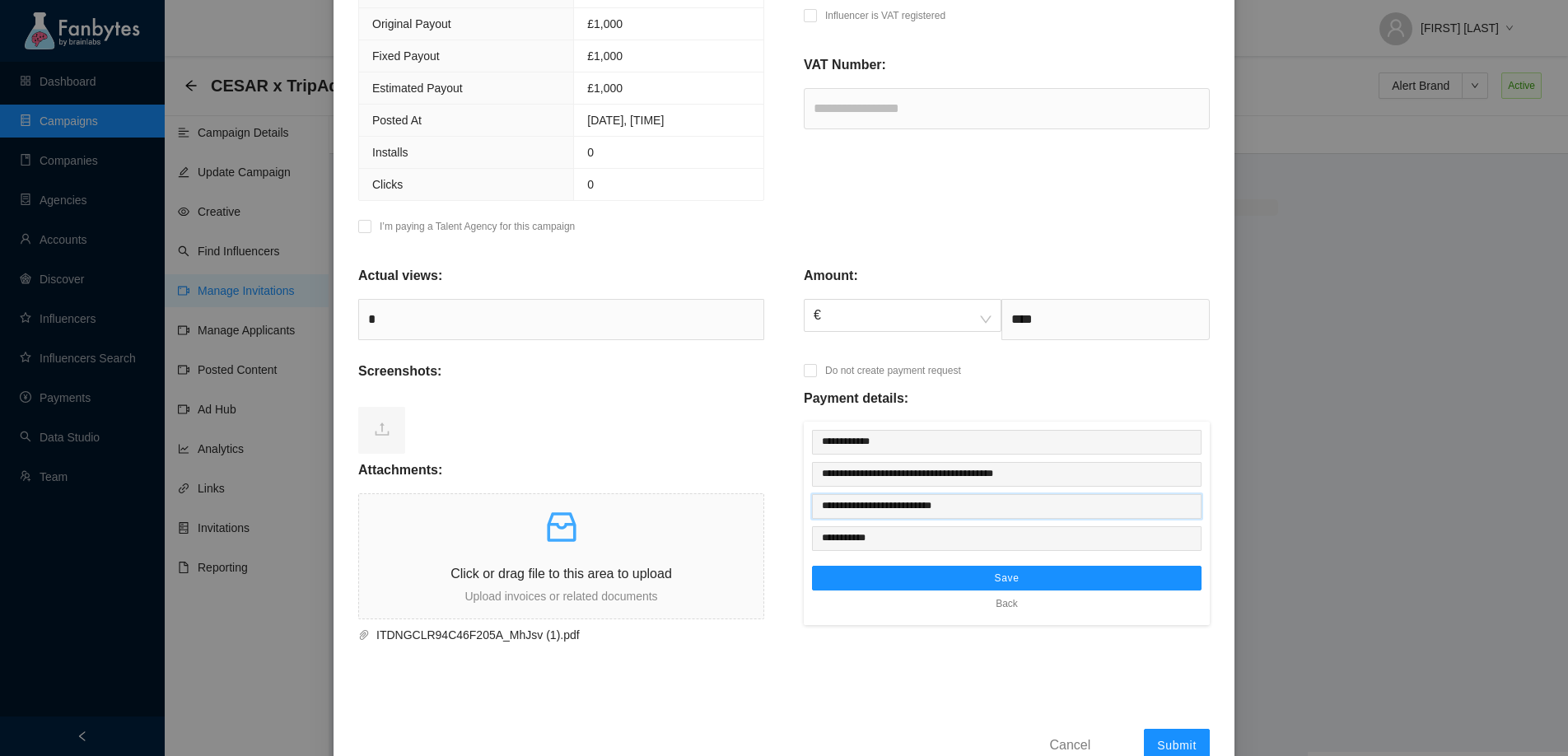 type on "**********" 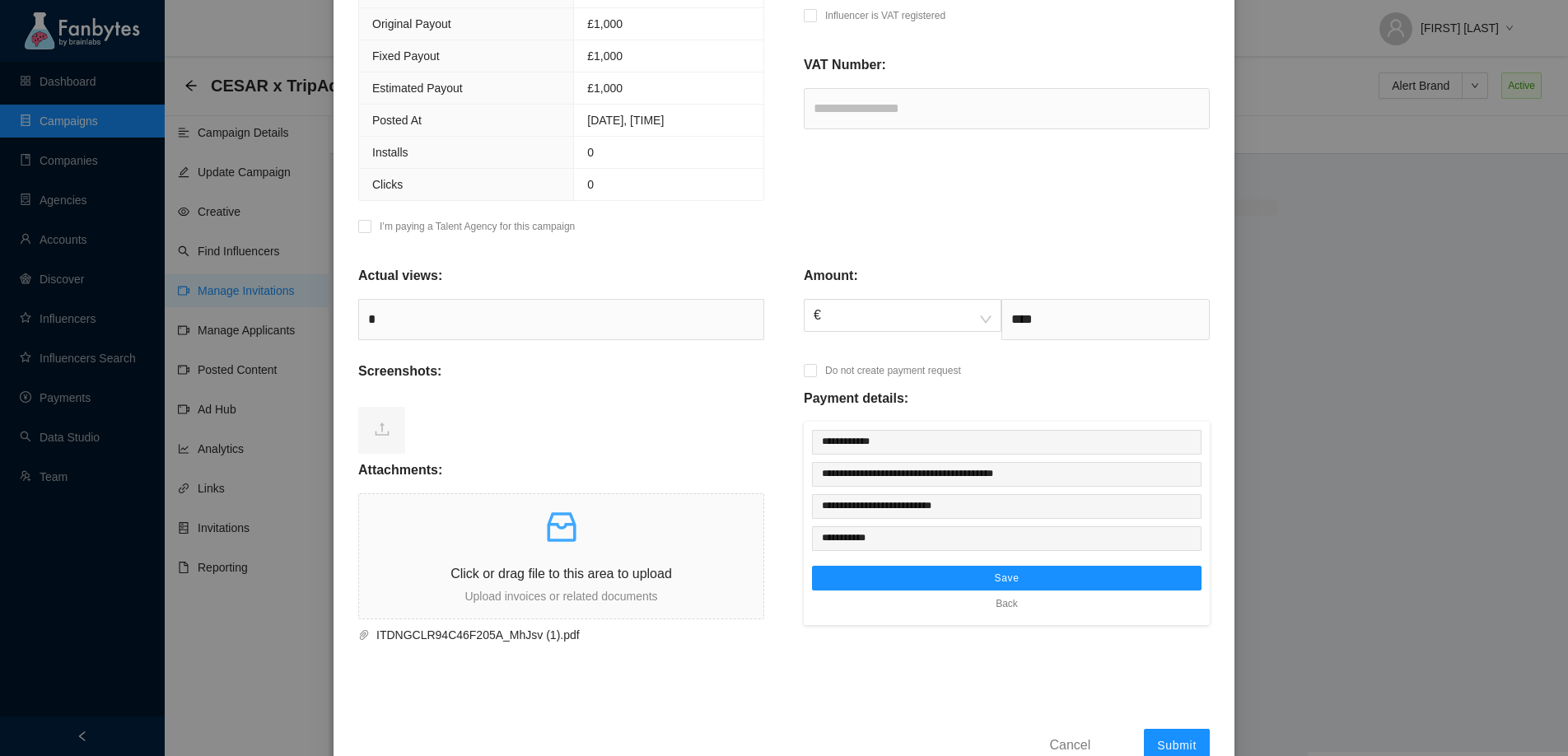 click on "**********" at bounding box center (784, 273) 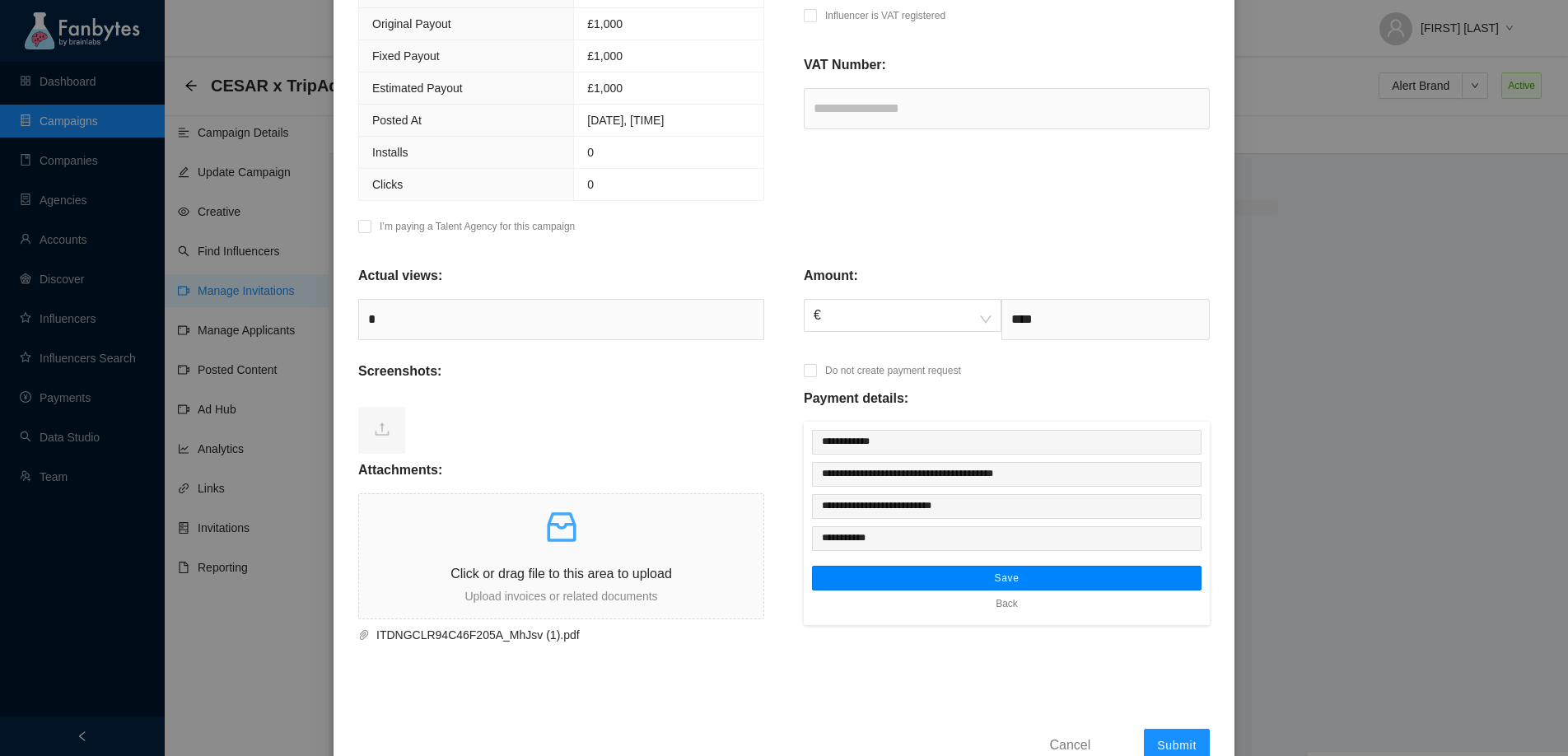 click on "Save" at bounding box center [1006, 578] 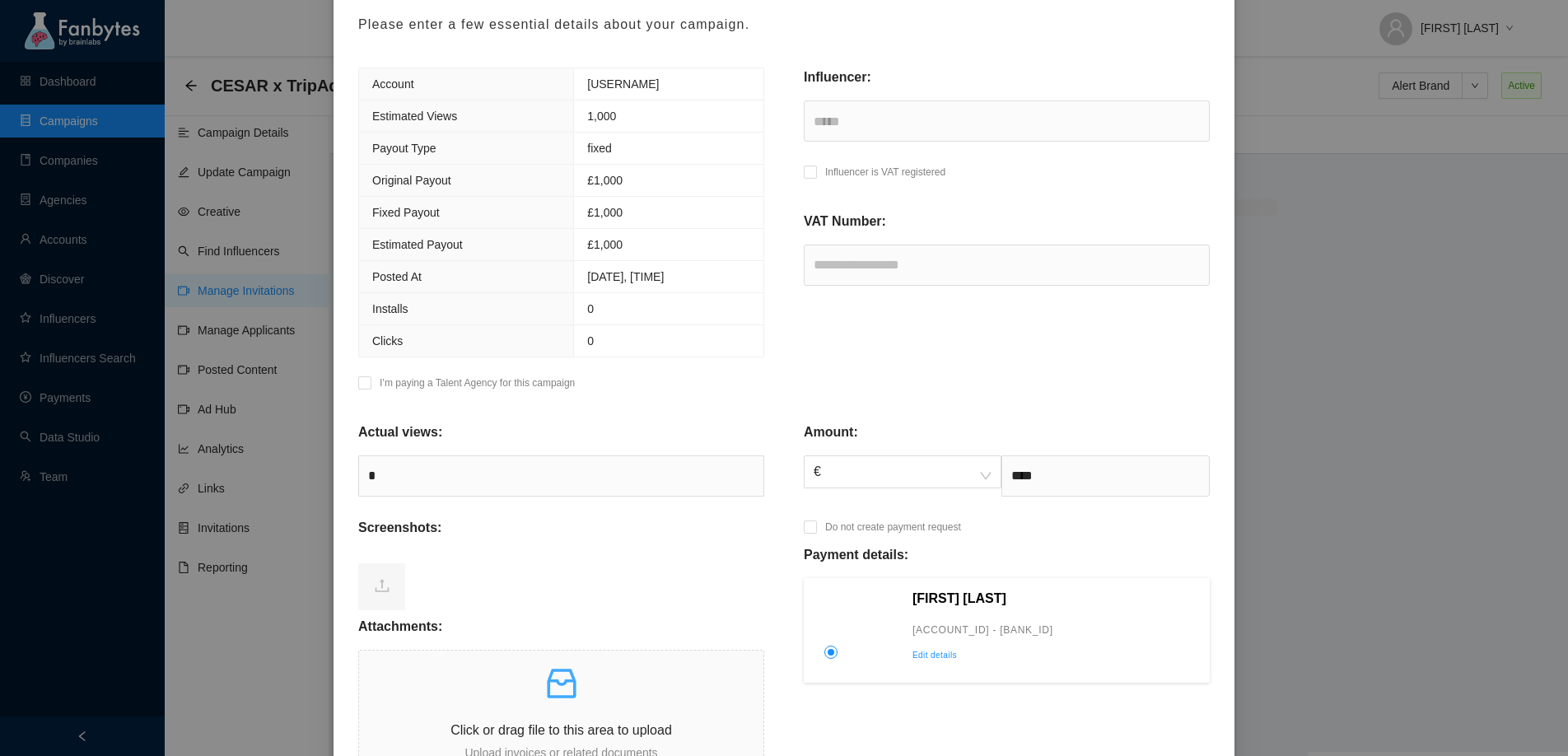scroll, scrollTop: 361, scrollLeft: 0, axis: vertical 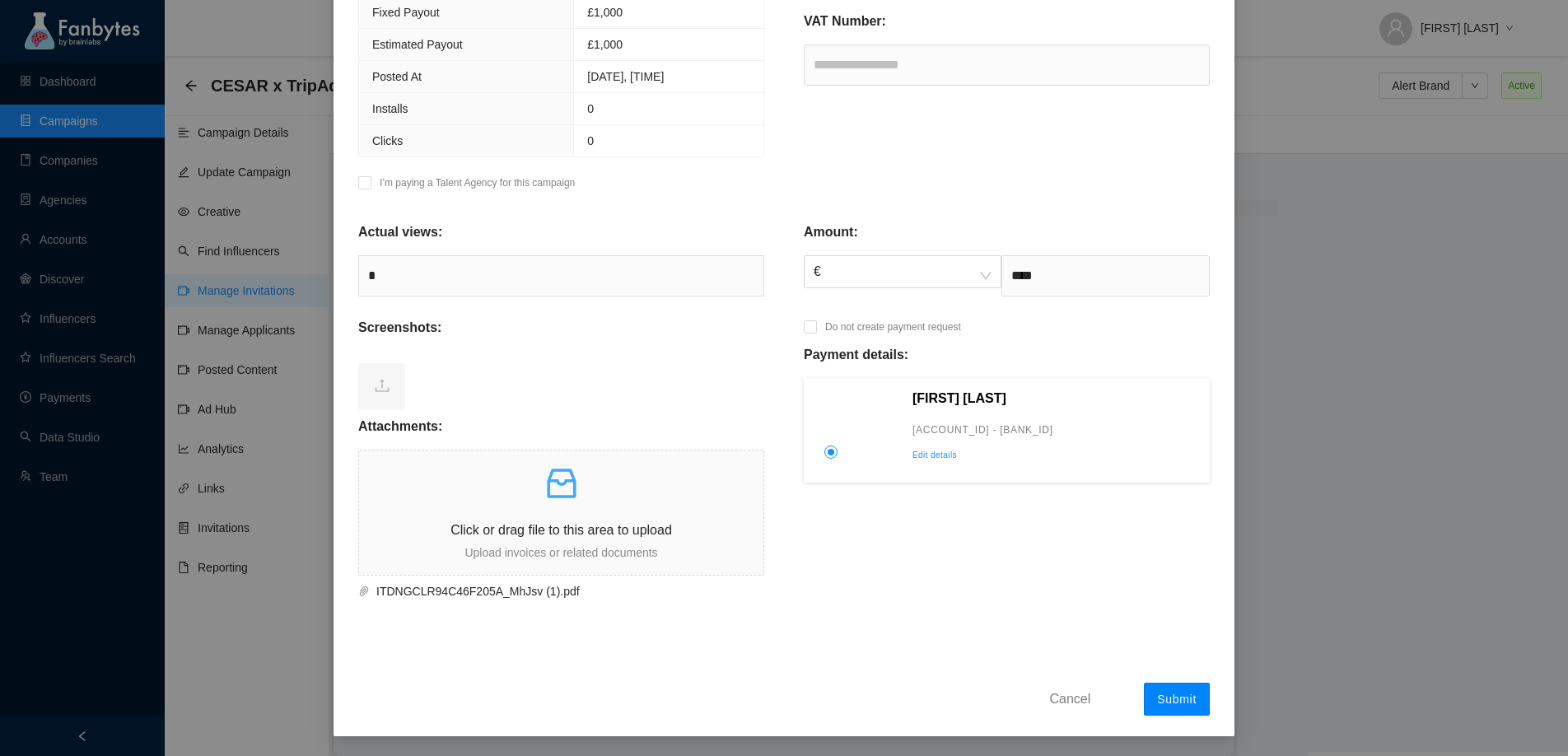 click on "Submit" at bounding box center [1177, 699] 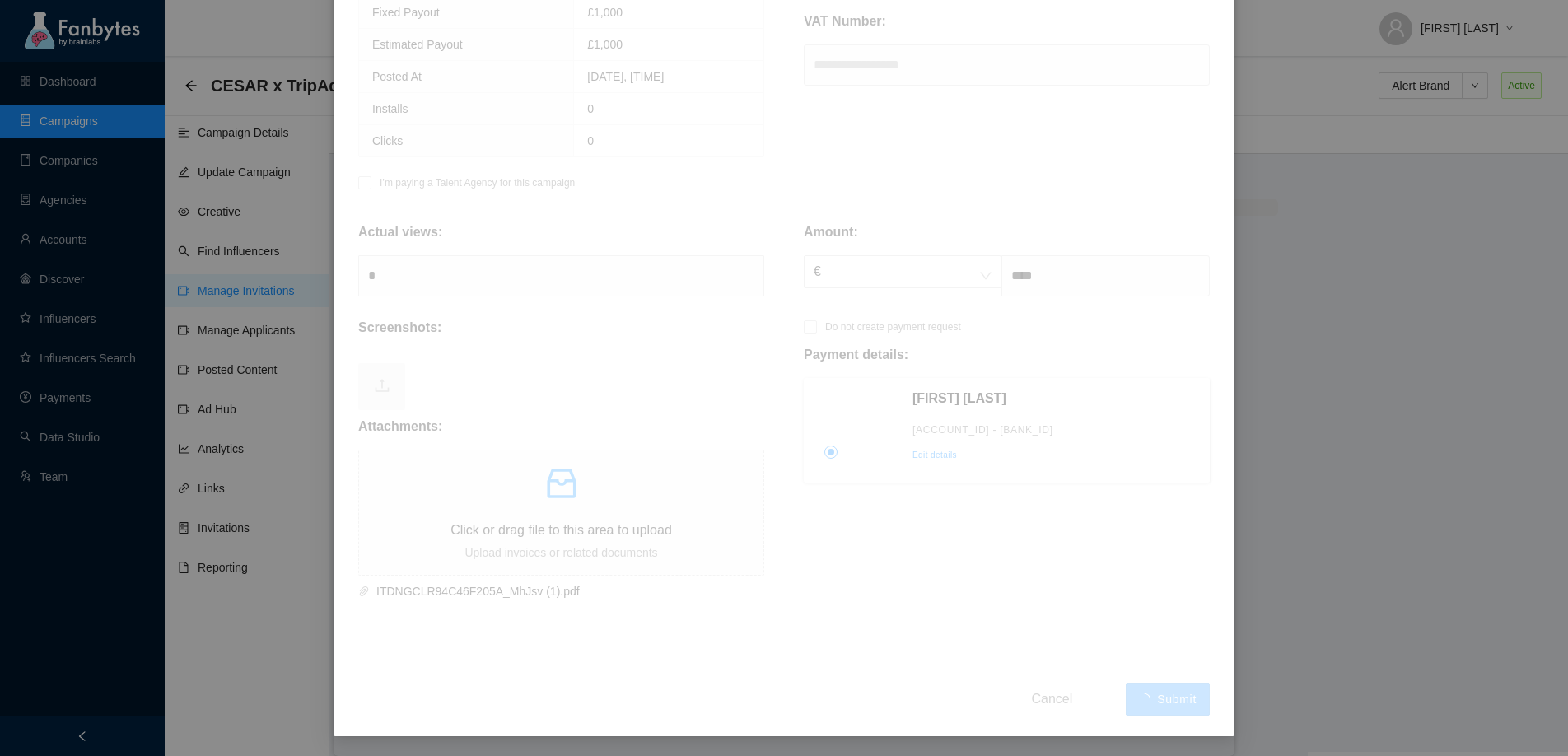 type on "******" 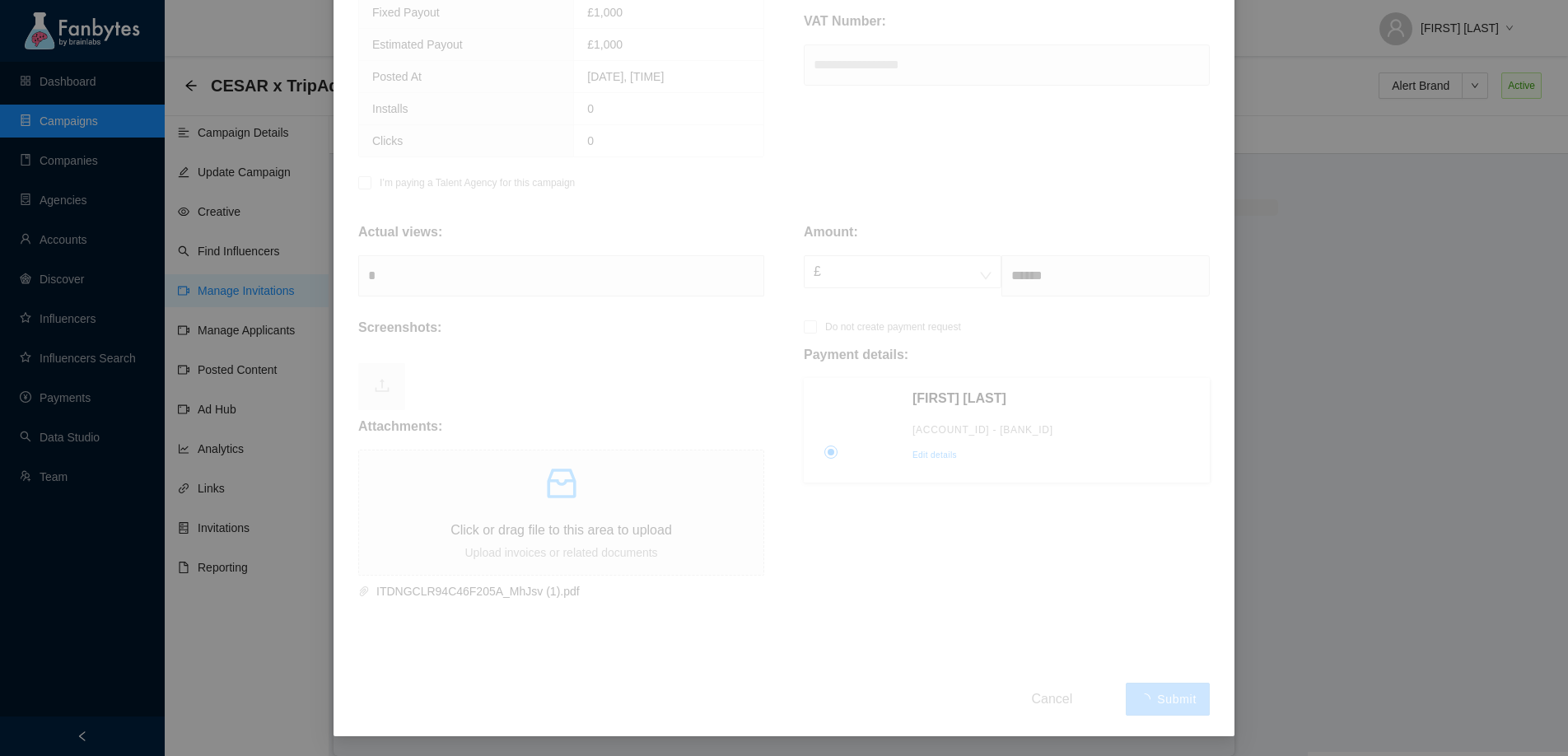 scroll, scrollTop: 0, scrollLeft: 0, axis: both 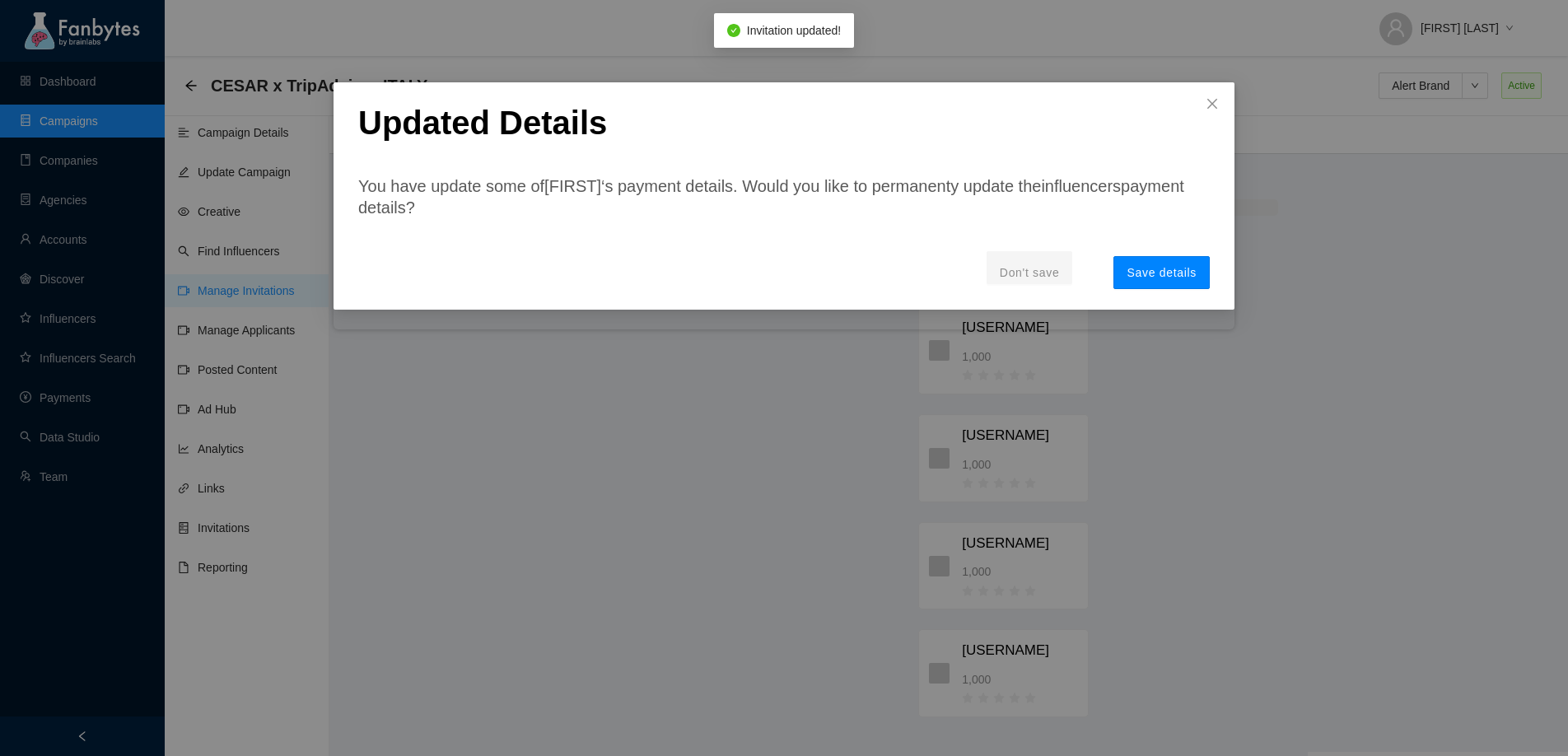 click on "Save details" at bounding box center (1161, 273) 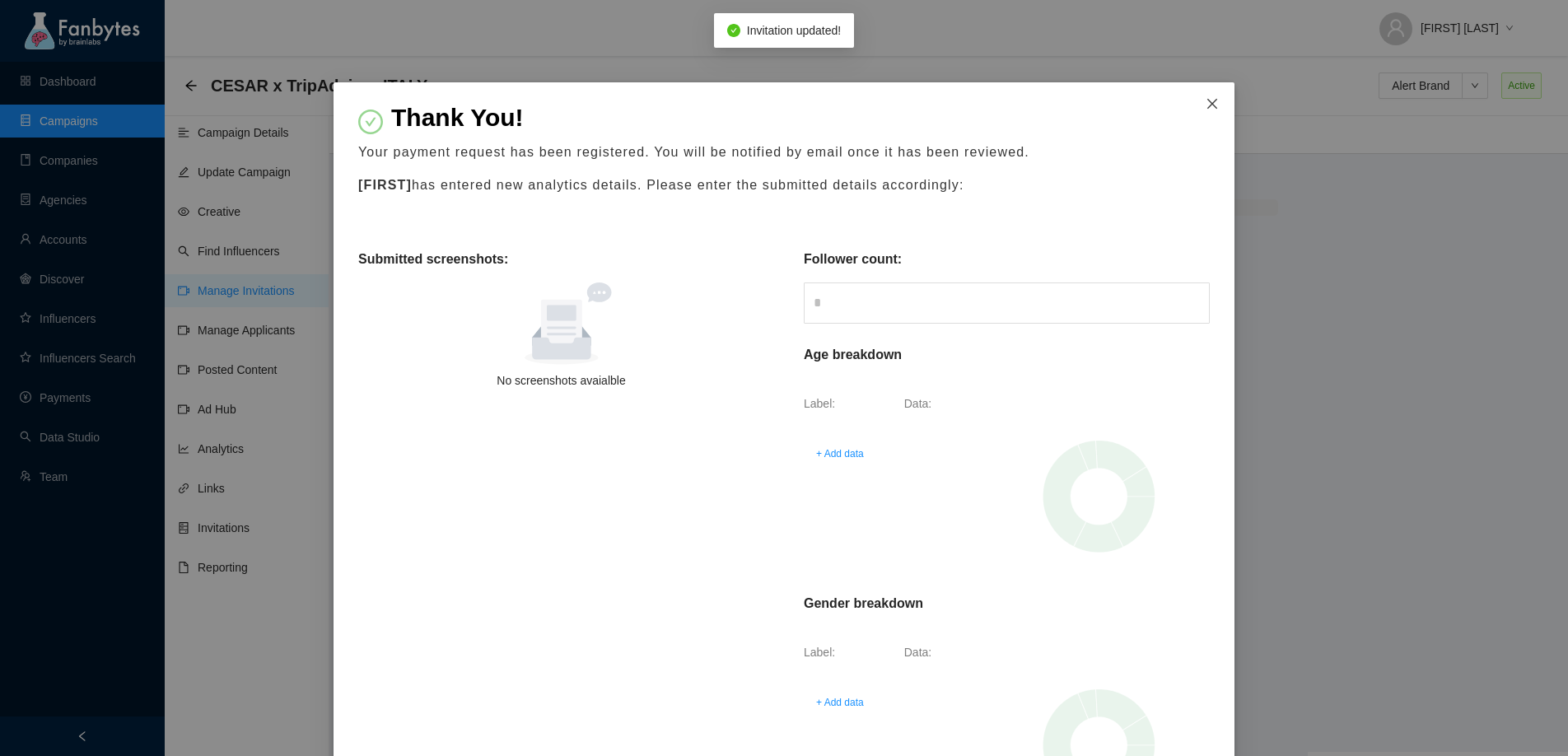 click 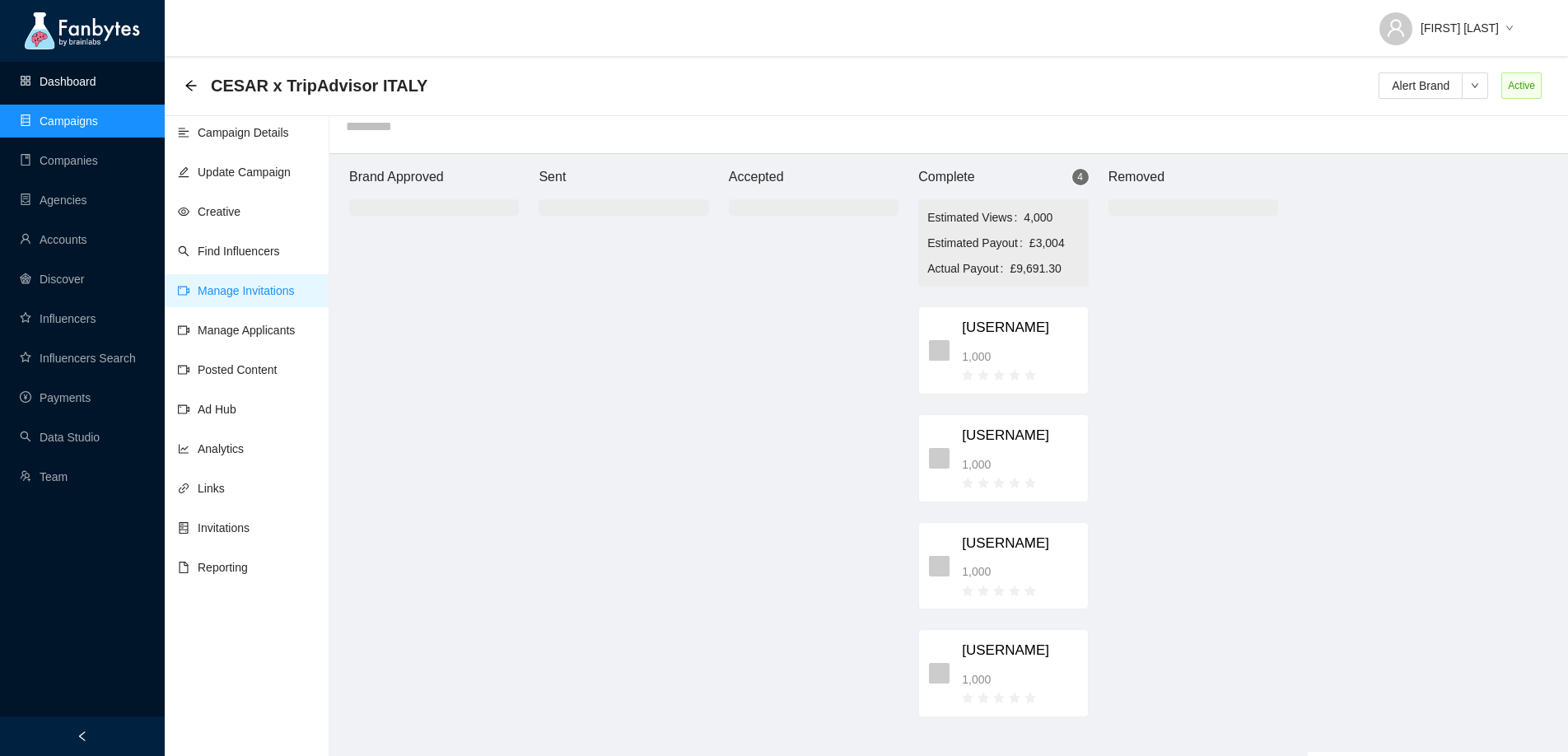 click on "Dashboard" at bounding box center [58, 82] 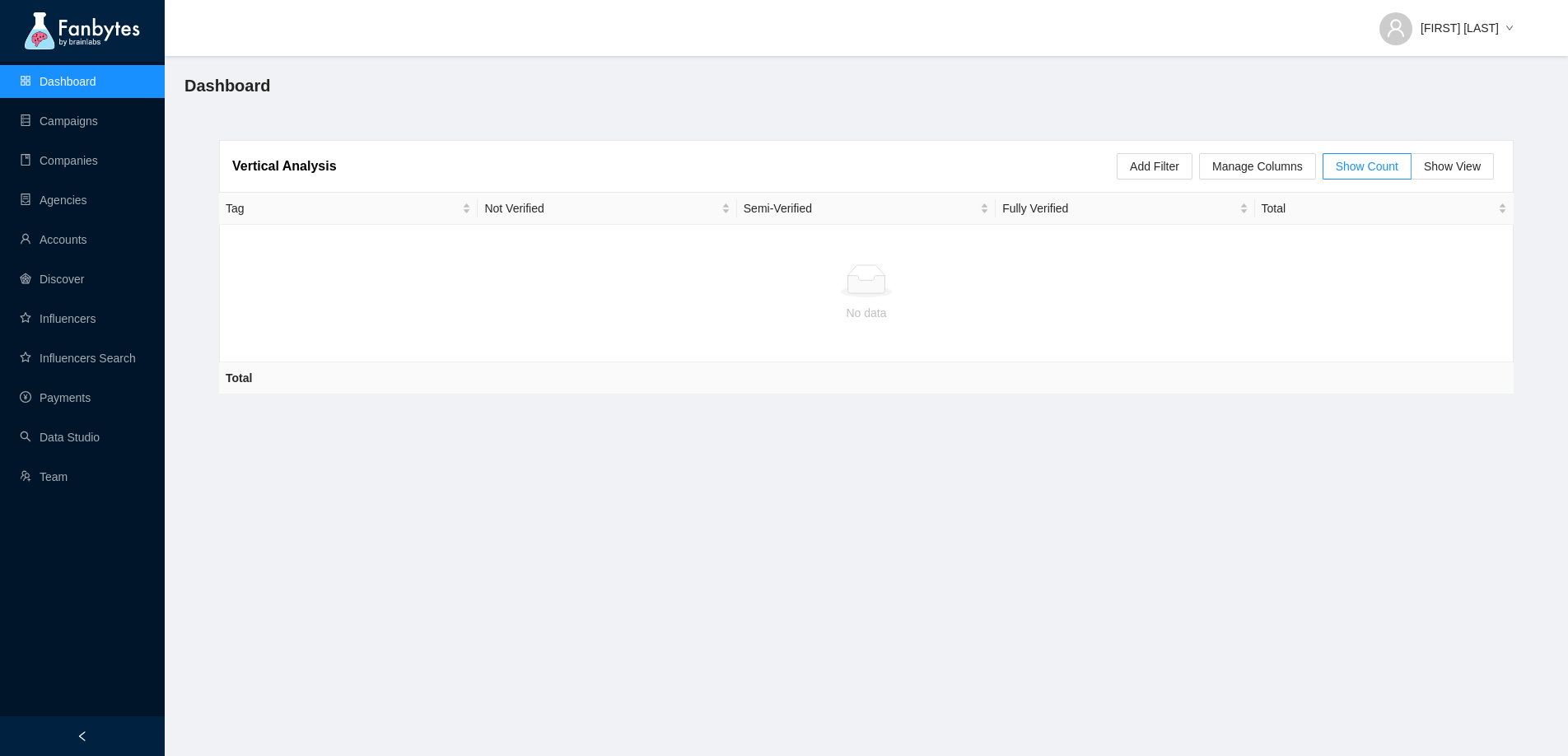 scroll, scrollTop: 0, scrollLeft: 0, axis: both 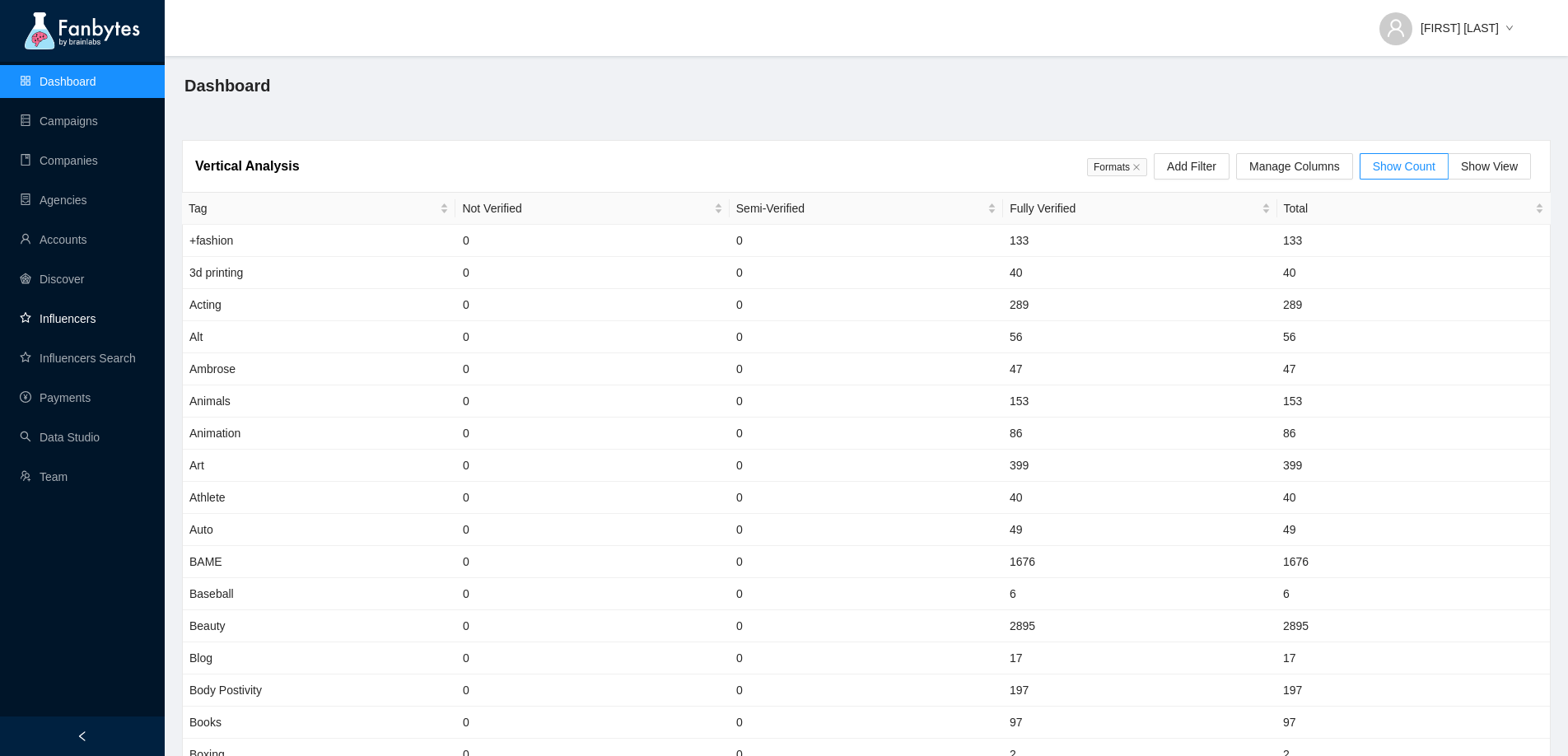 click on "Influencers" at bounding box center (58, 319) 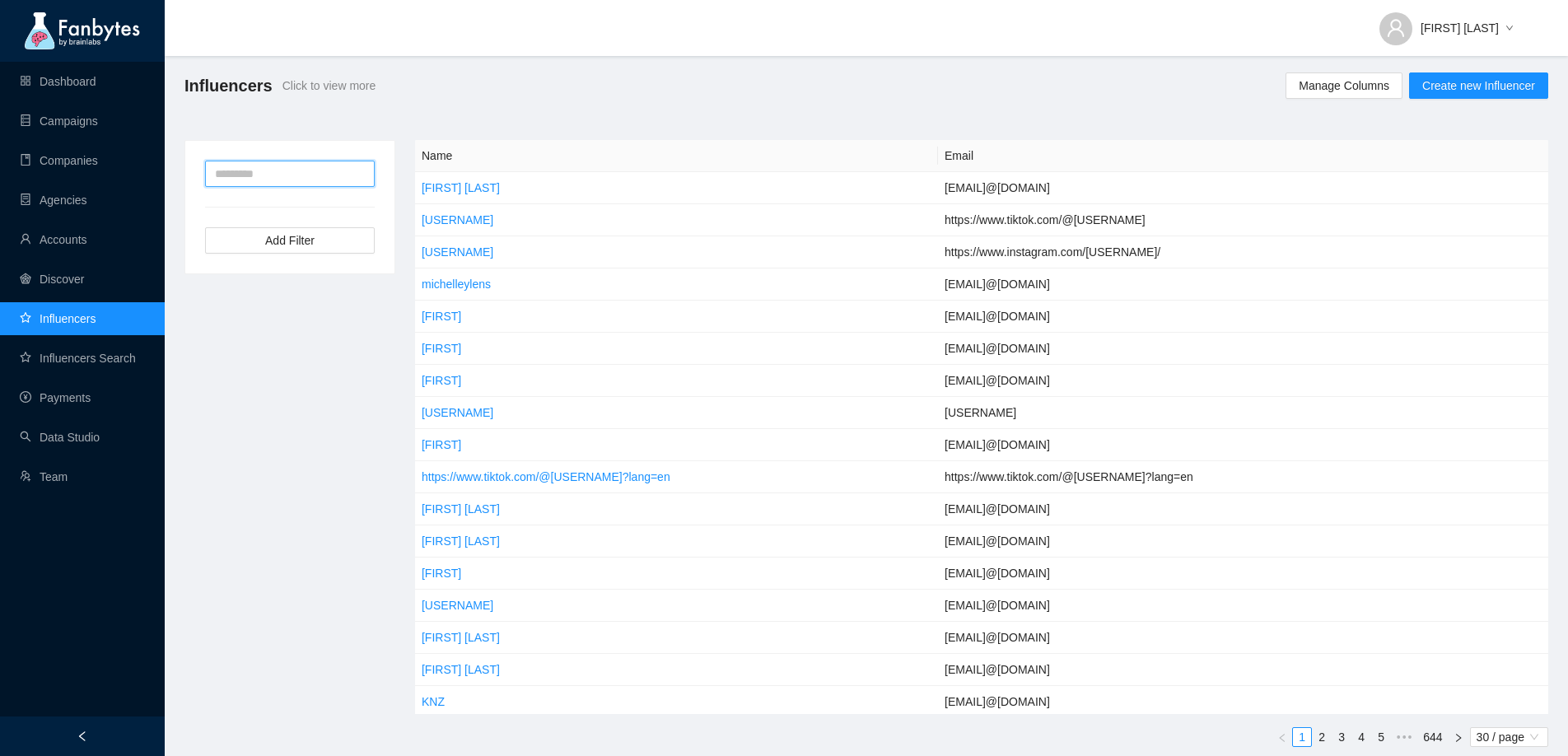 click at bounding box center (290, 174) 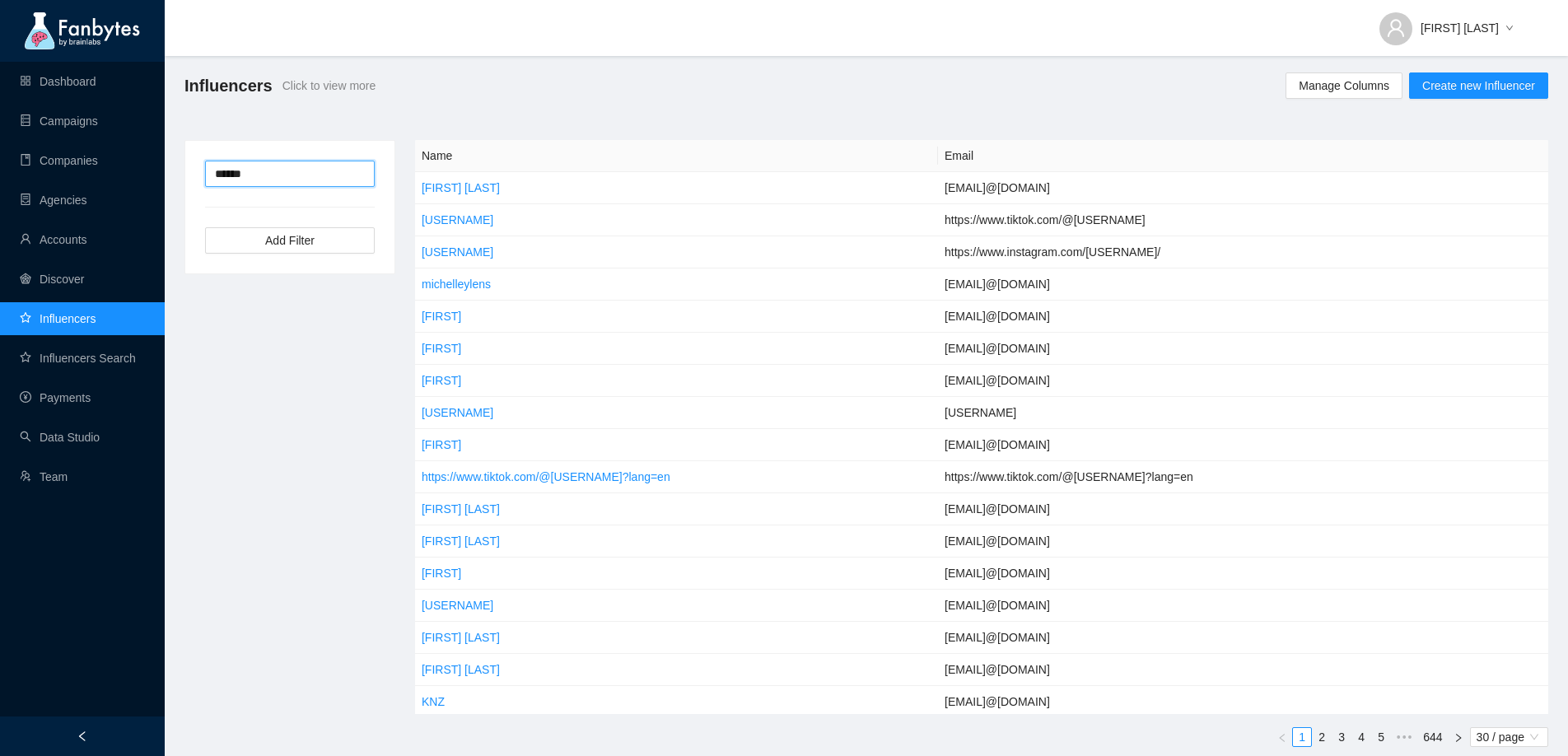 type on "******" 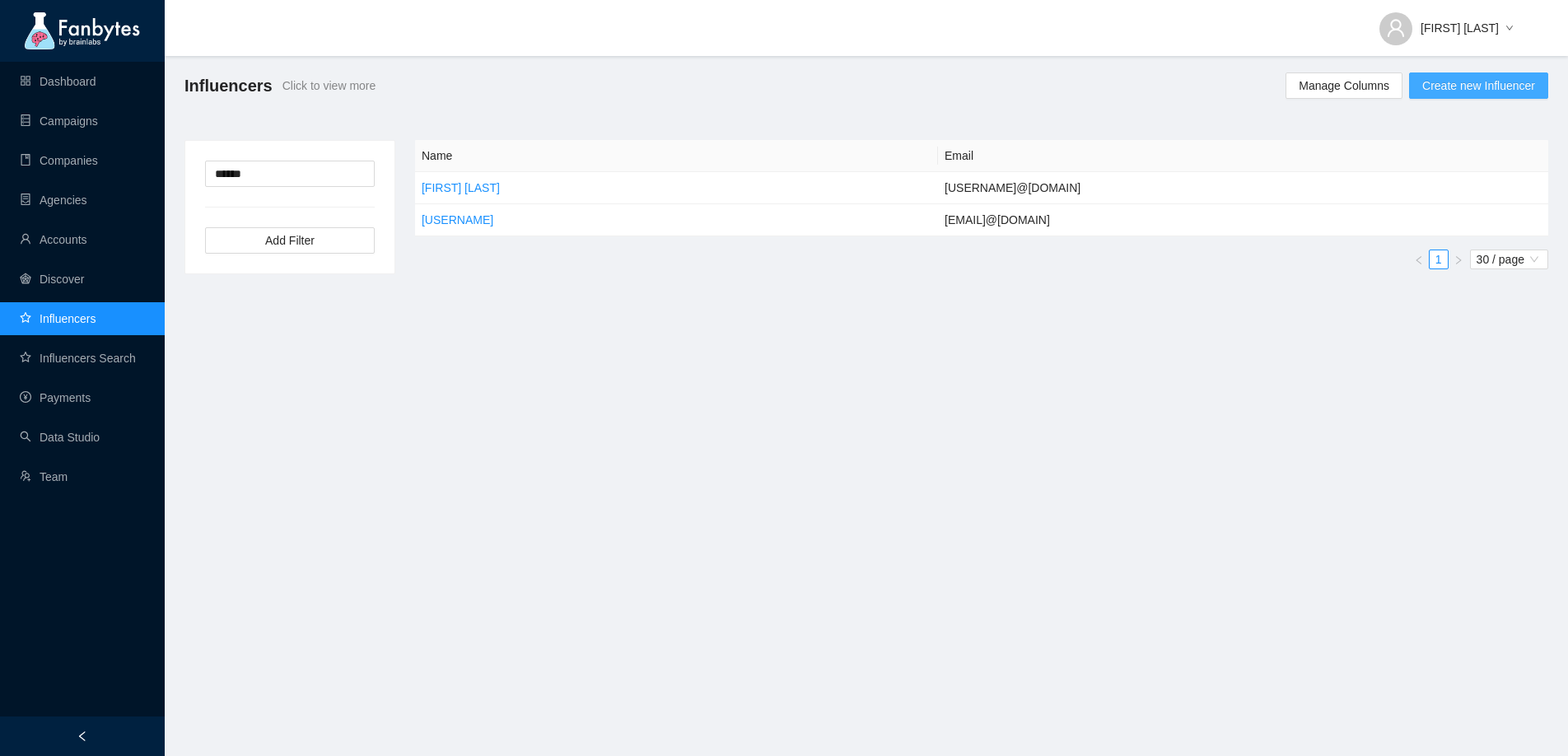 click on "Create new Influencer" at bounding box center (1478, 86) 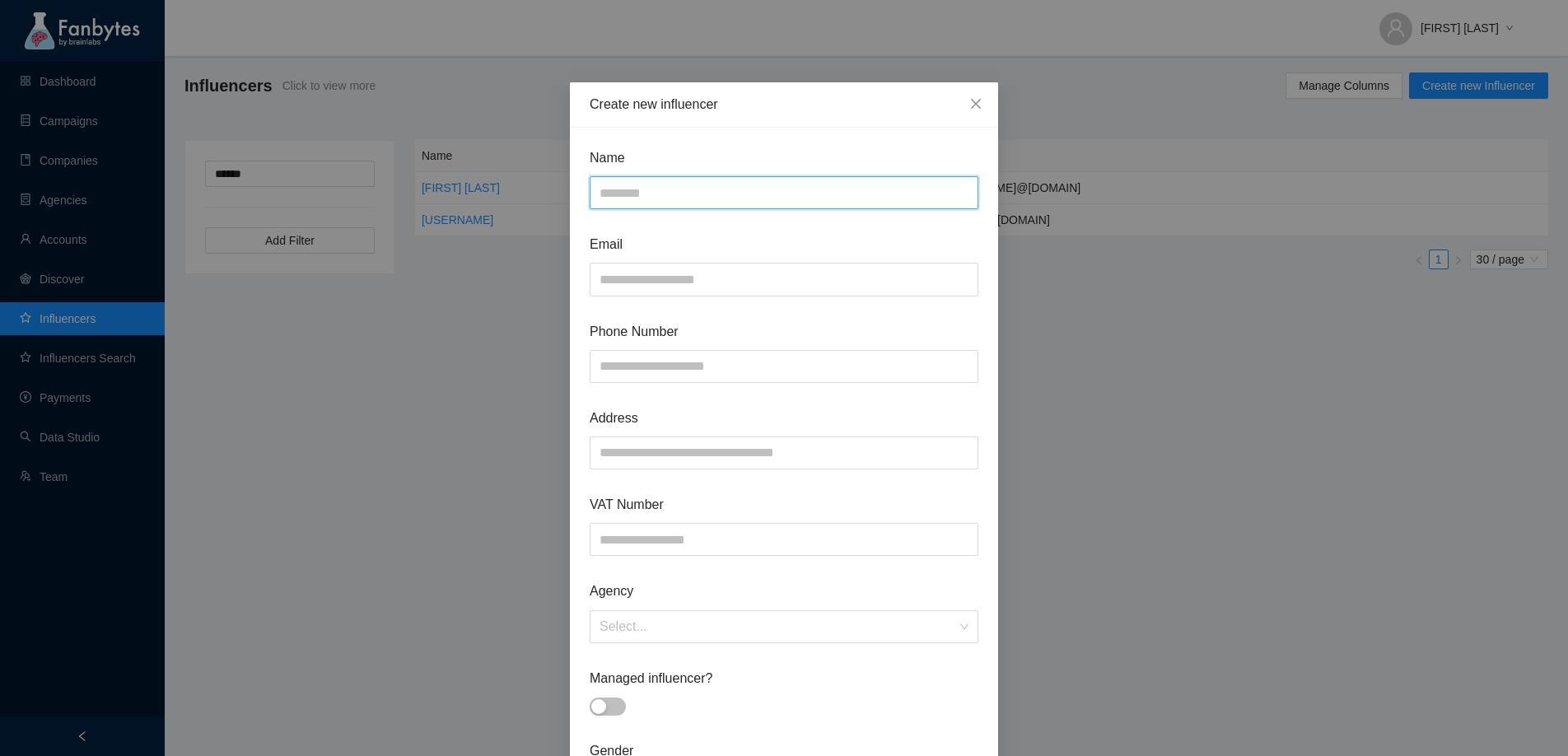 click at bounding box center (784, 193) 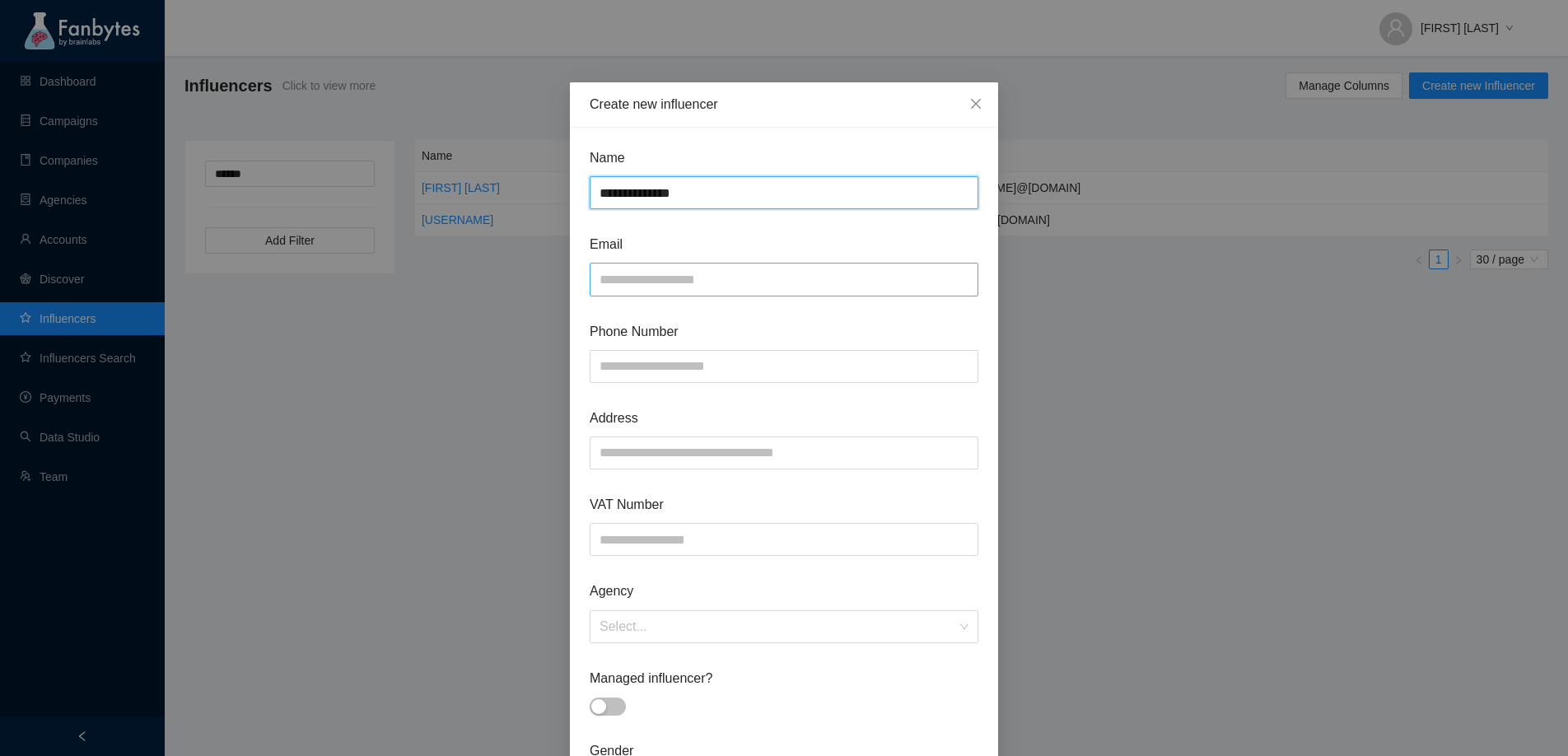 type on "**********" 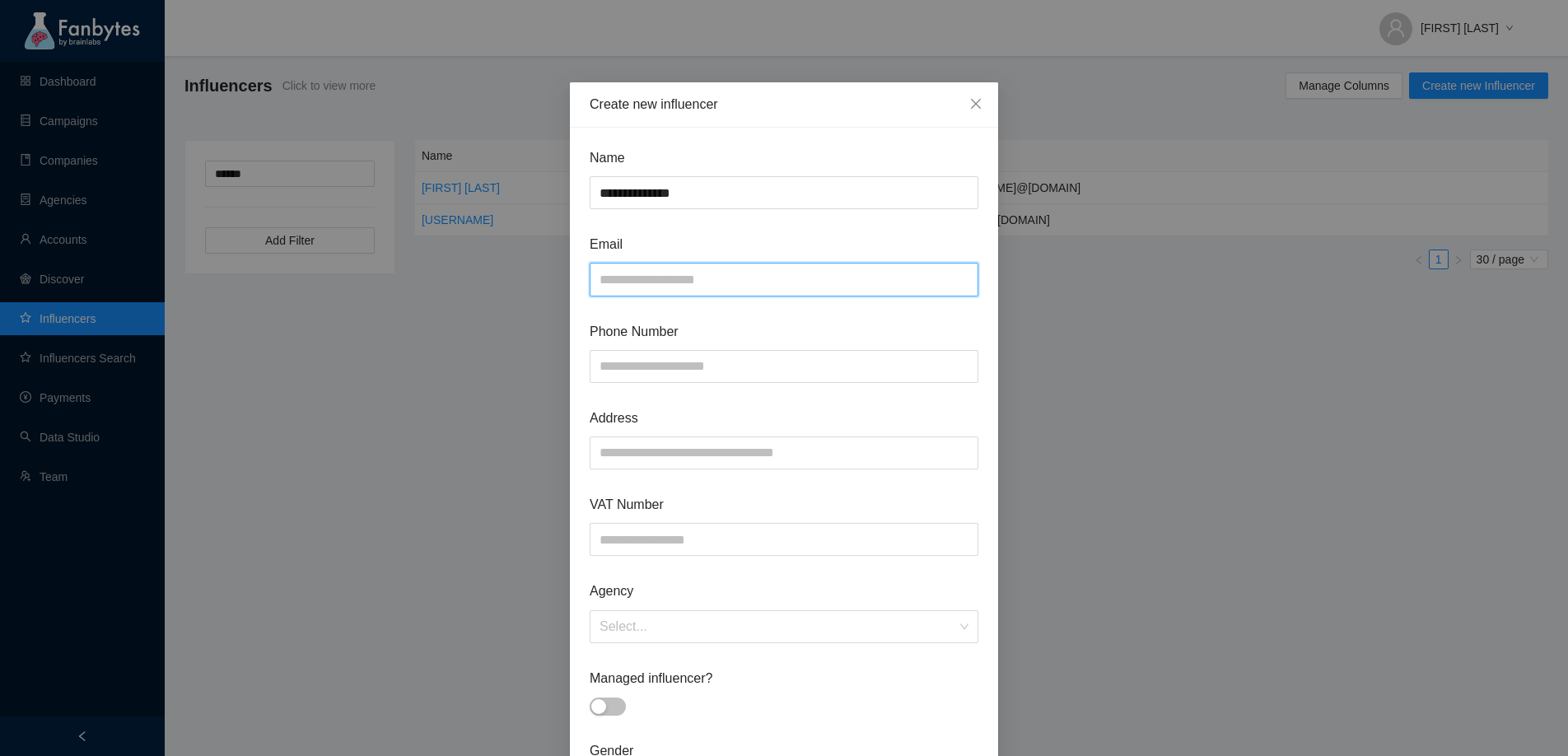 click at bounding box center (784, 279) 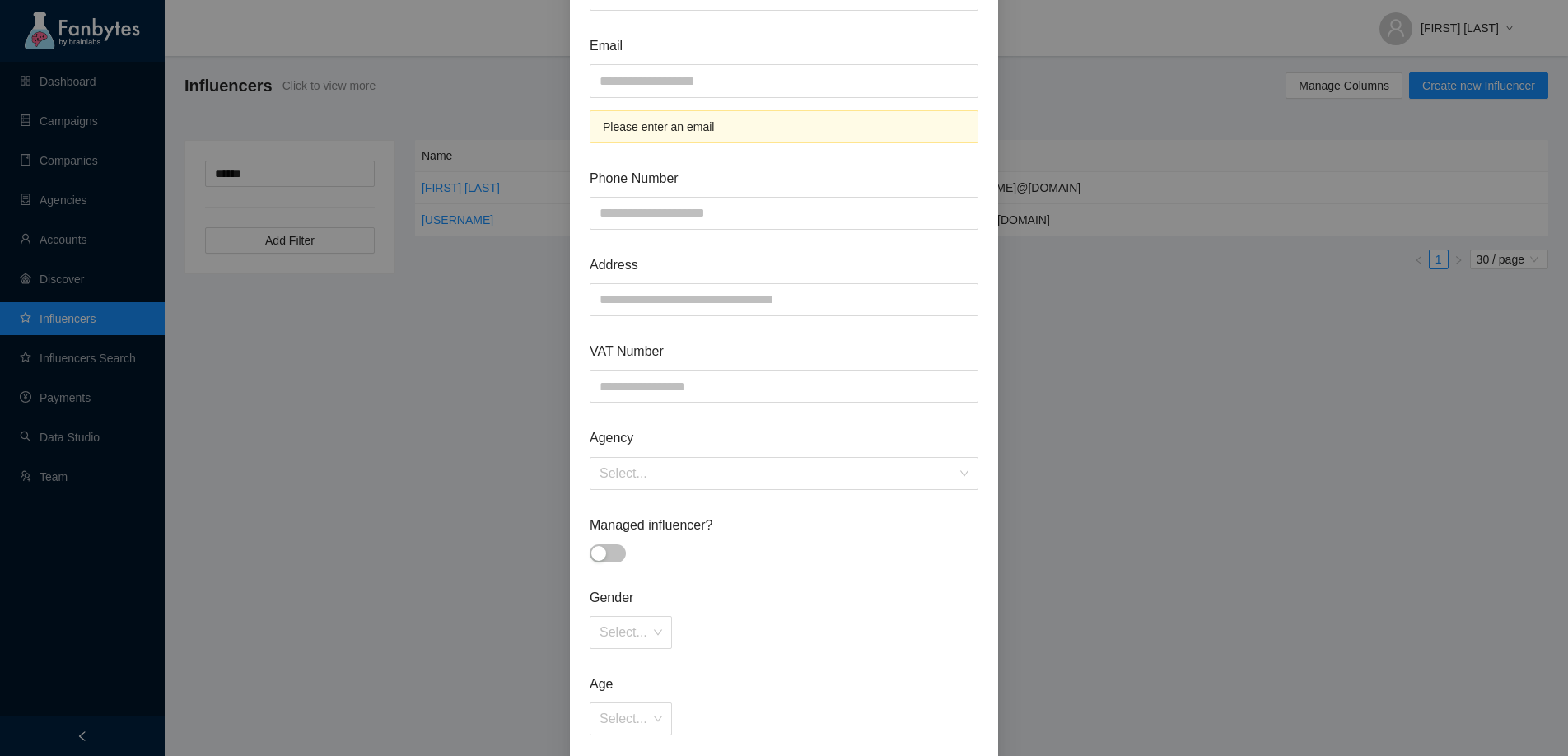 scroll, scrollTop: 316, scrollLeft: 0, axis: vertical 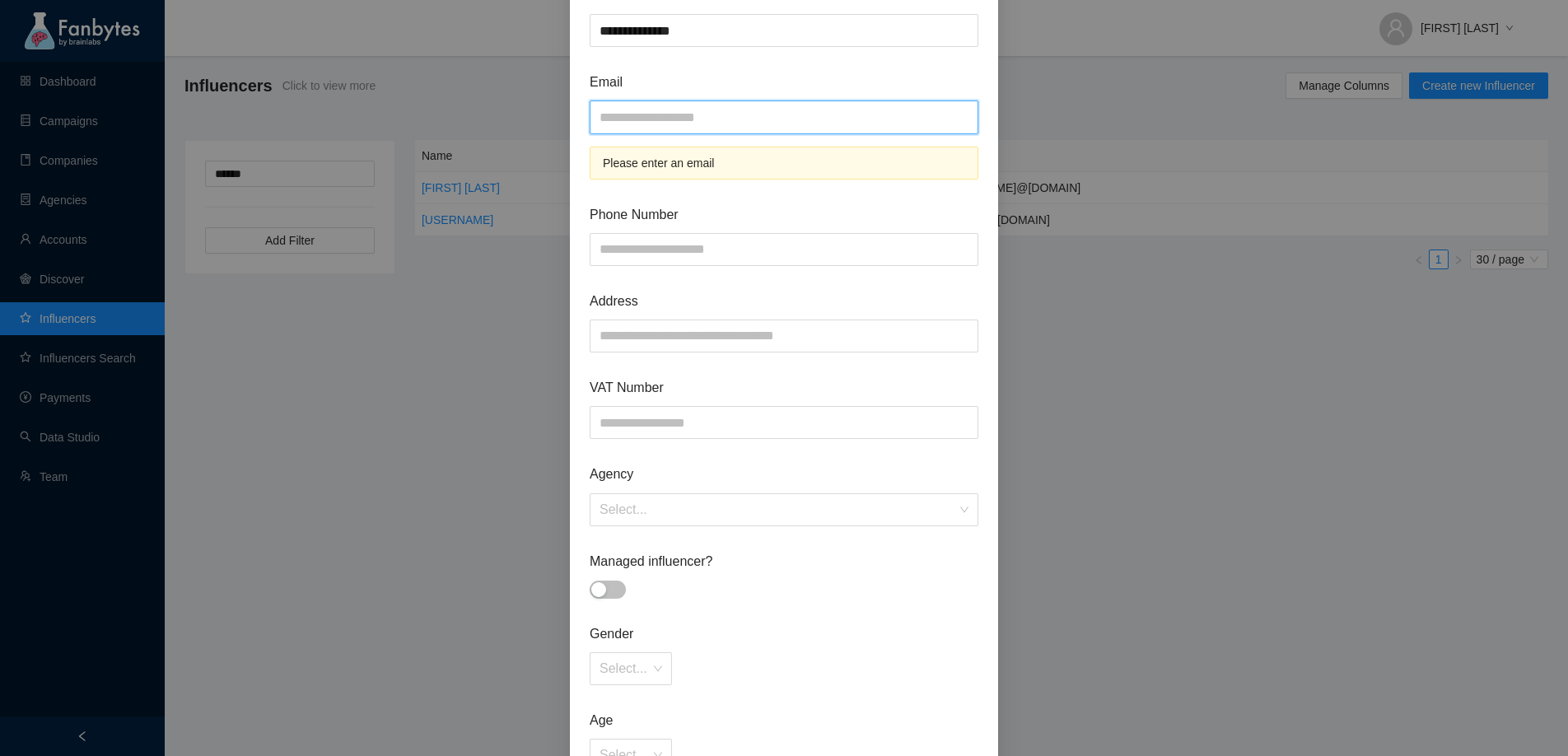 click at bounding box center (784, 117) 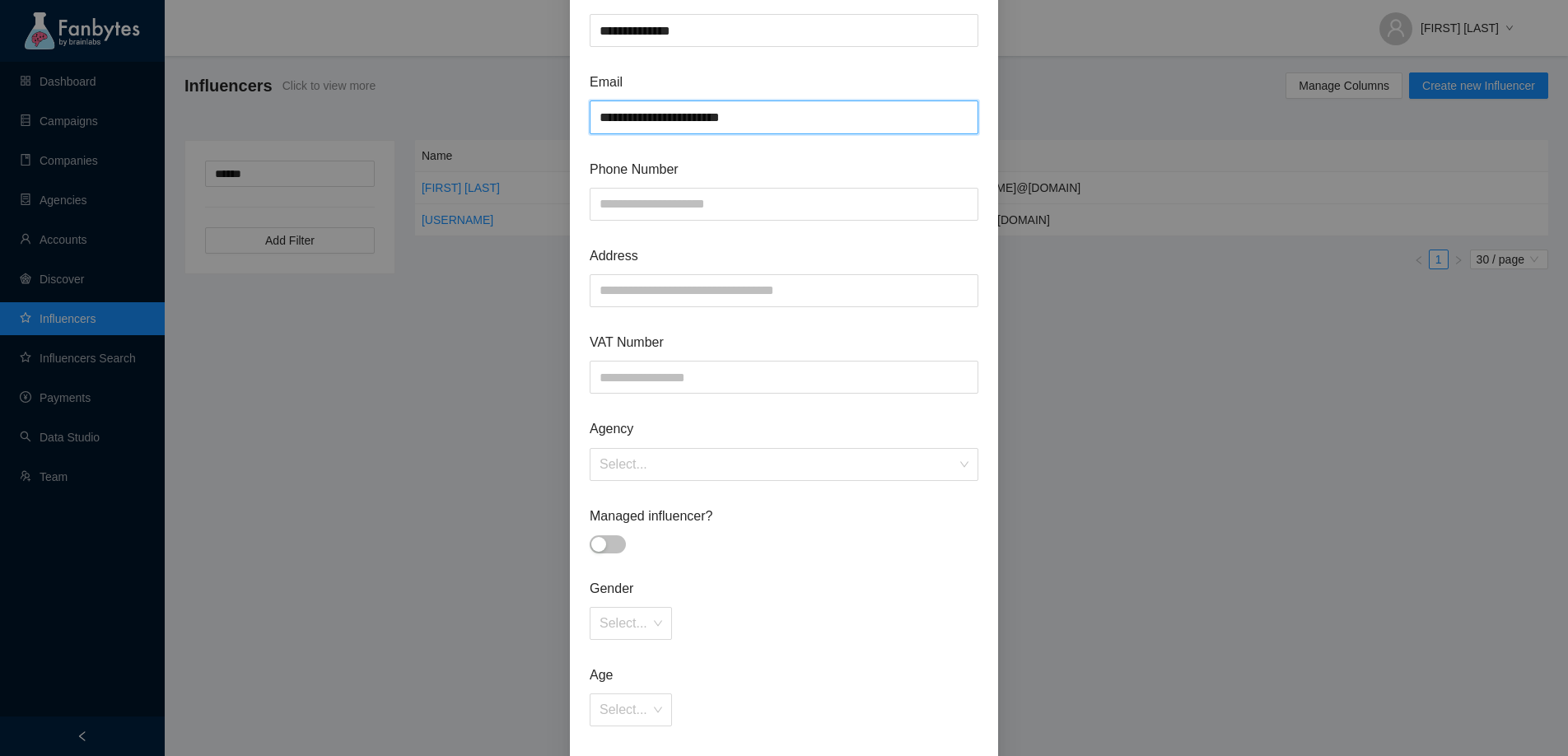 type on "**********" 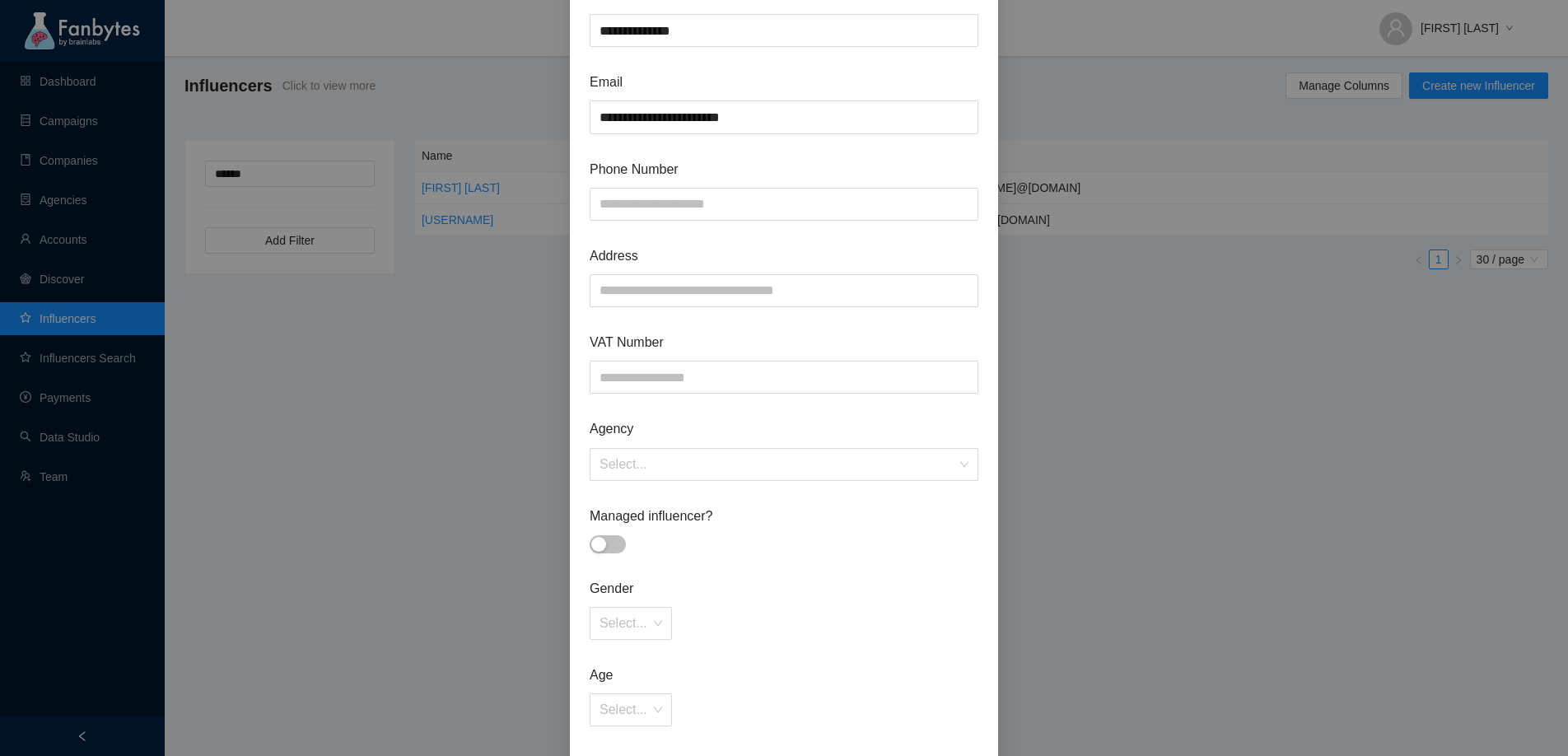 click on "**********" at bounding box center (784, 483) 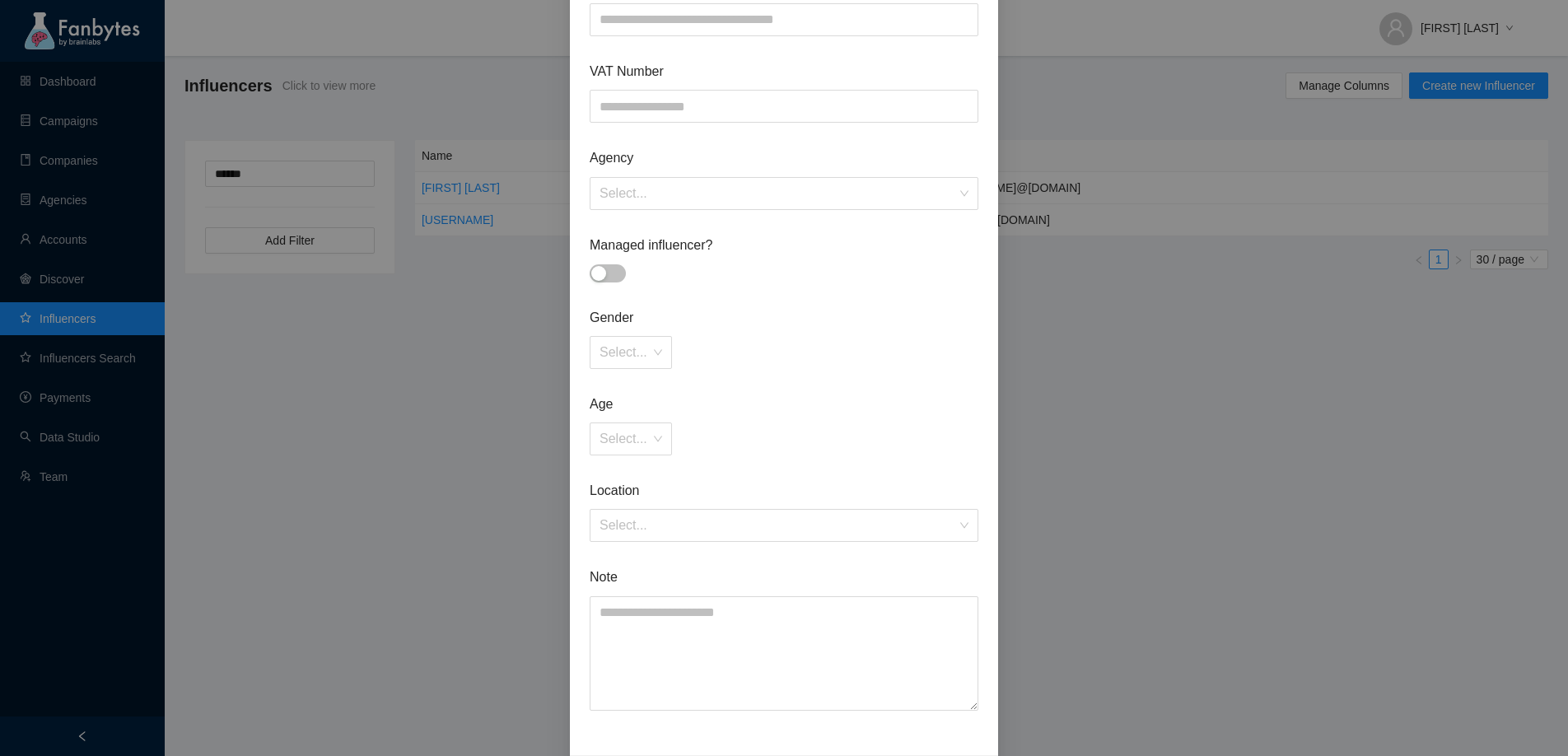 scroll, scrollTop: 496, scrollLeft: 0, axis: vertical 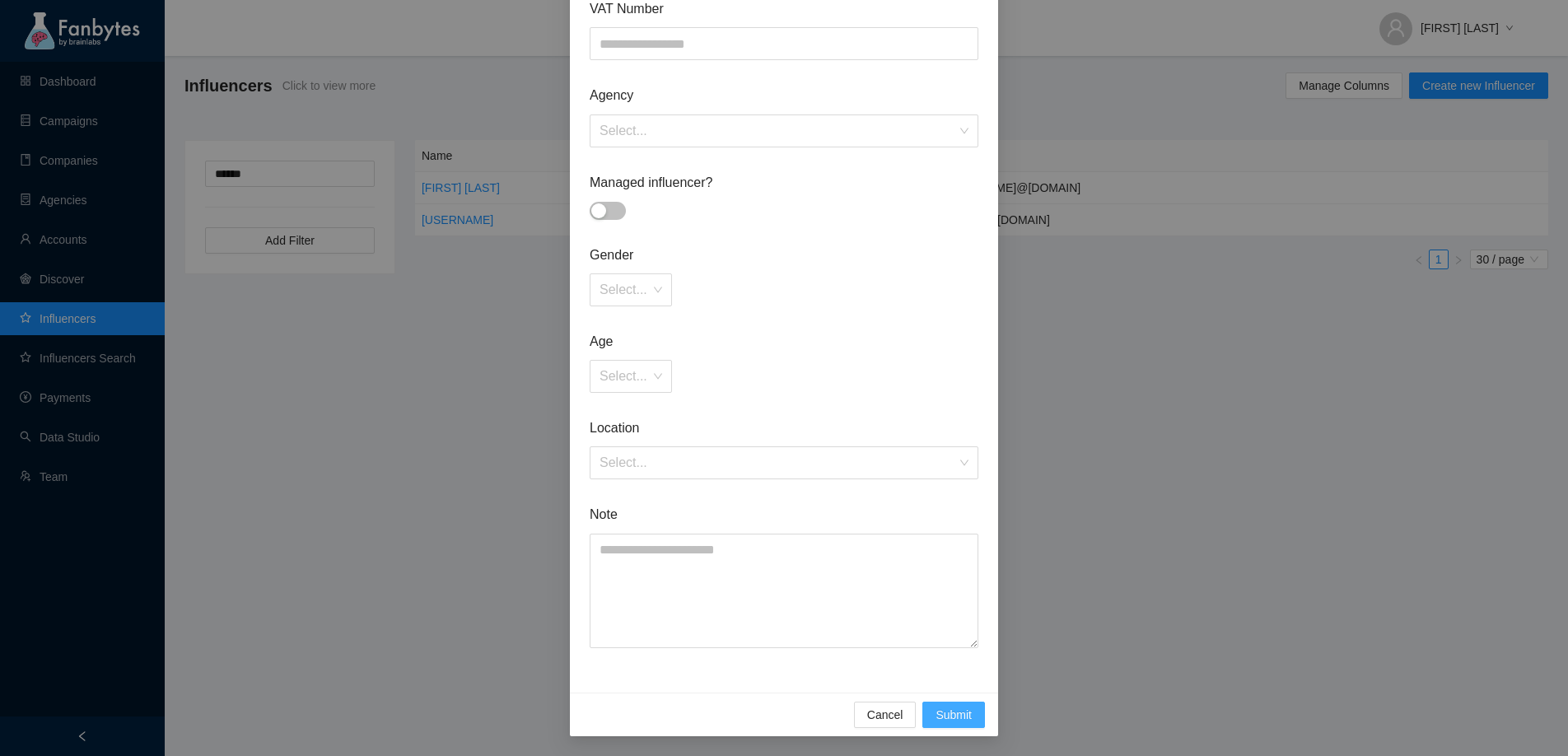 click on "Submit" at bounding box center [954, 715] 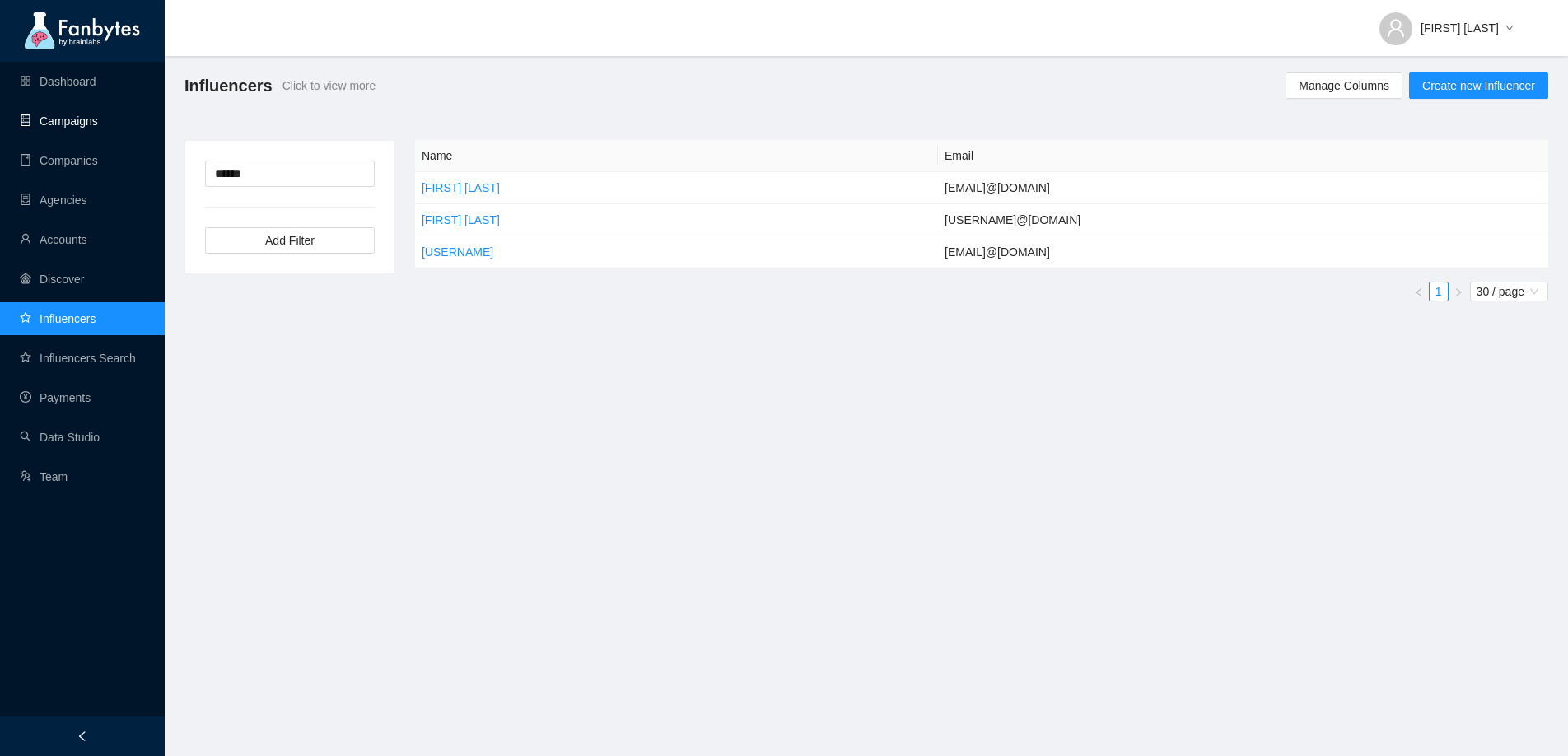 click on "Campaigns" at bounding box center [58, 121] 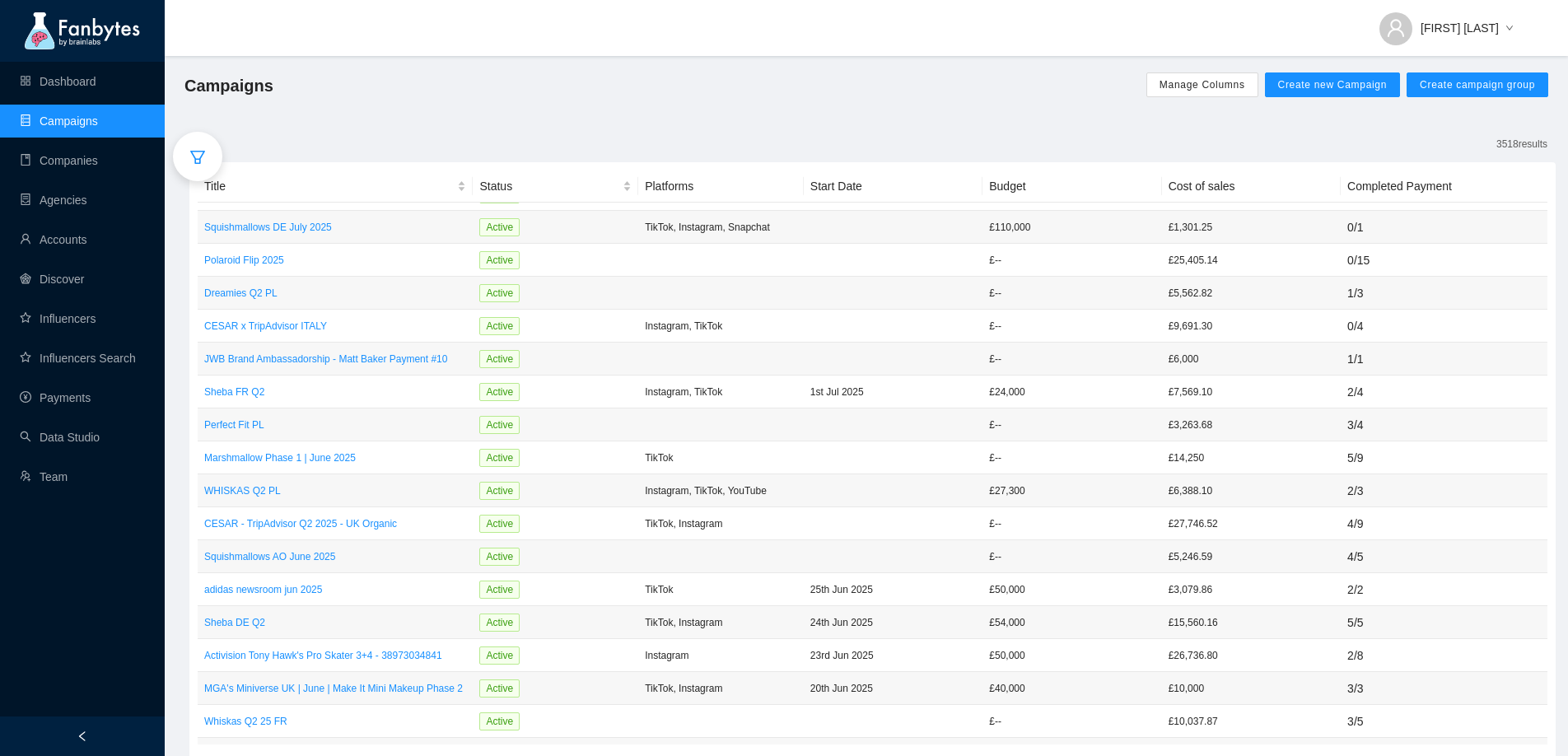 scroll, scrollTop: 236, scrollLeft: 0, axis: vertical 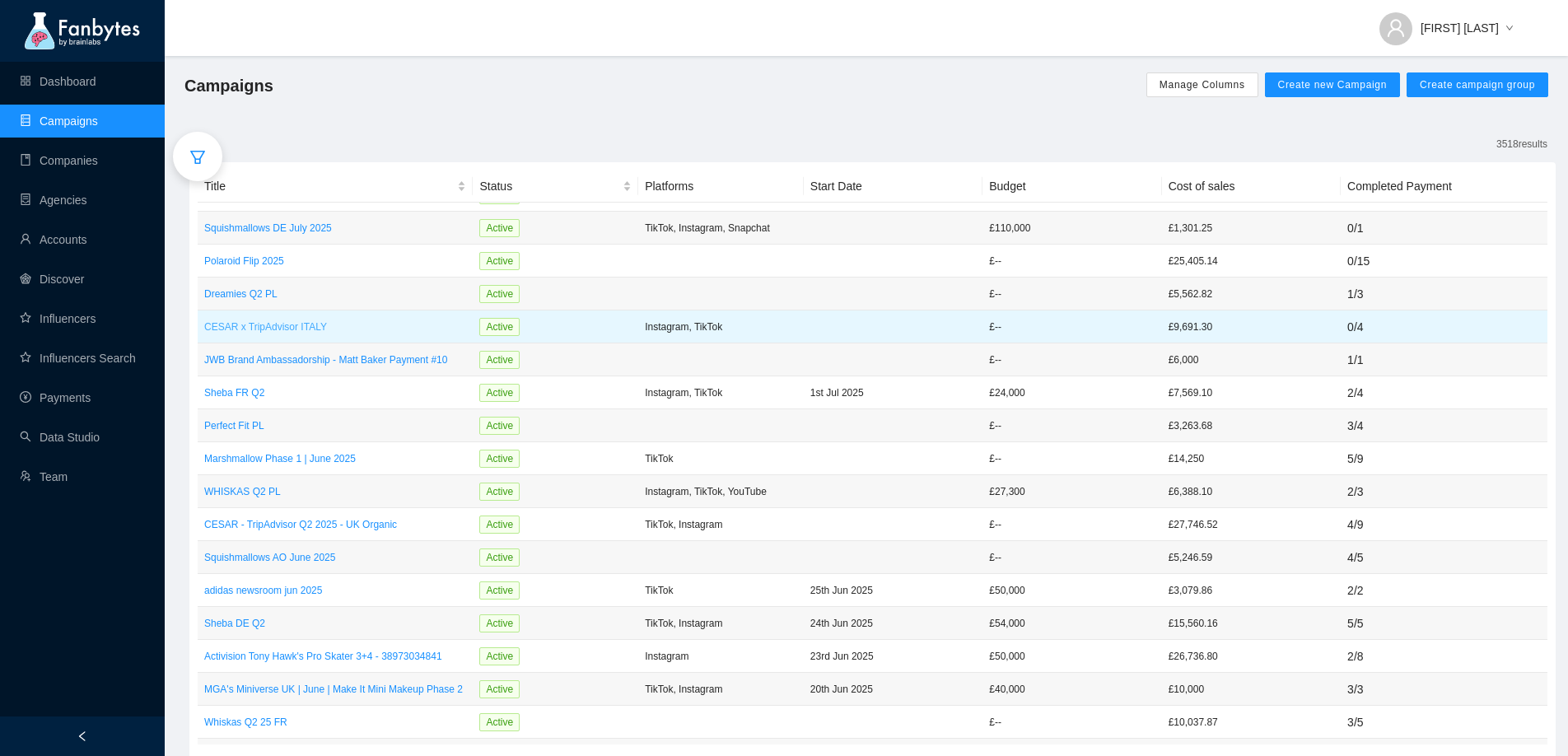click on "CESAR x TripAdvisor ITALY" at bounding box center [335, 327] 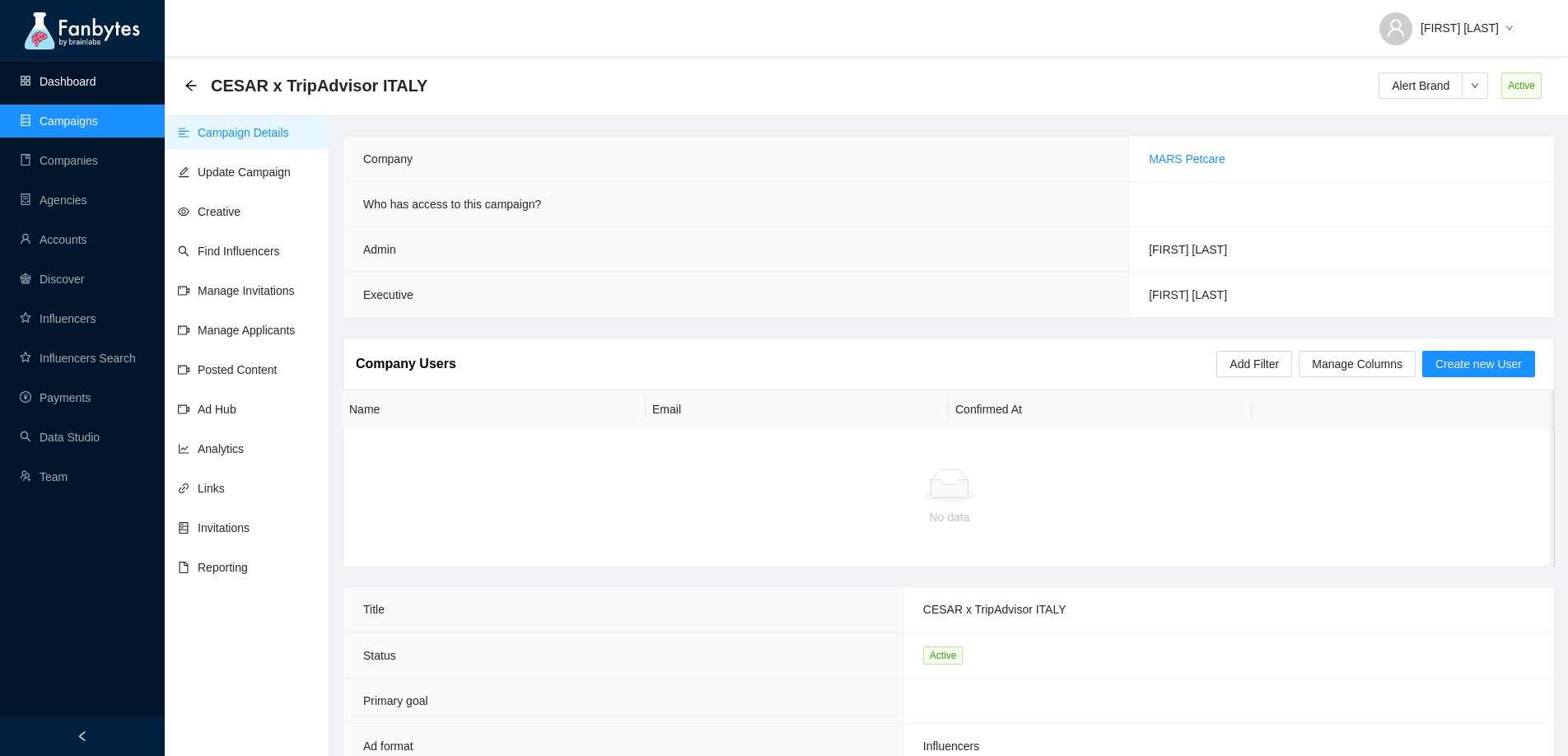 click on "Dashboard" at bounding box center (58, 82) 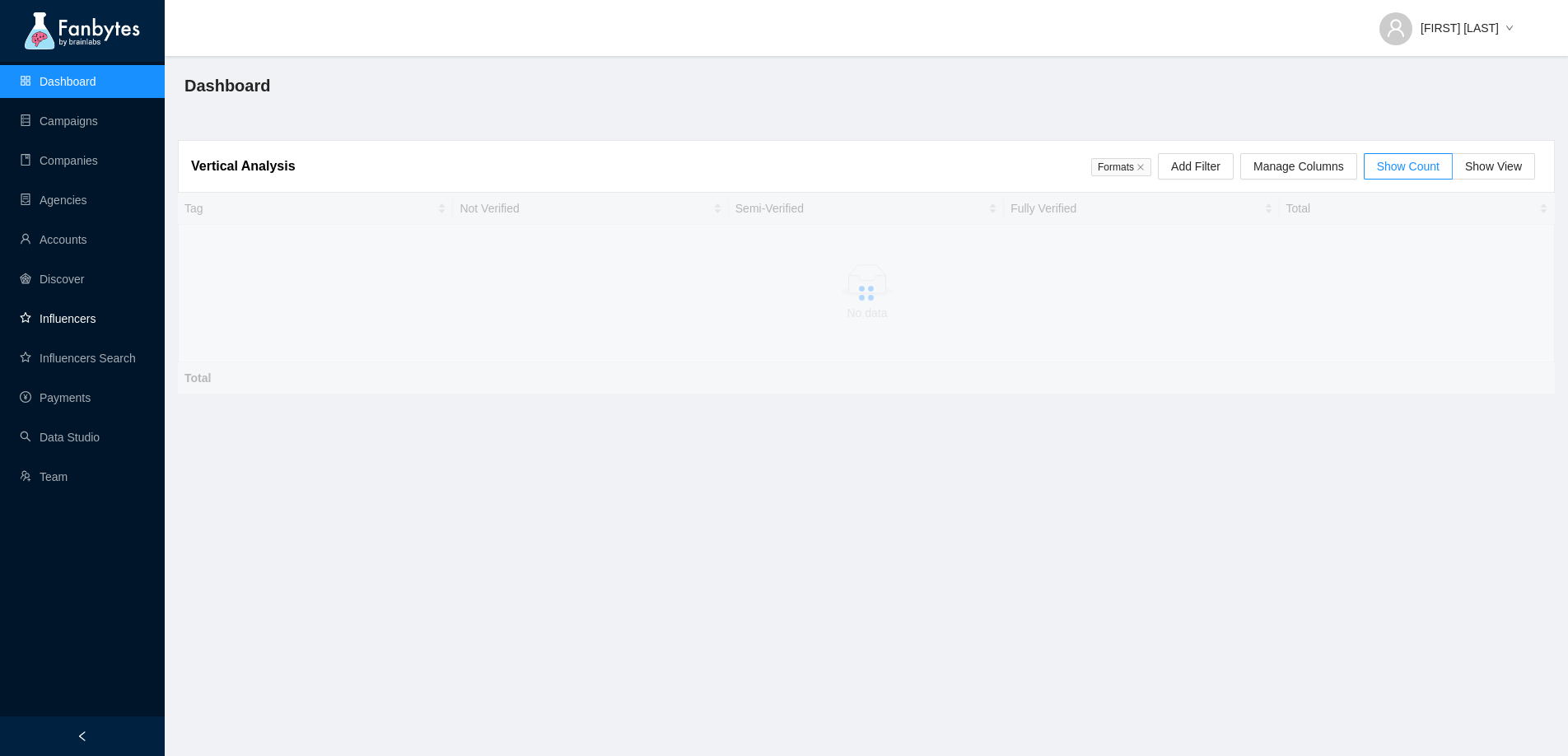 click on "Influencers" at bounding box center (58, 319) 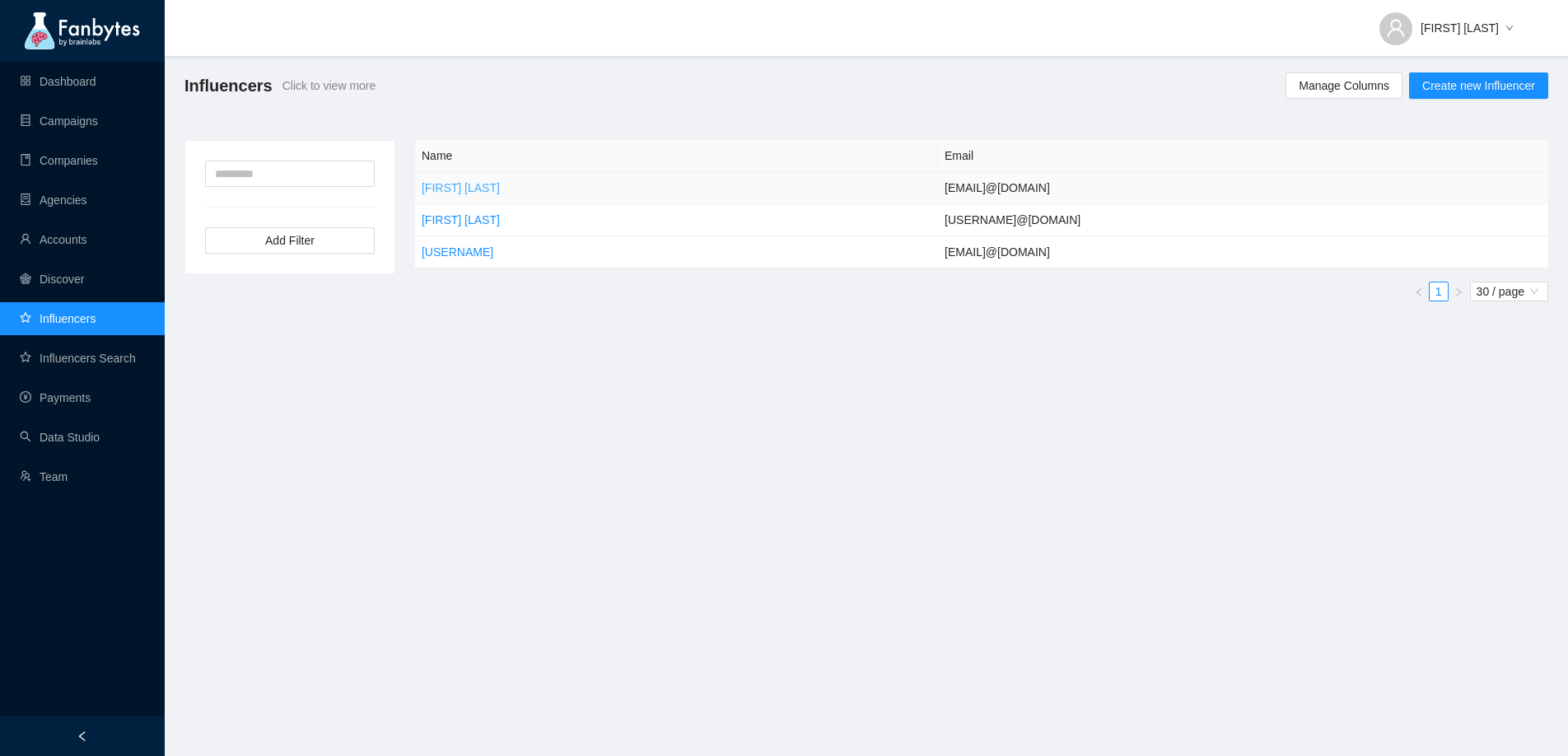 click on "[FIRST] [LAST]" at bounding box center (460, 188) 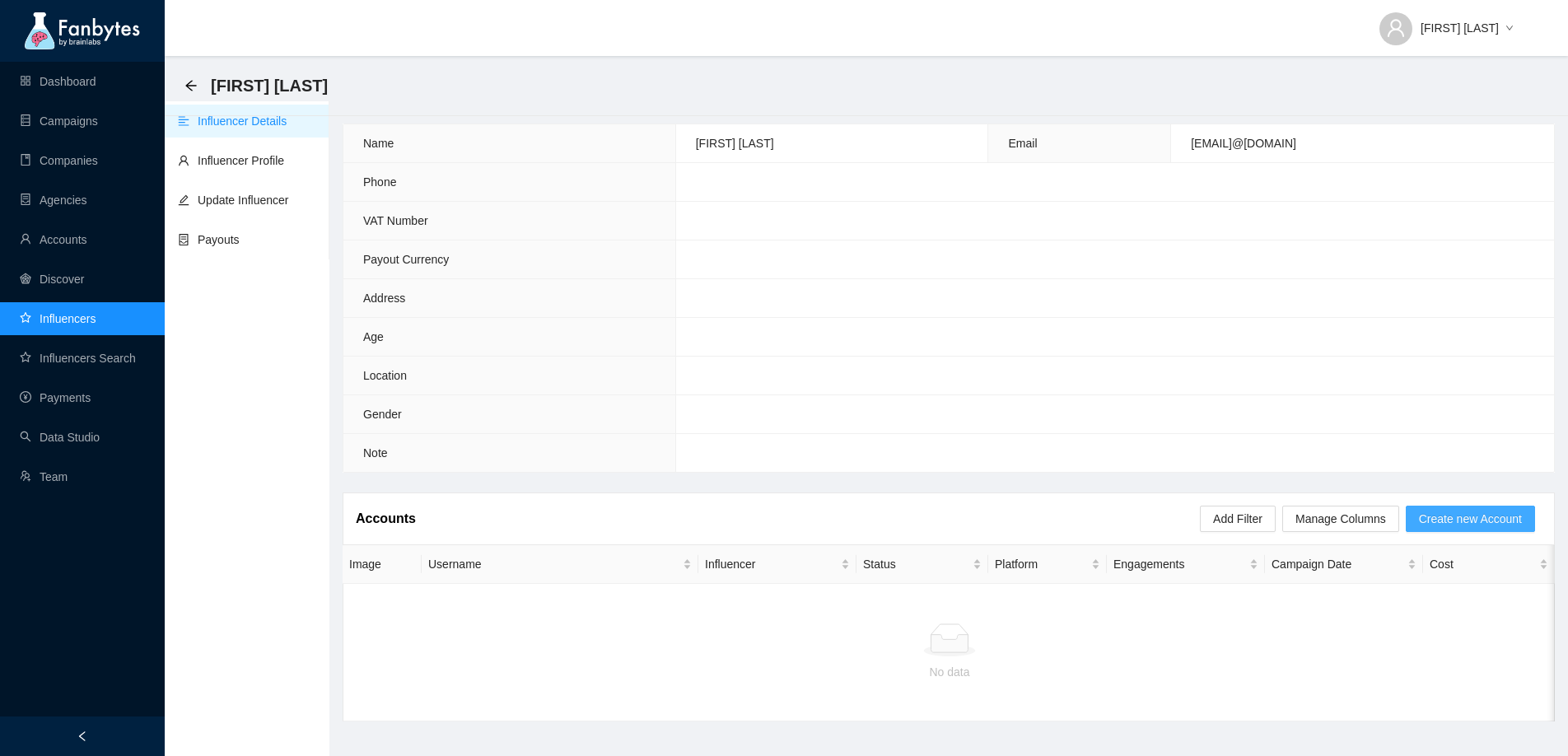 click on "Create new Account" at bounding box center [1470, 519] 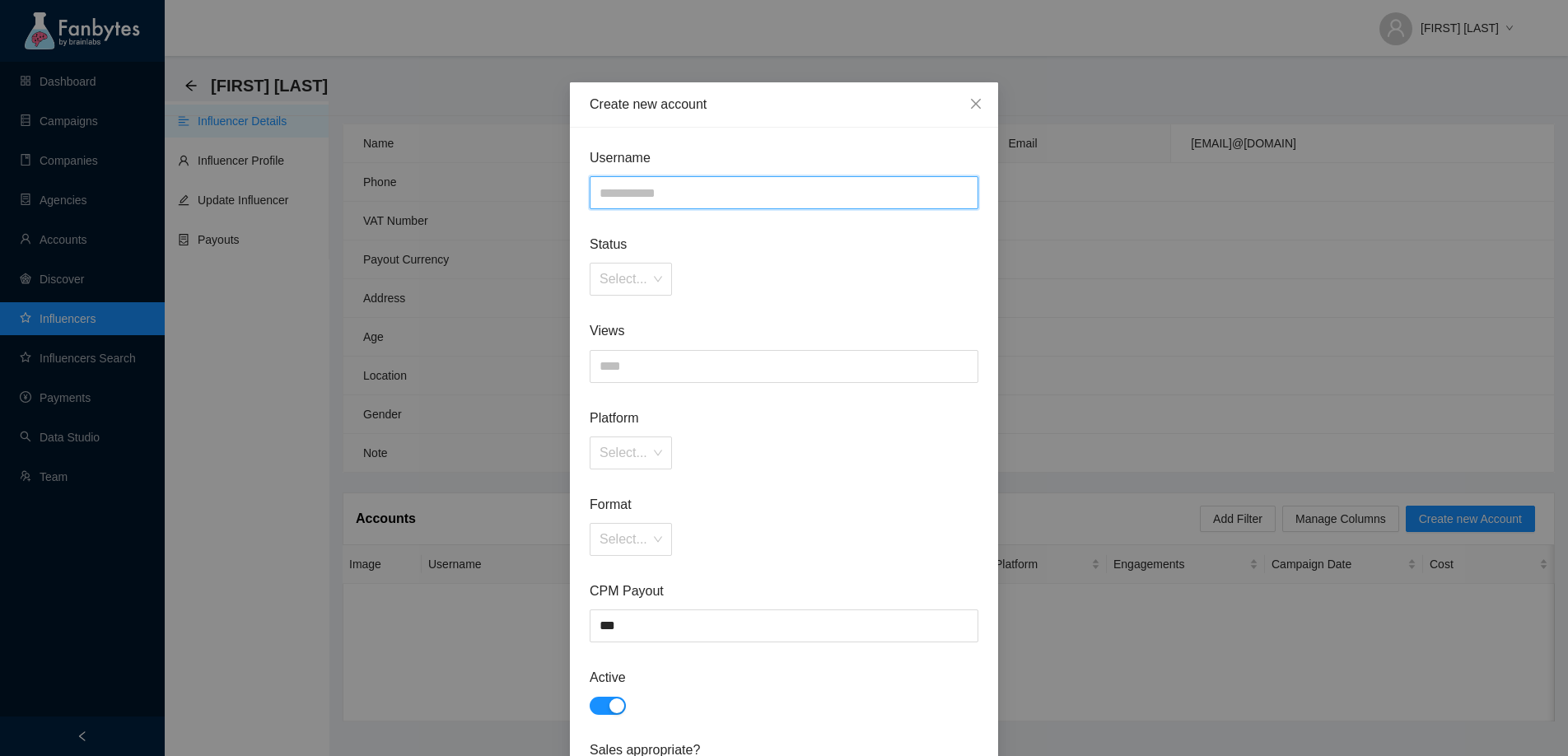 click at bounding box center [784, 193] 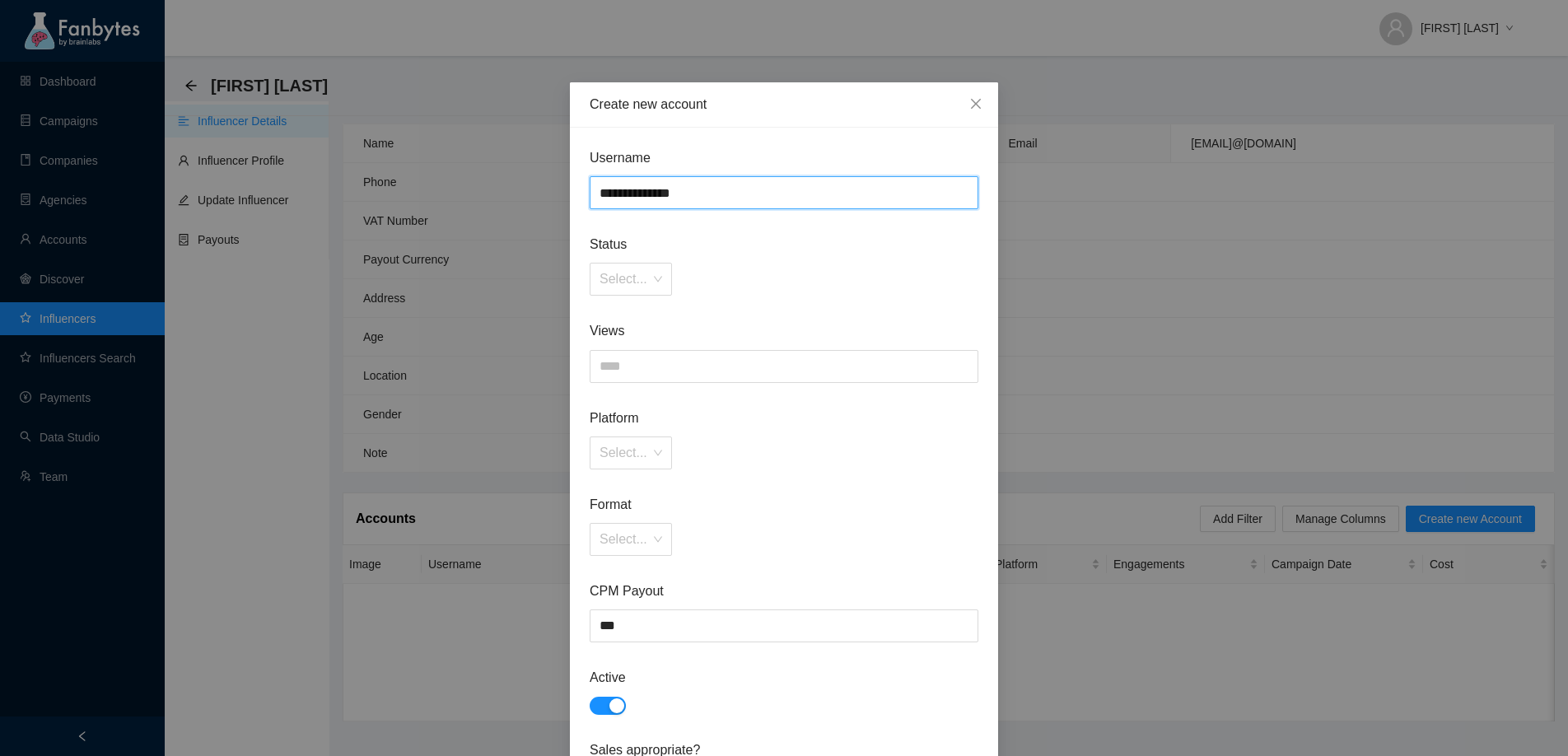 type on "**********" 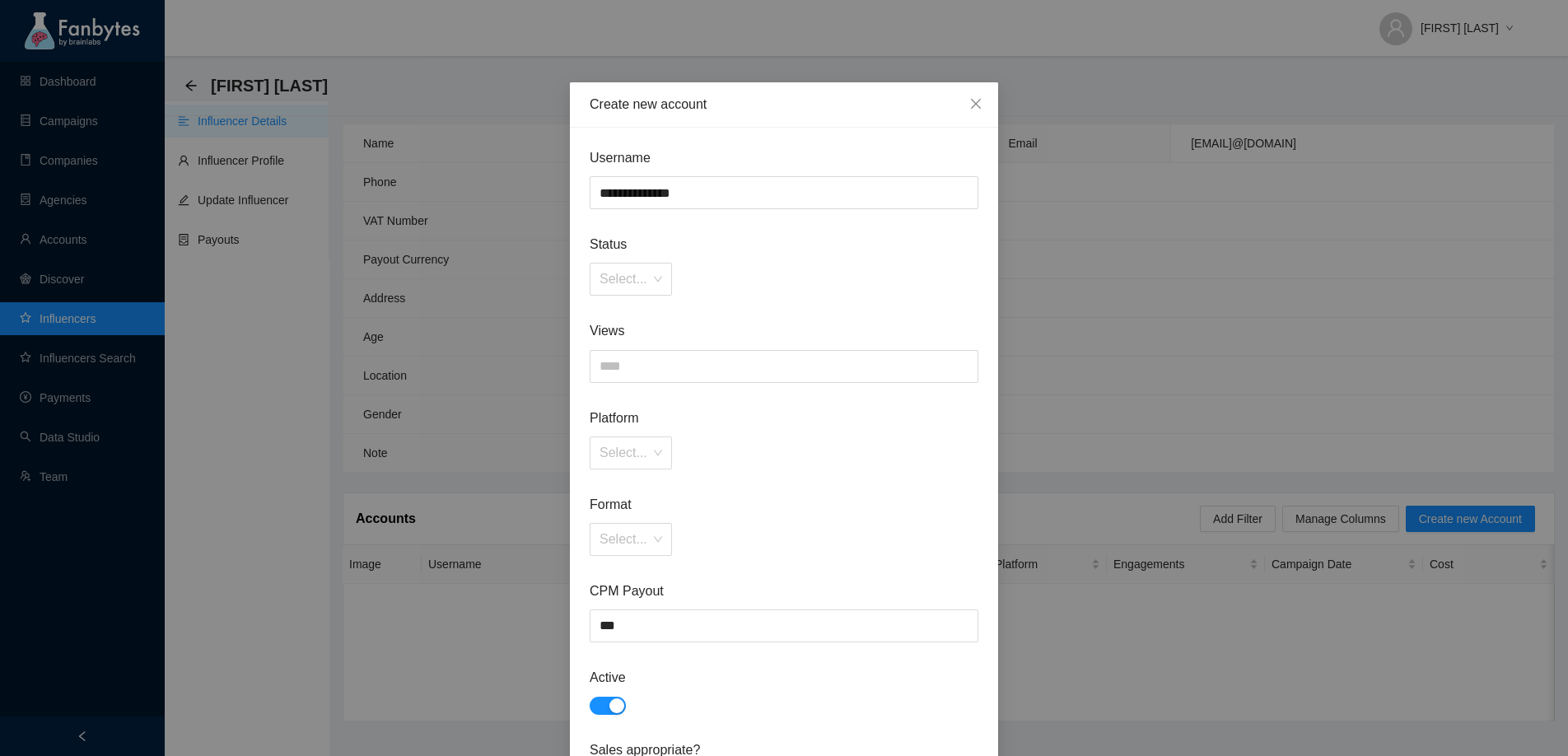 click on "Username" at bounding box center [784, 157] 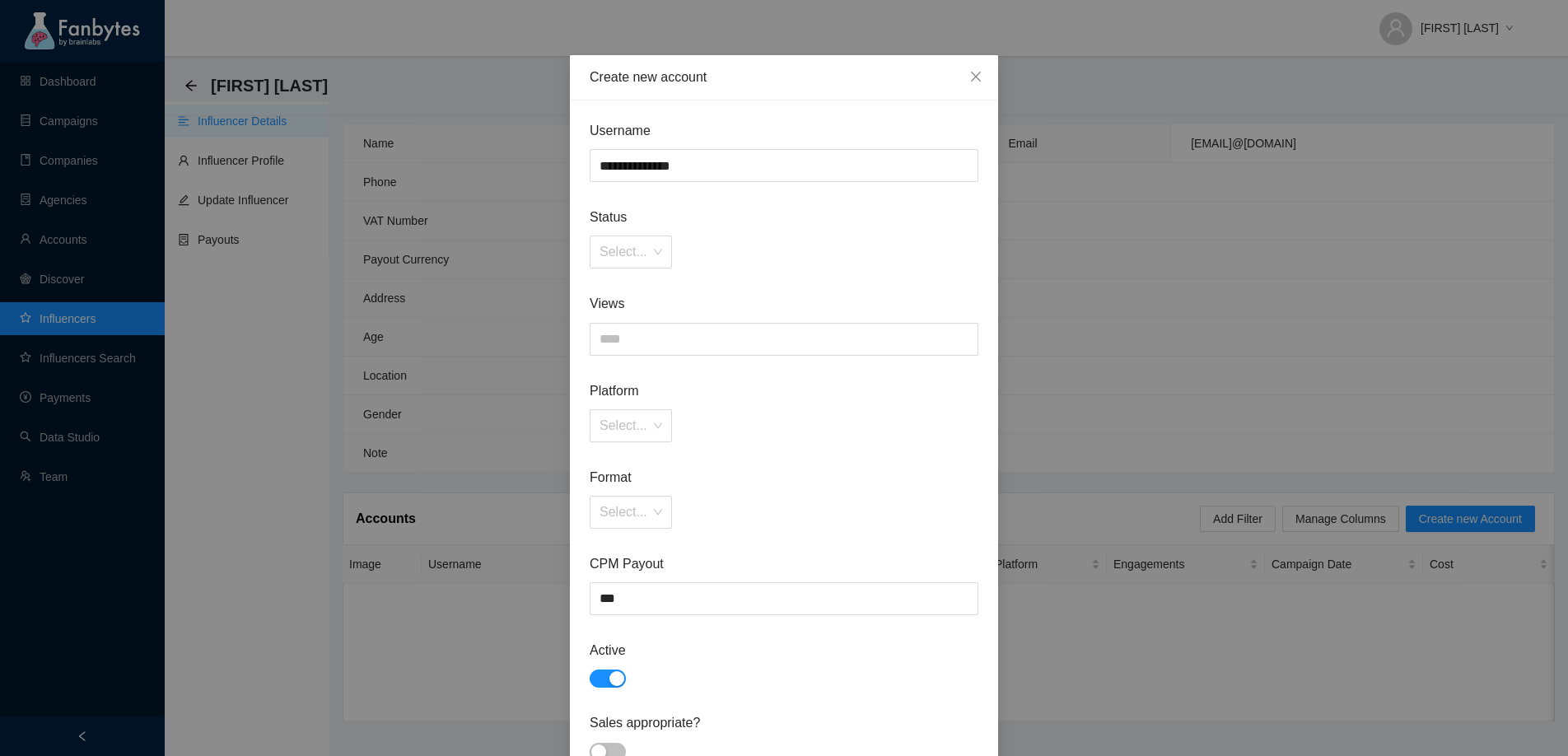 scroll, scrollTop: 37, scrollLeft: 0, axis: vertical 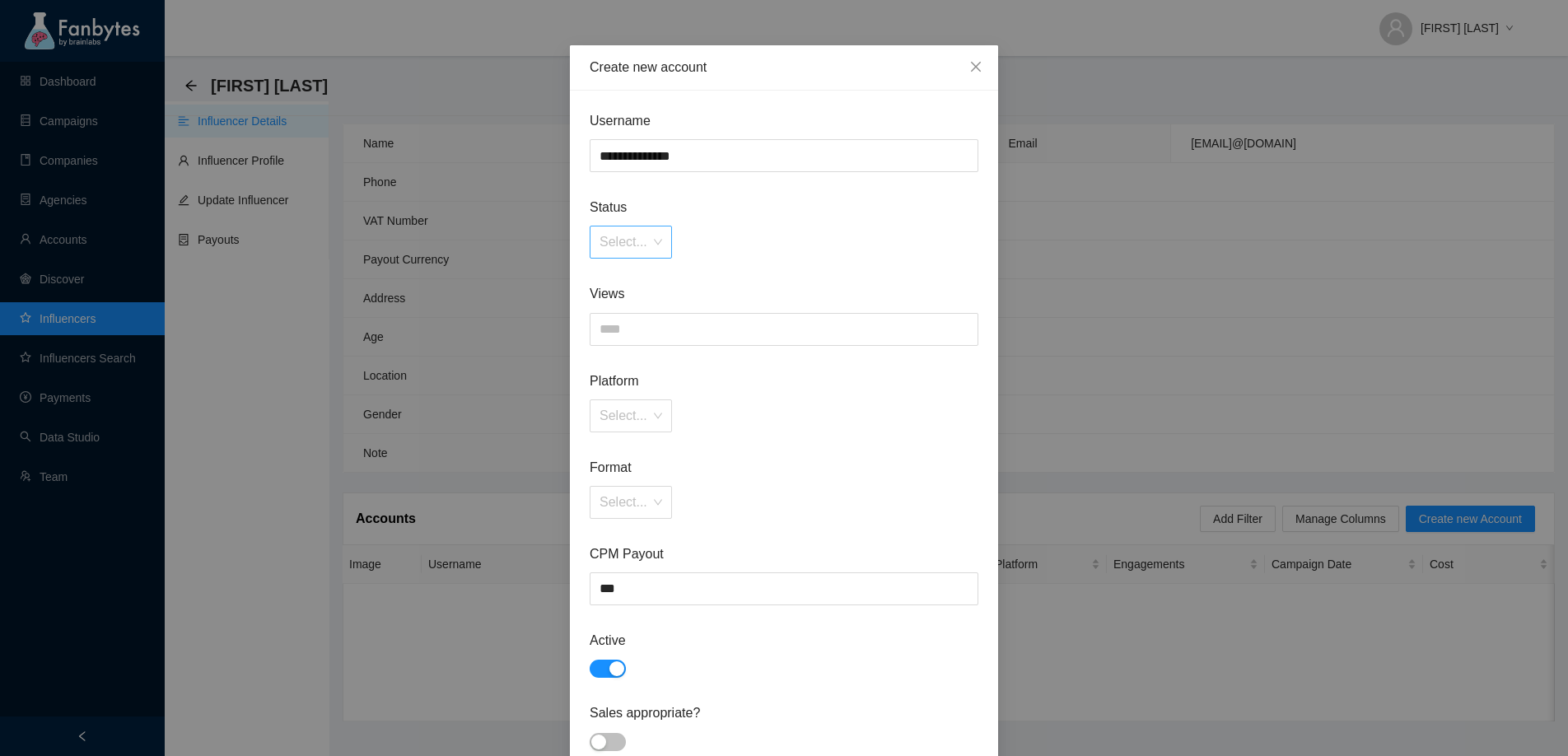 click at bounding box center [625, 242] 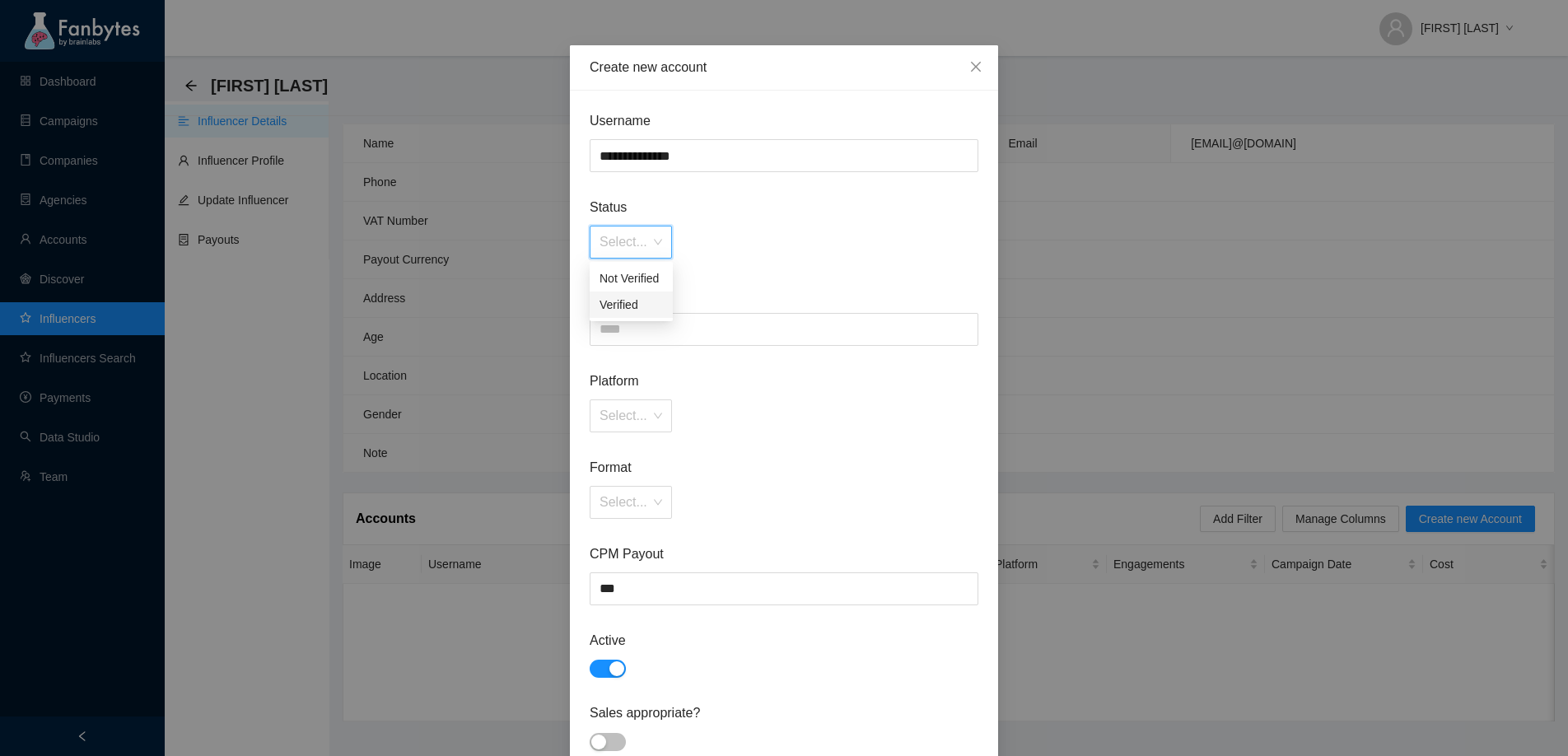 click on "Verified" at bounding box center [631, 305] 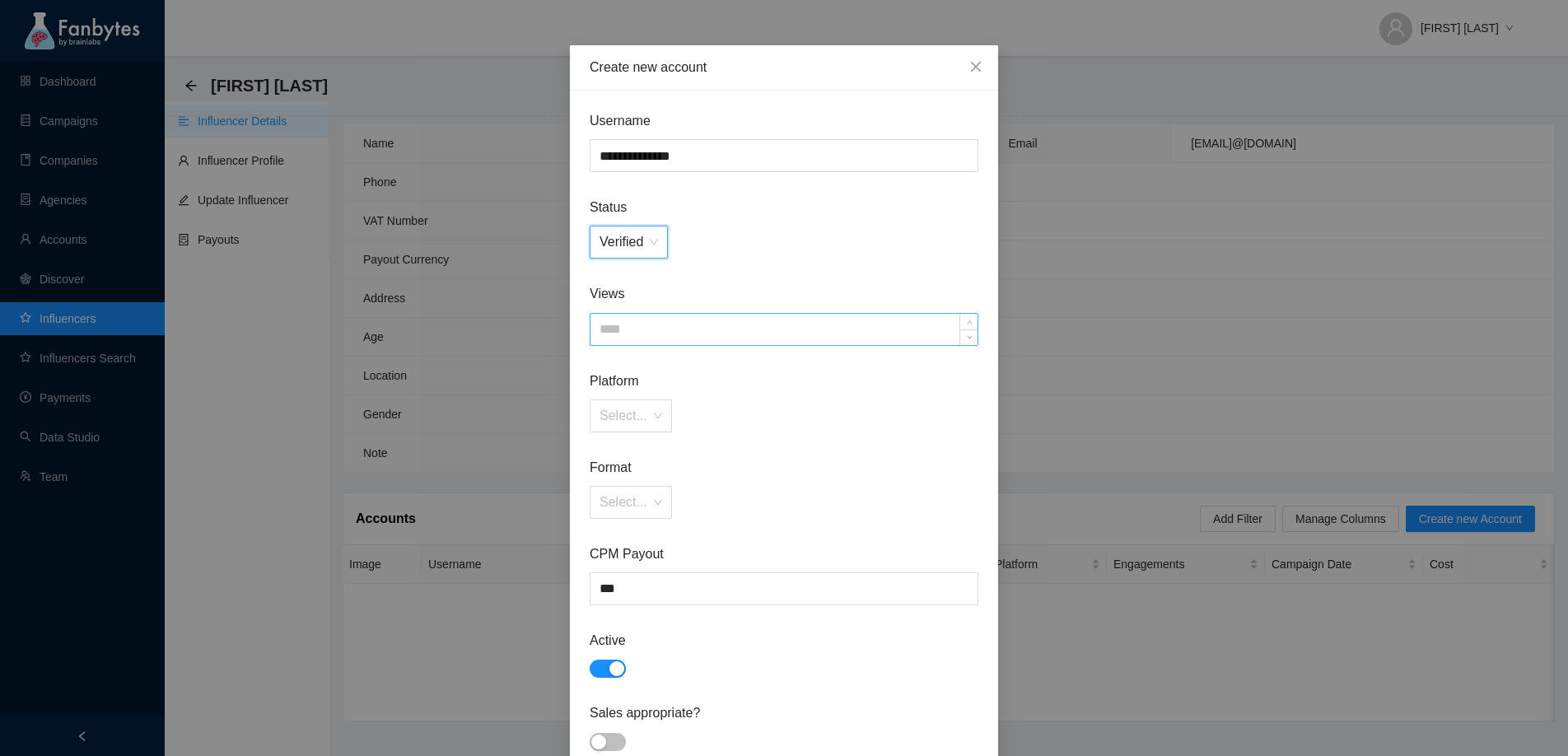 click at bounding box center [784, 329] 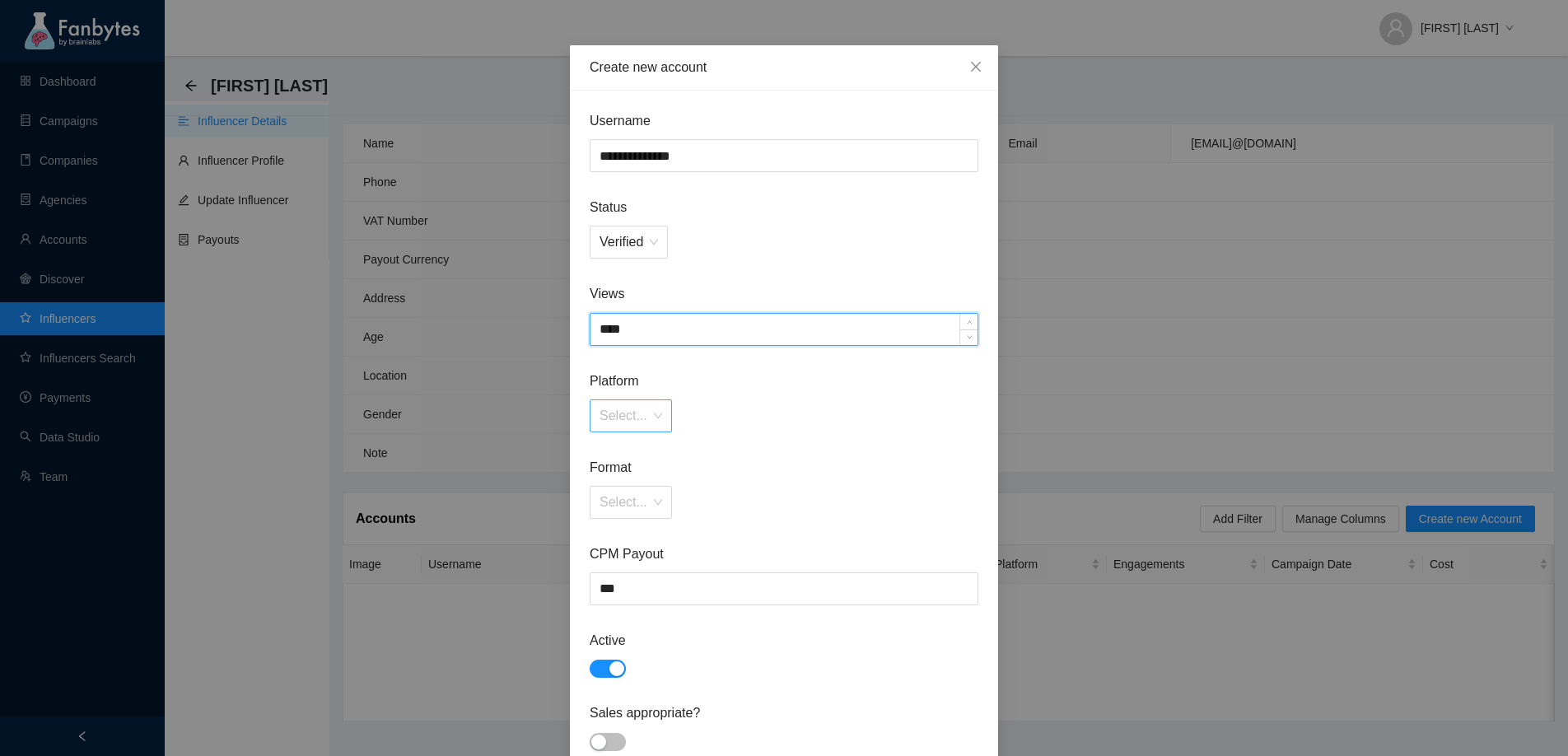 click on "Select..." at bounding box center (631, 416) 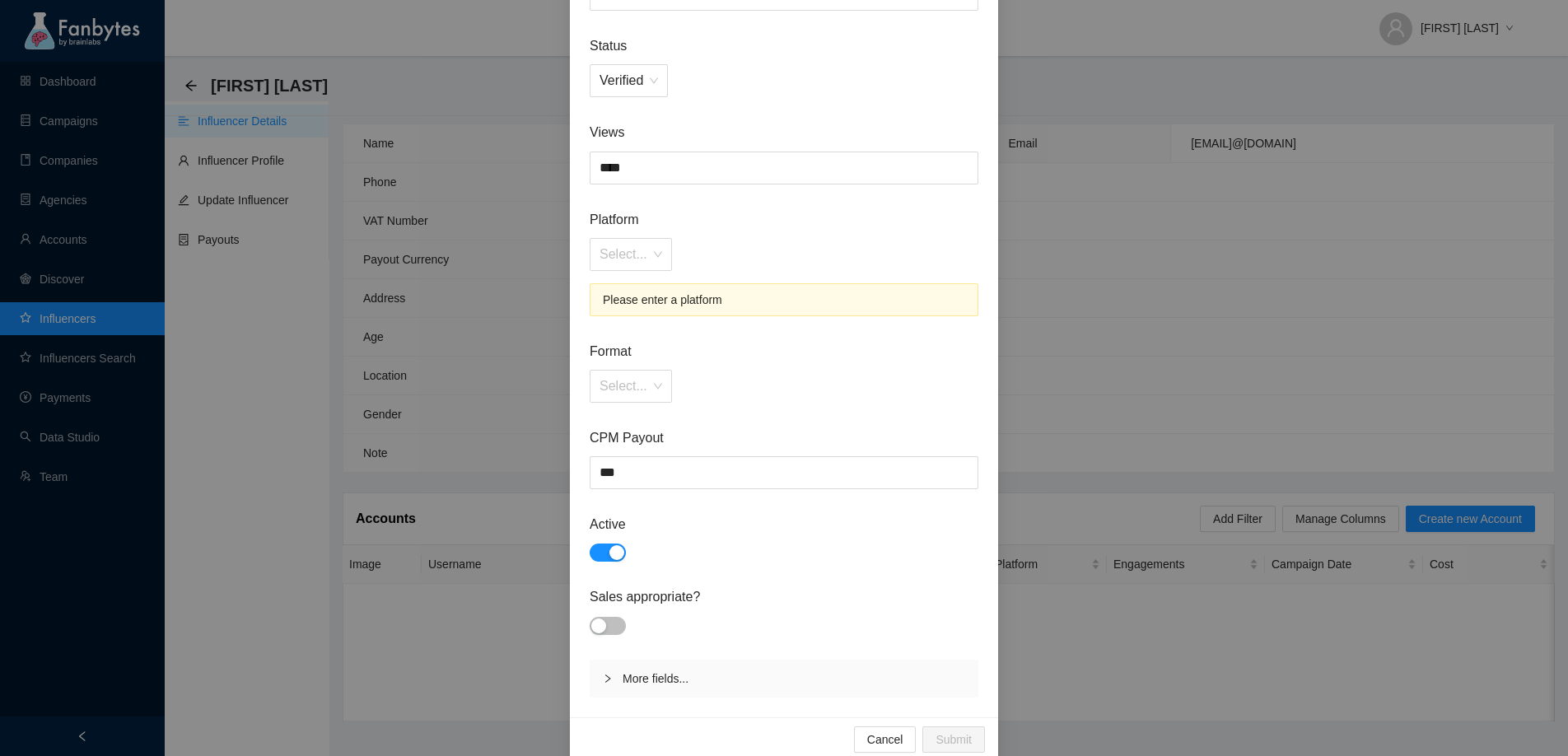 scroll, scrollTop: 223, scrollLeft: 0, axis: vertical 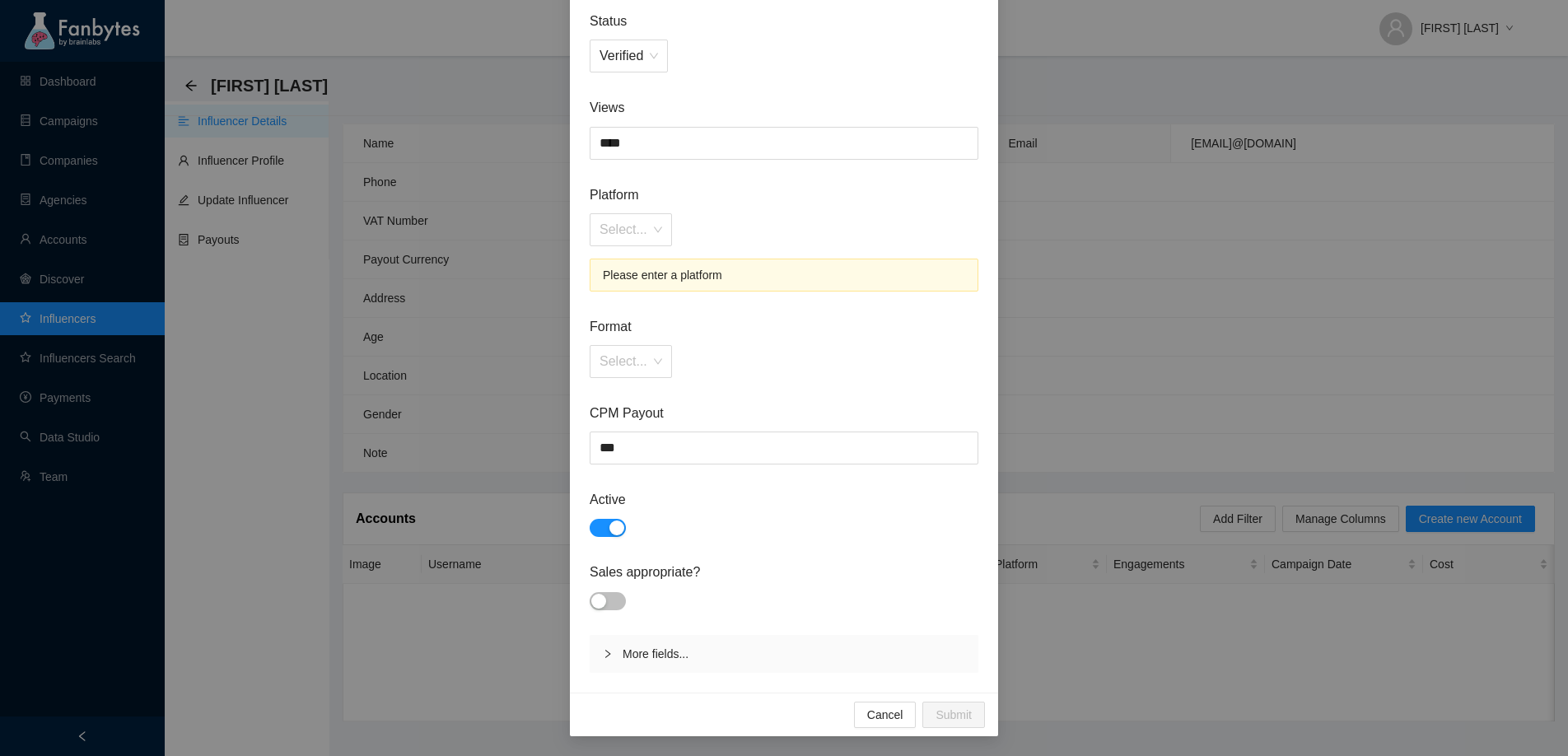 click on "Select... Please enter a platform" at bounding box center [784, 252] 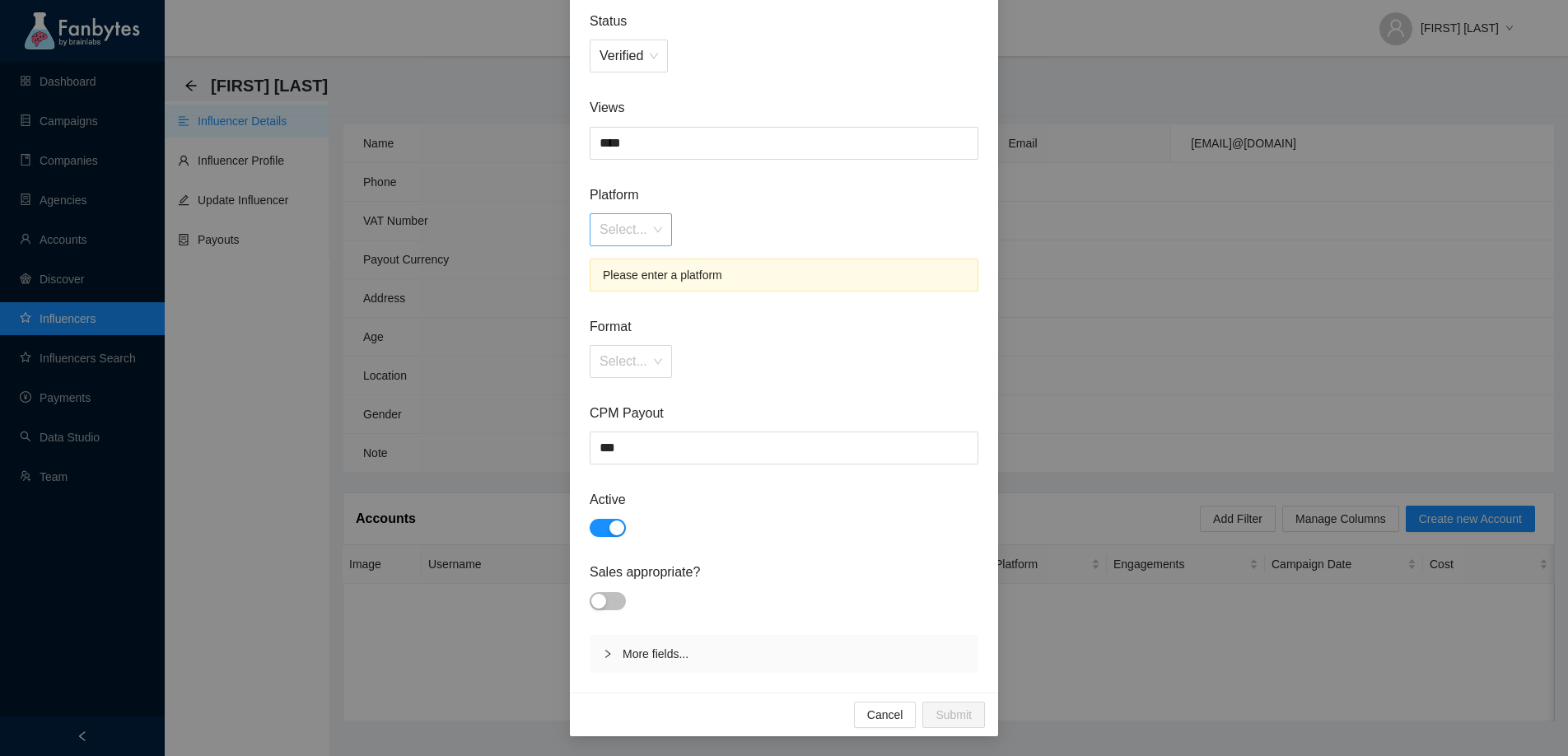 click at bounding box center [625, 230] 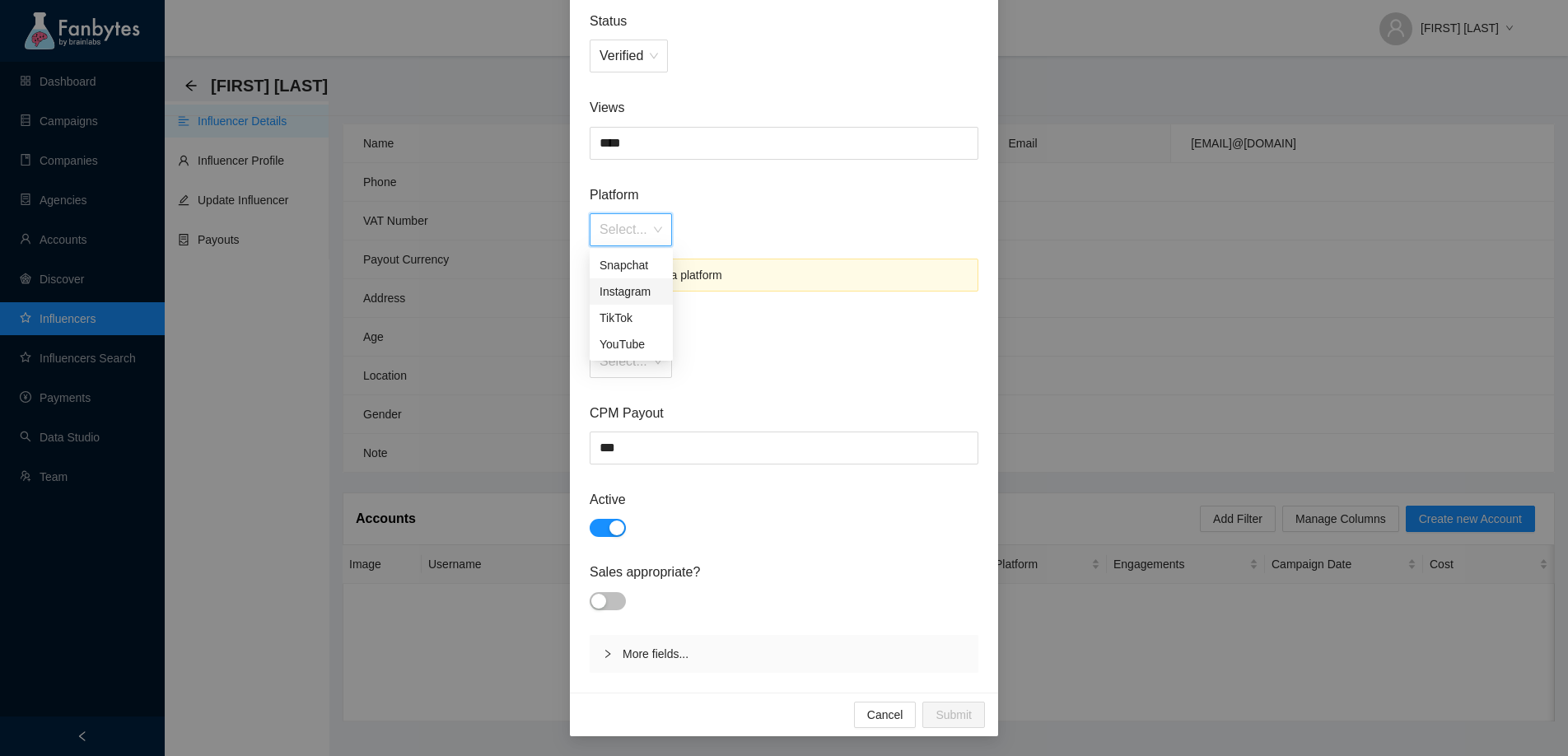 click on "Instagram" at bounding box center [631, 292] 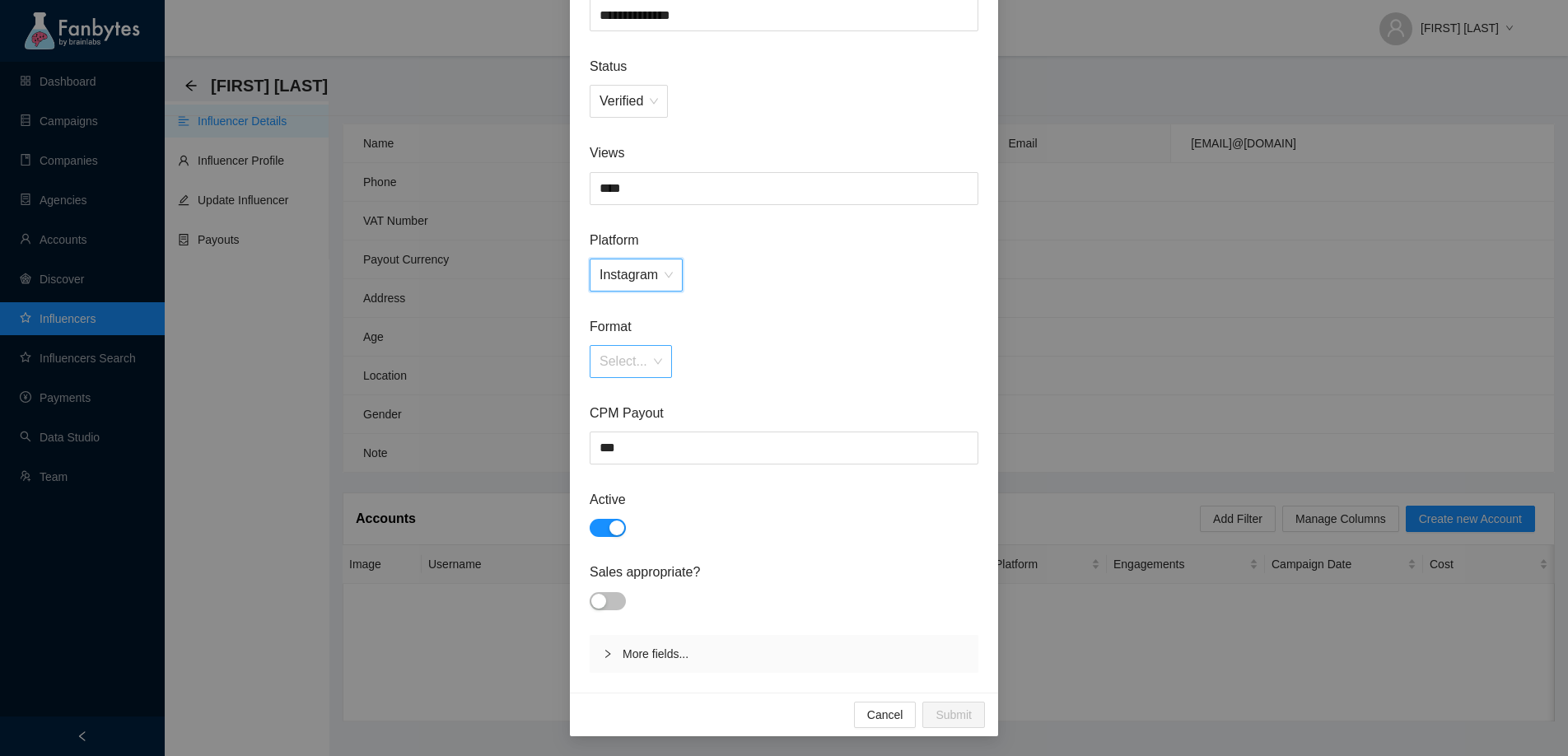click at bounding box center [625, 362] 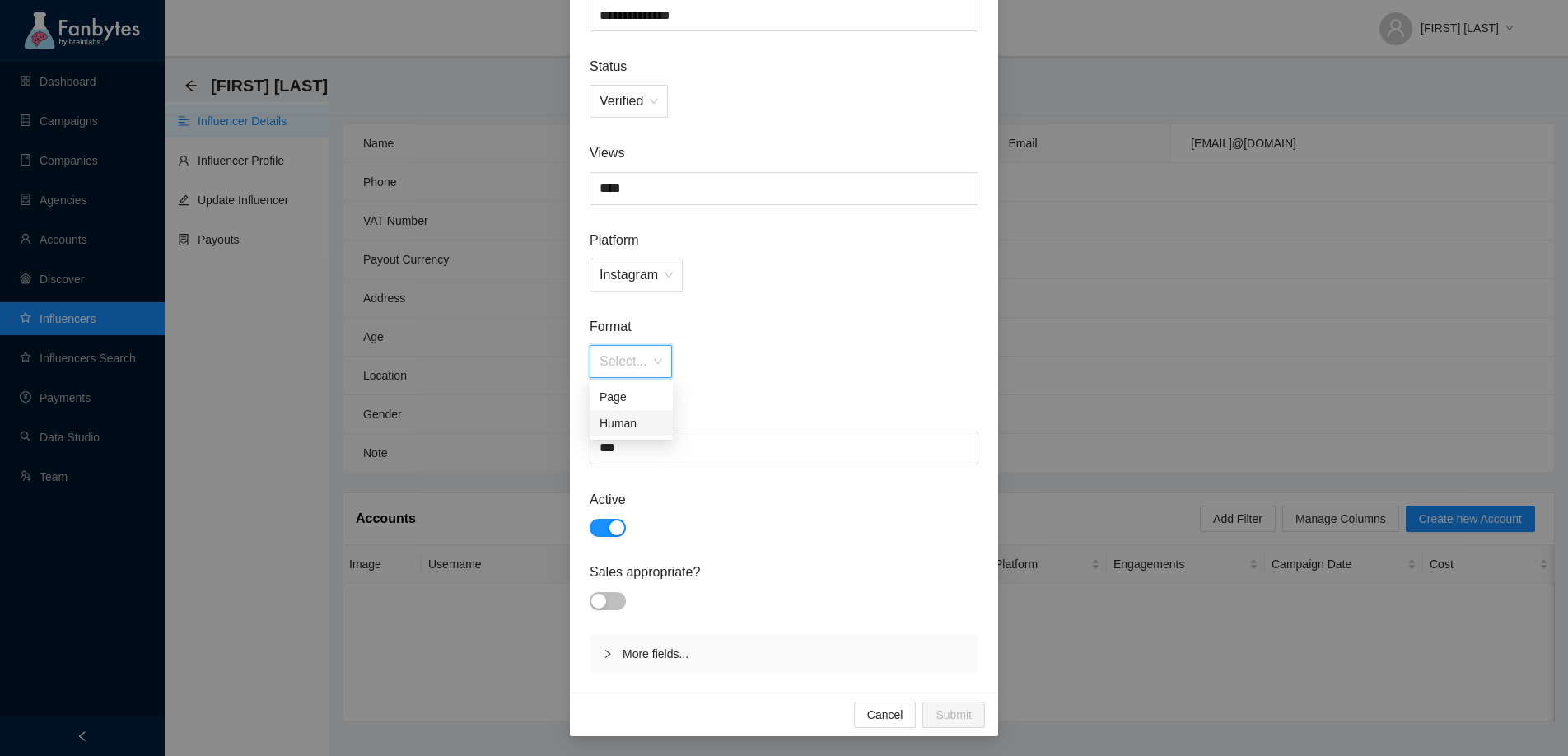 click on "Human" at bounding box center (631, 423) 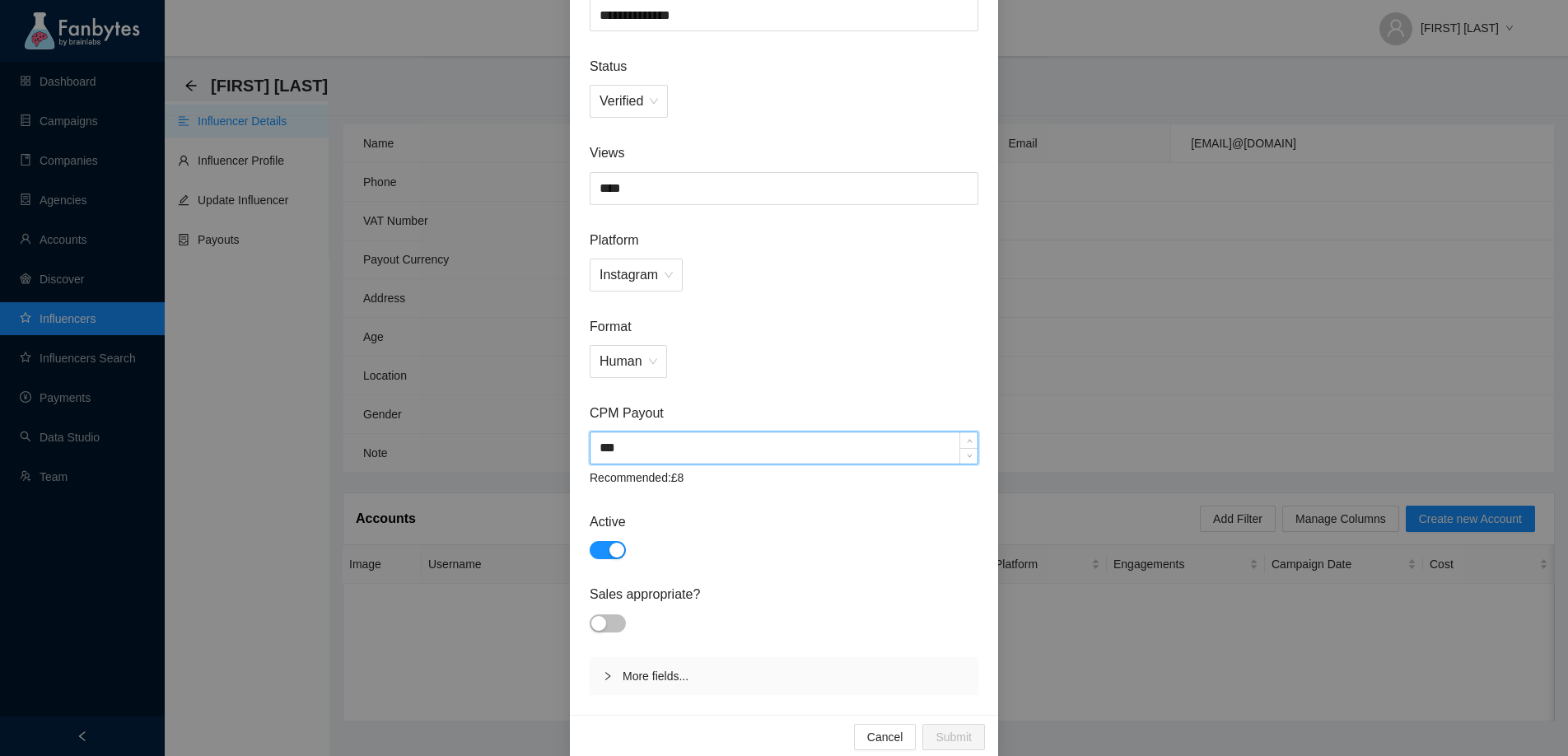 click on "***" at bounding box center (784, 448) 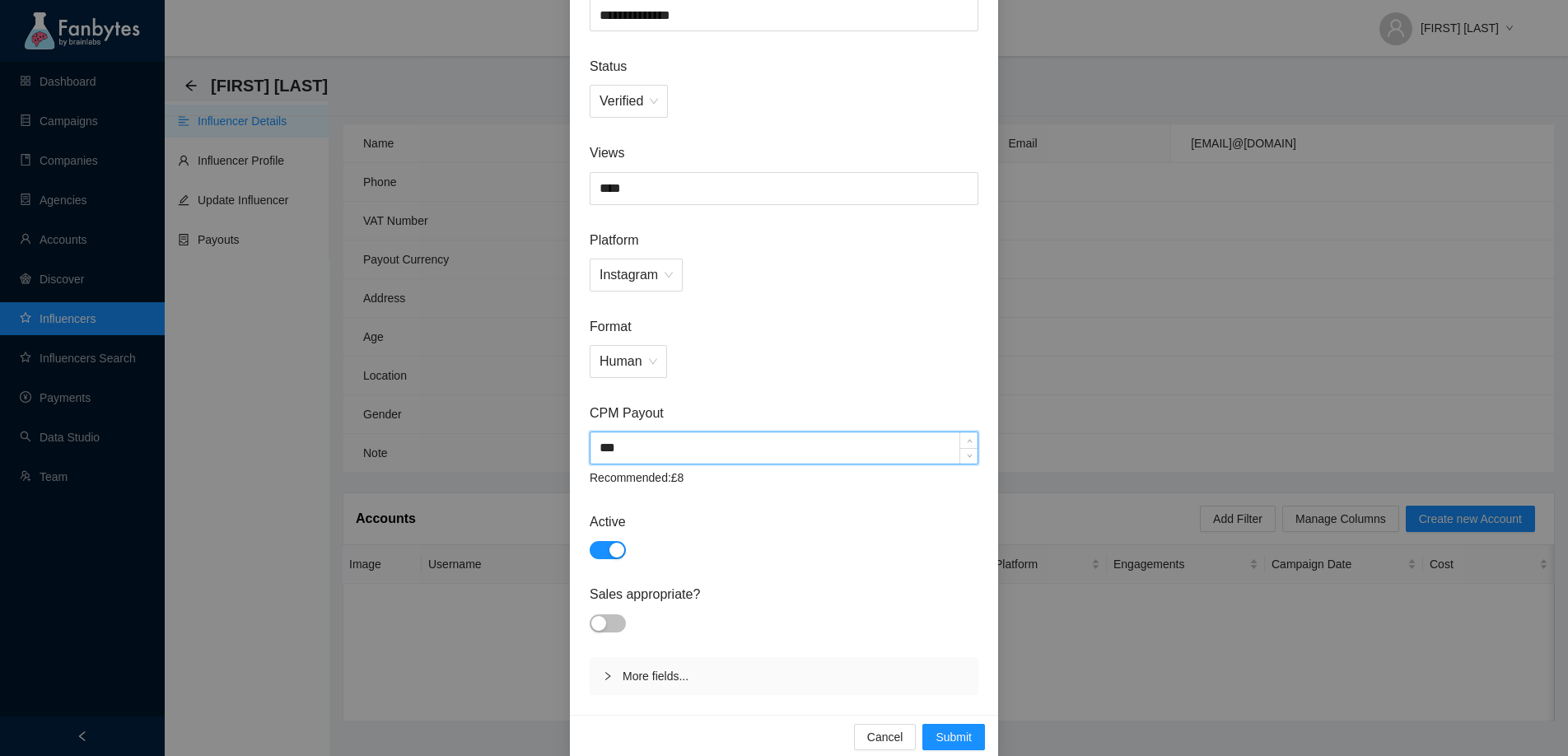 type on "***" 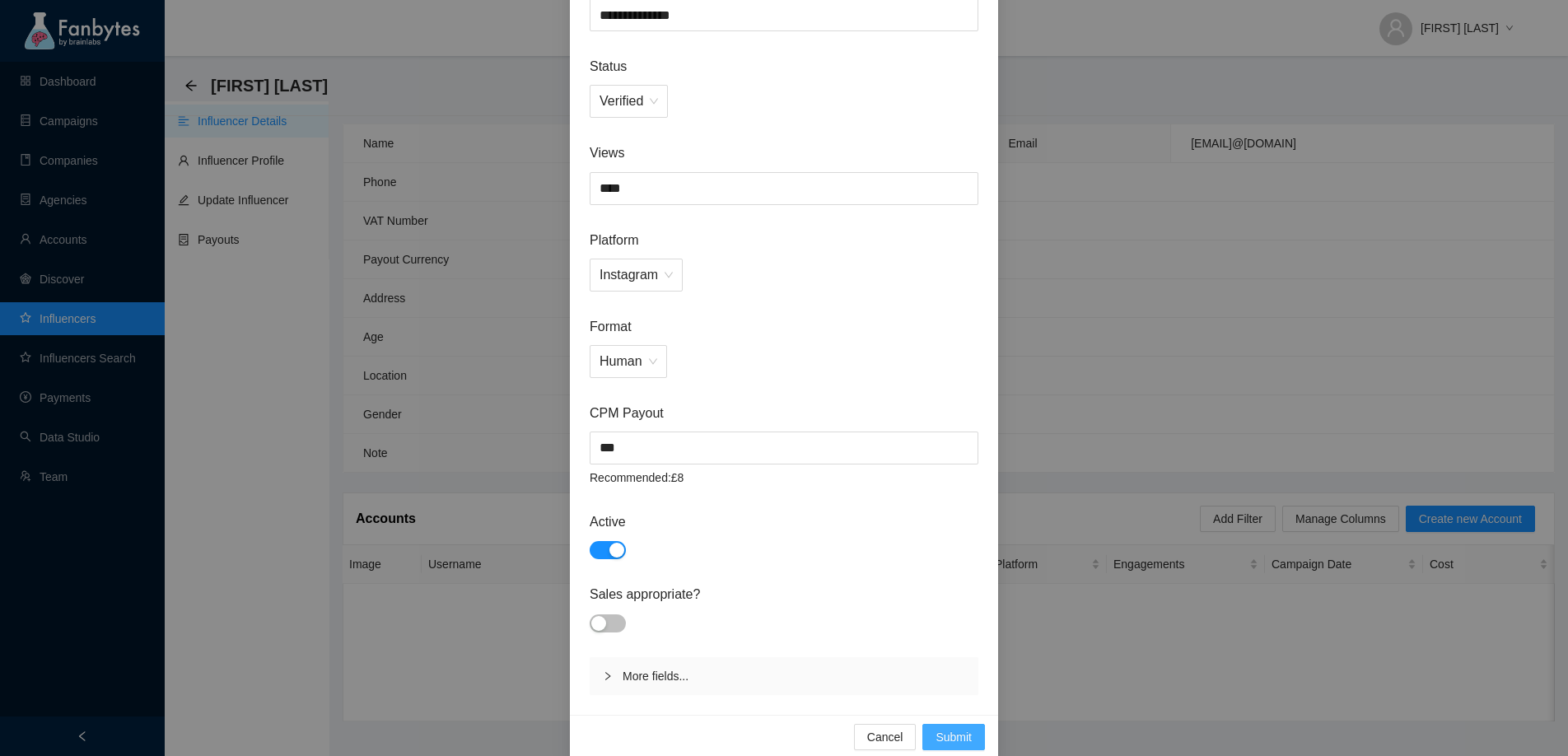 click on "Submit" at bounding box center [954, 737] 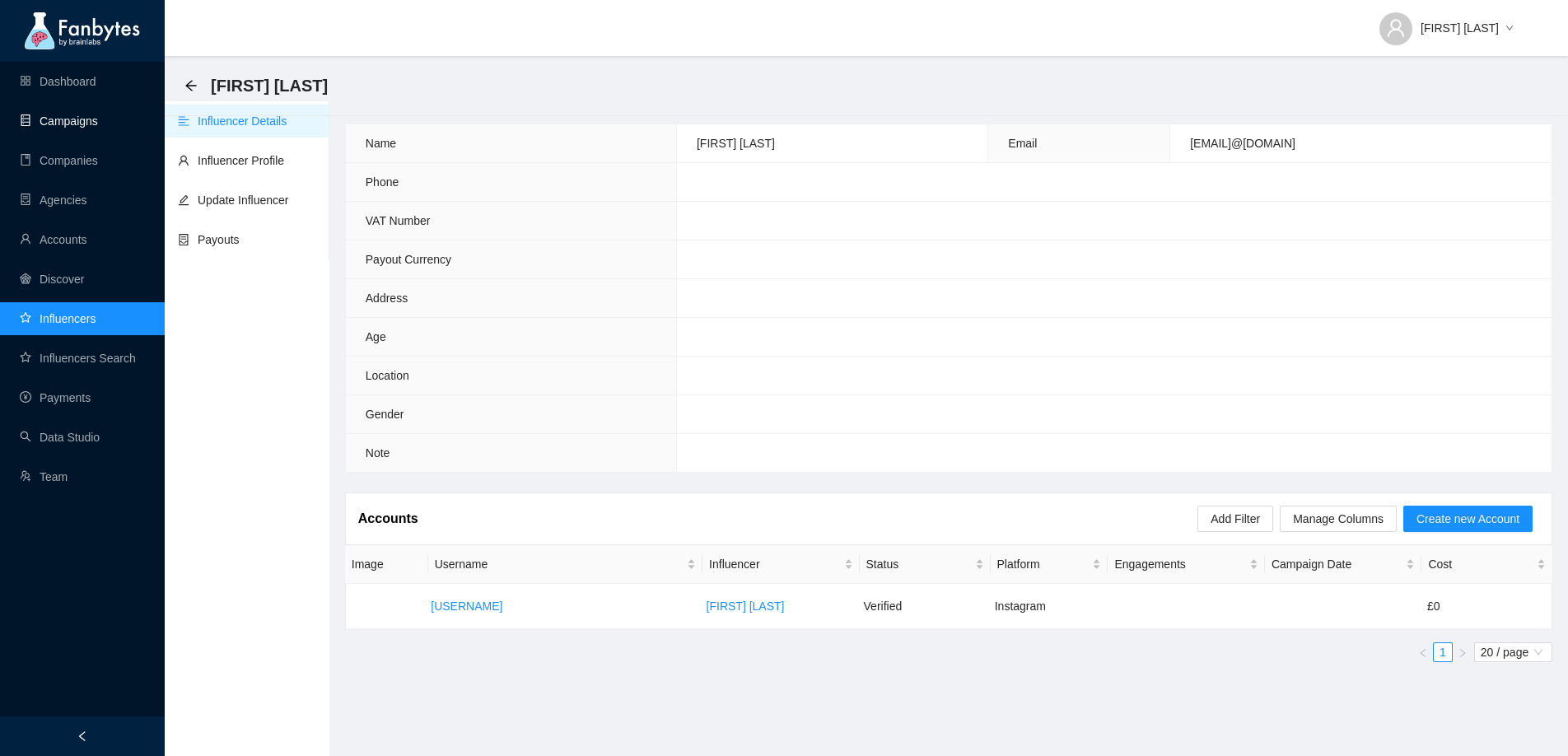 click on "Campaigns" at bounding box center [58, 121] 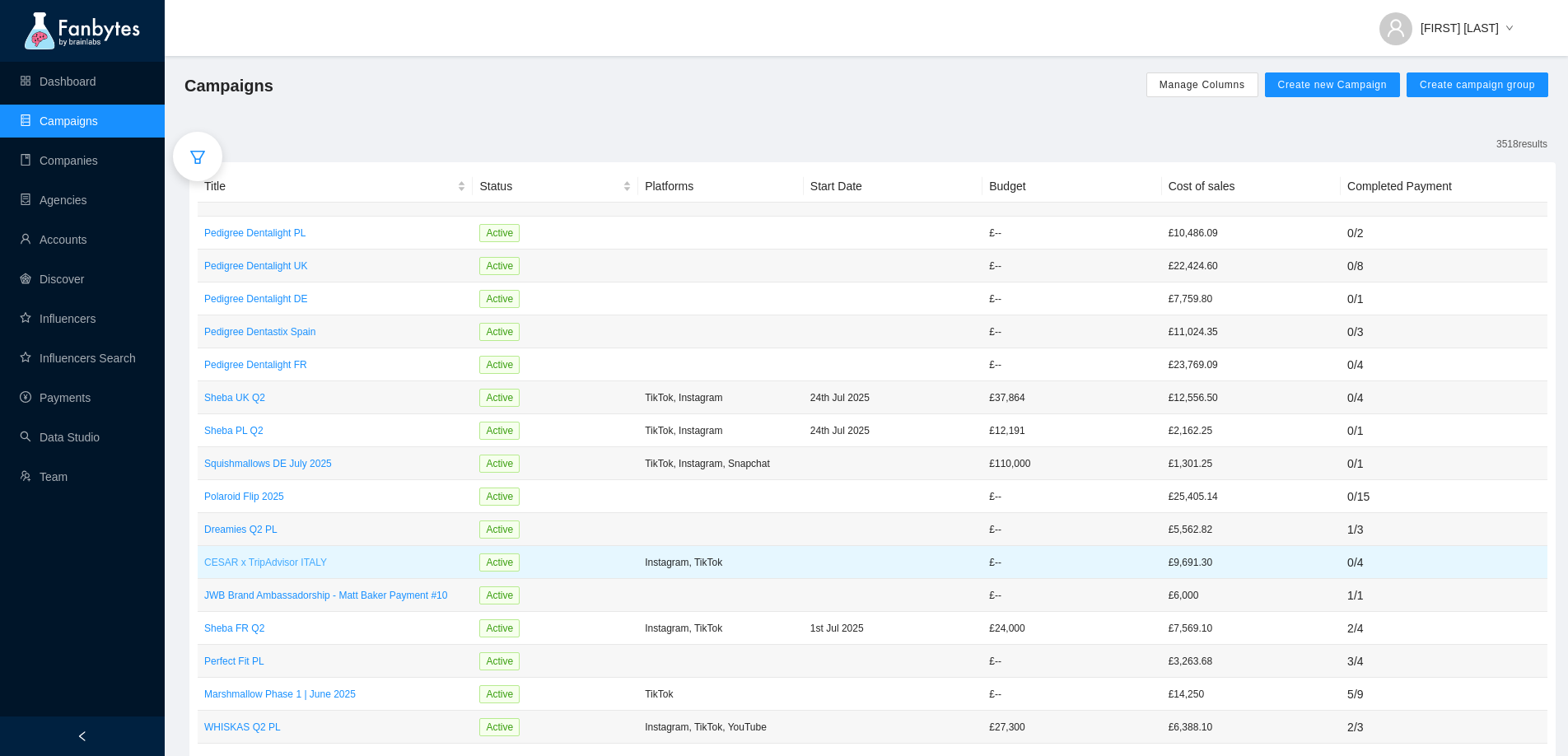 click on "CESAR x TripAdvisor ITALY" at bounding box center (335, 562) 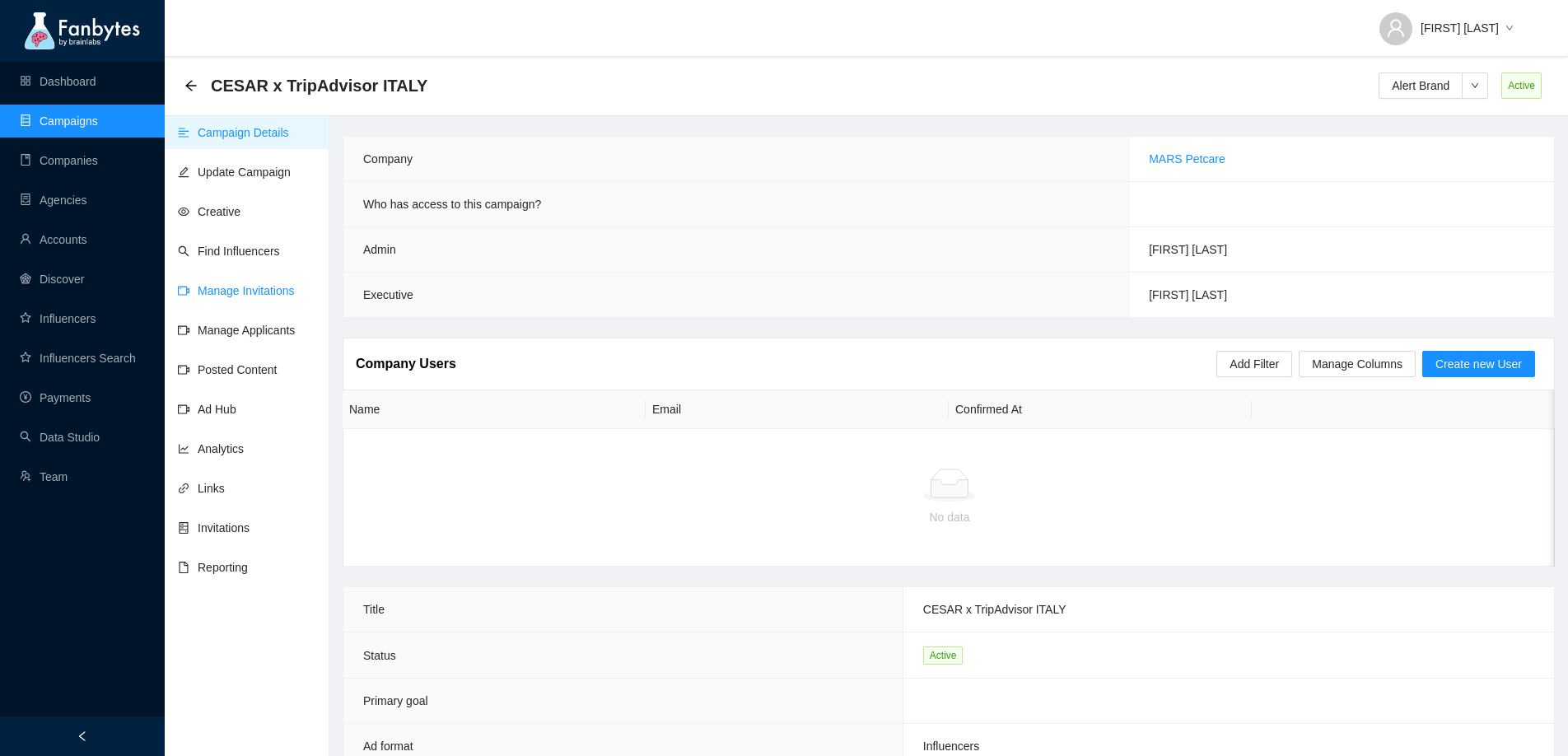 click on "Manage Invitations" at bounding box center (236, 291) 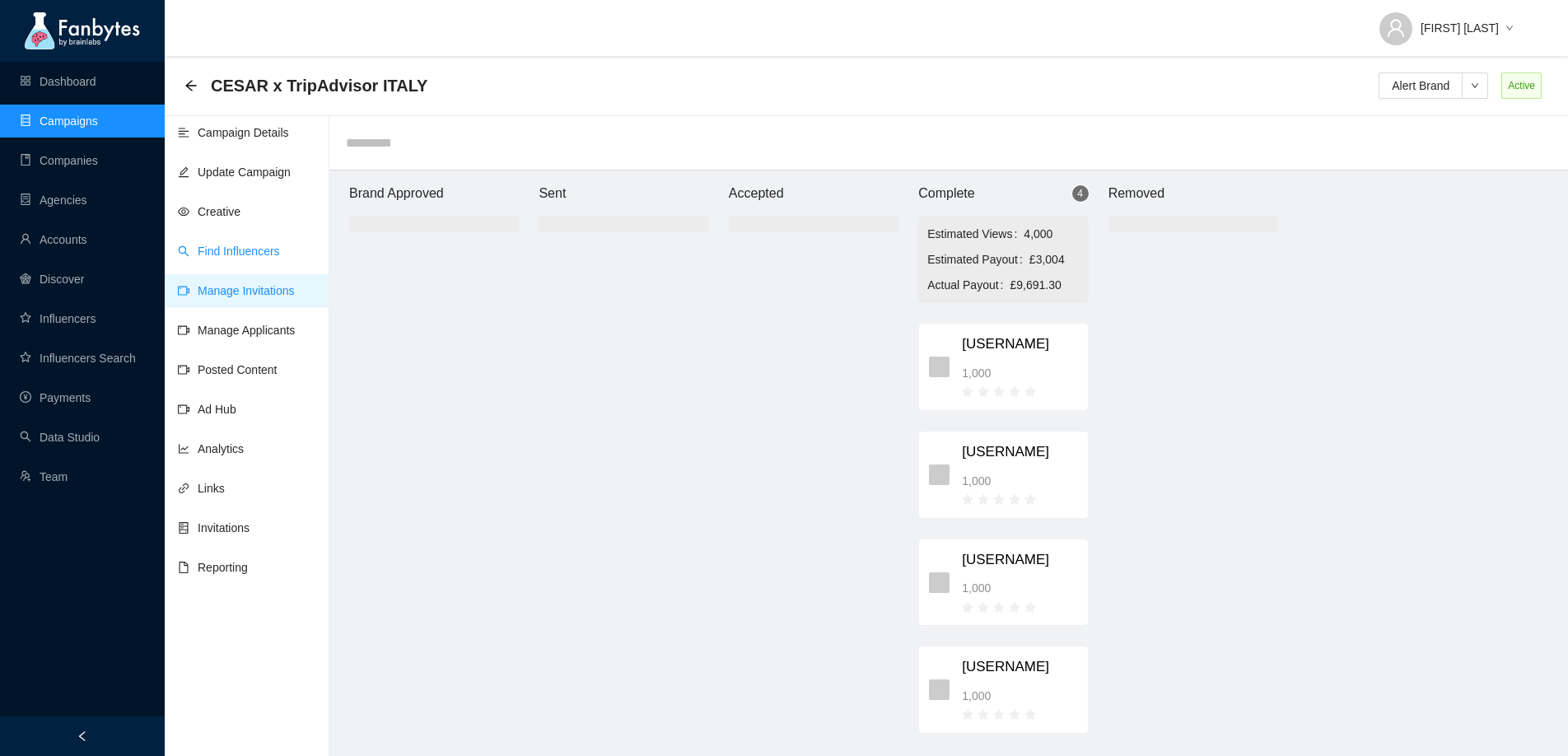 click on "Find Influencers" at bounding box center (229, 251) 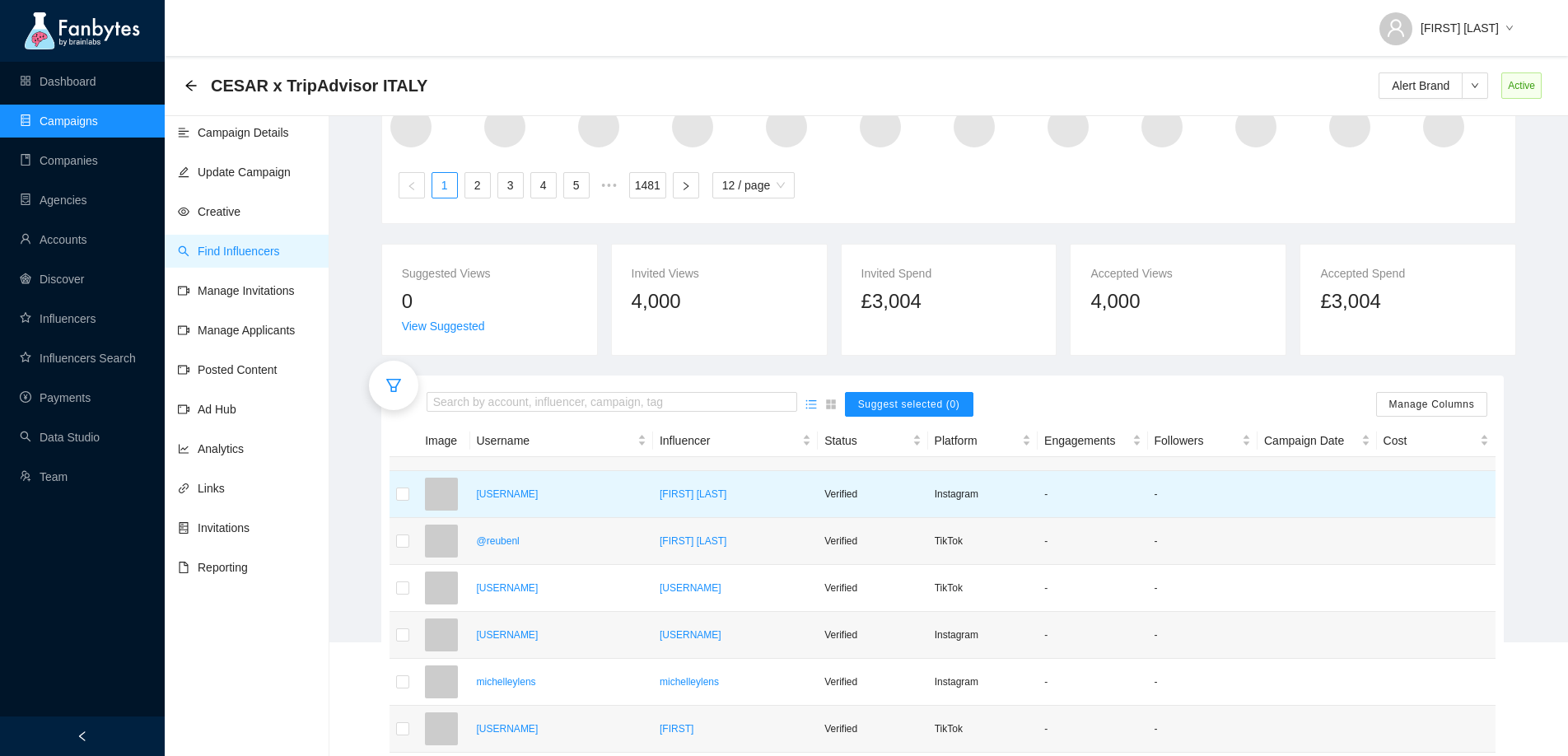 scroll, scrollTop: 130, scrollLeft: 0, axis: vertical 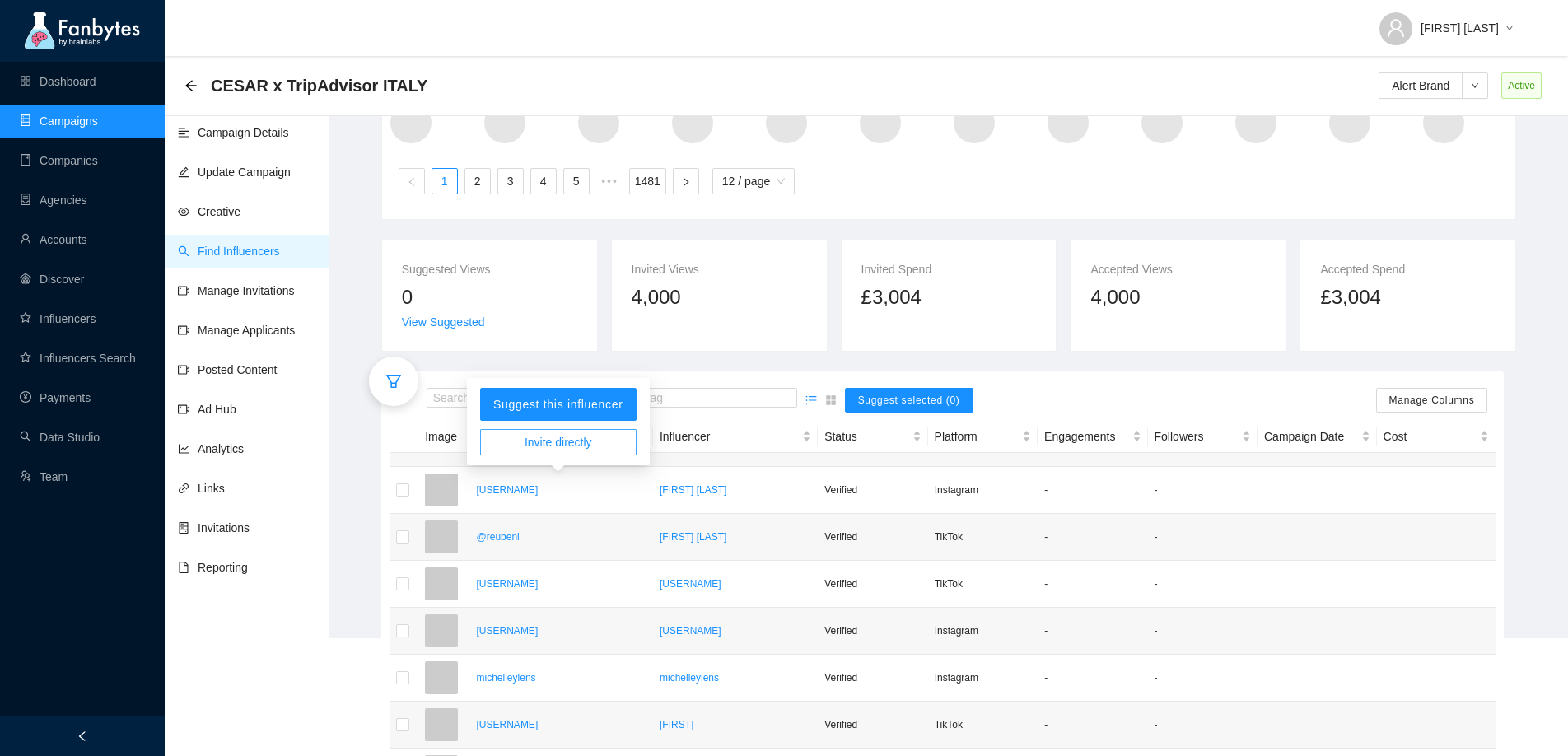 click on "Invite directly" at bounding box center [558, 442] 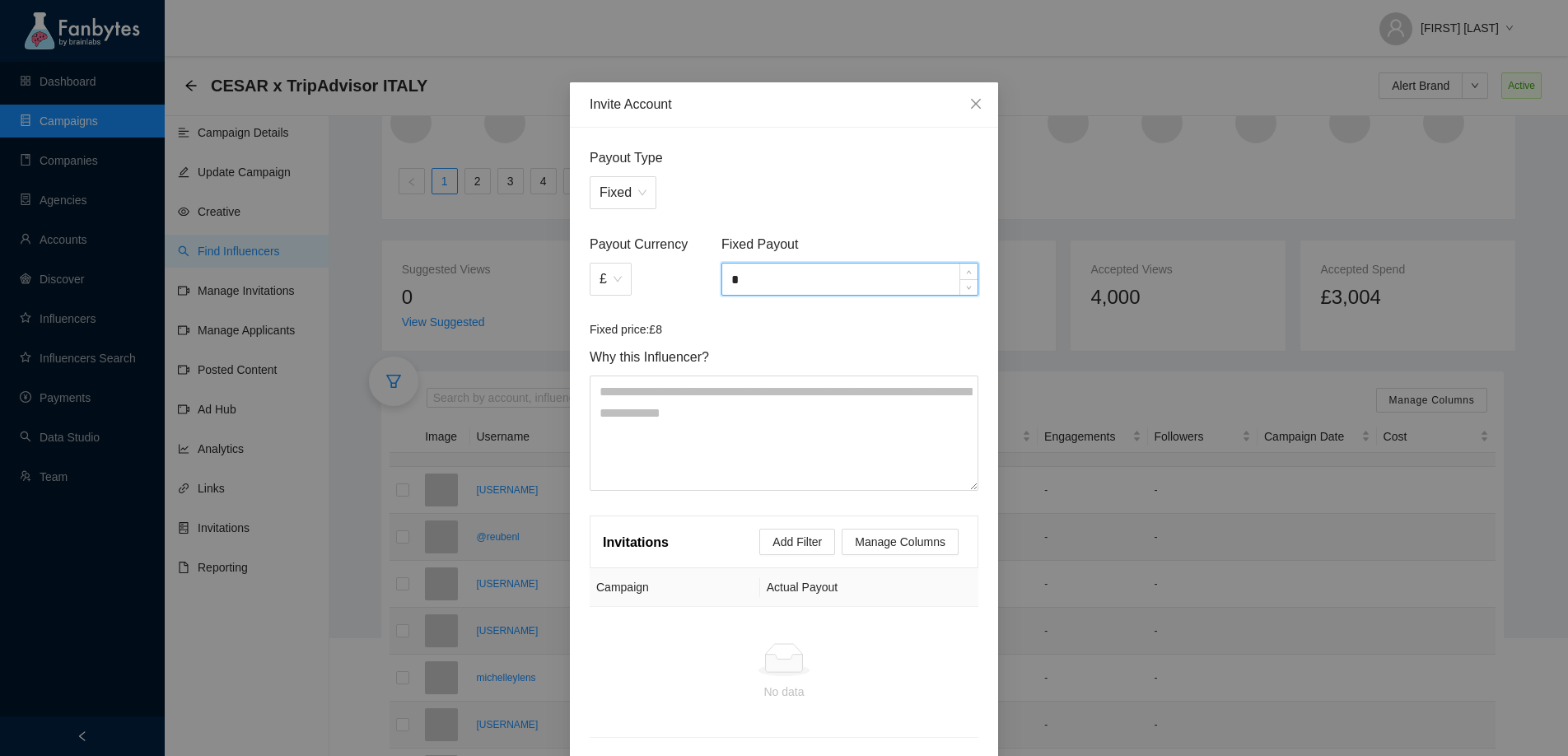 click on "*" at bounding box center [850, 279] 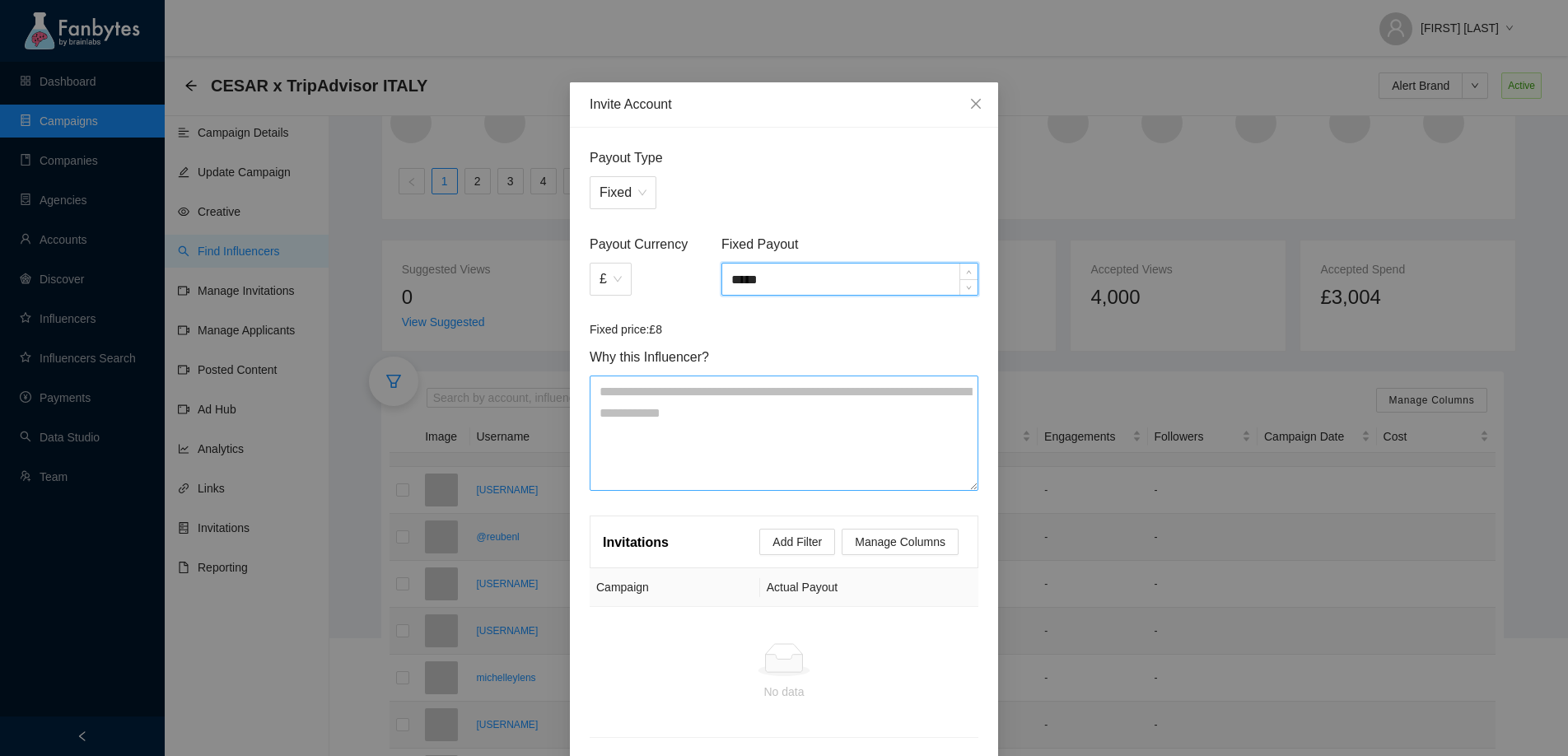 type on "*****" 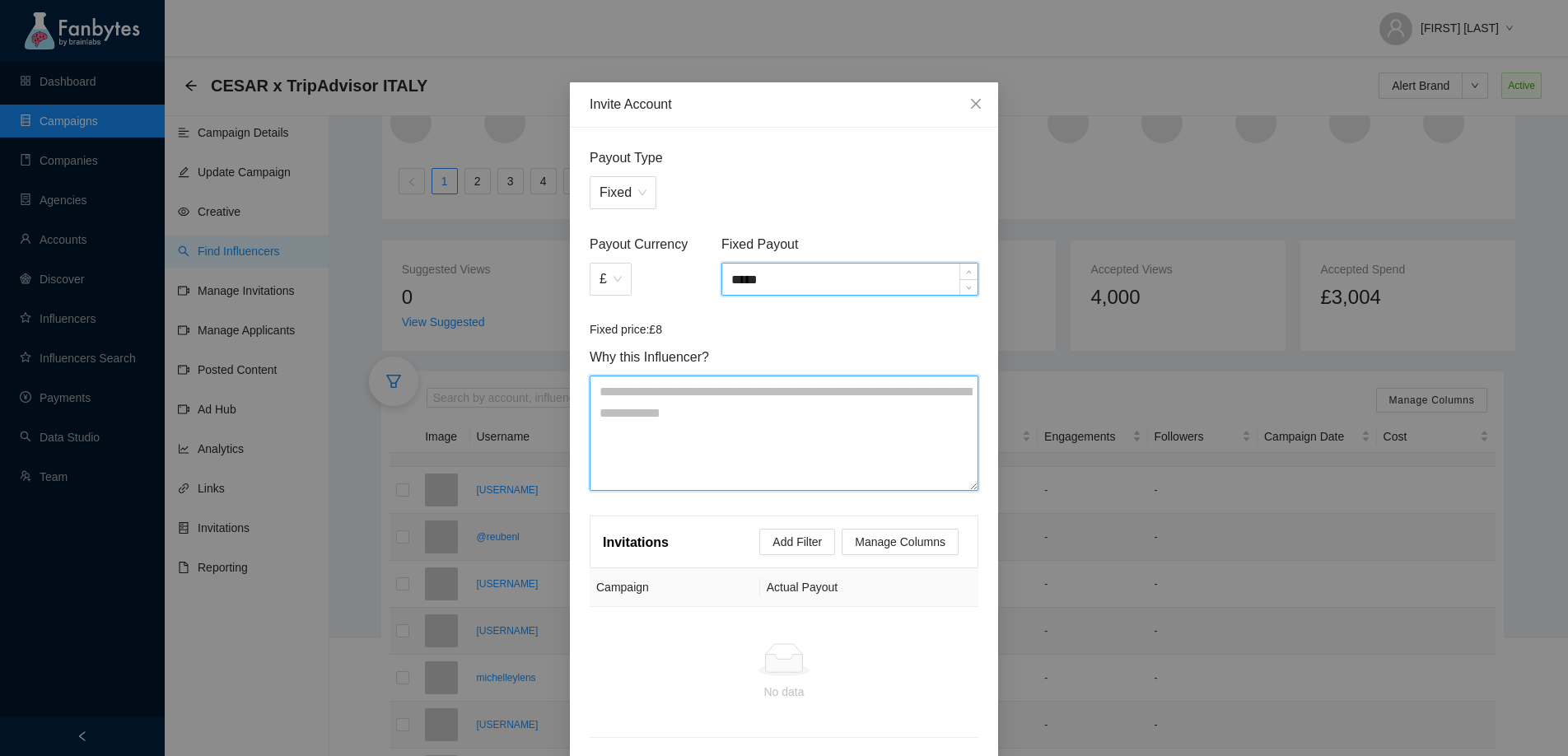click at bounding box center (784, 433) 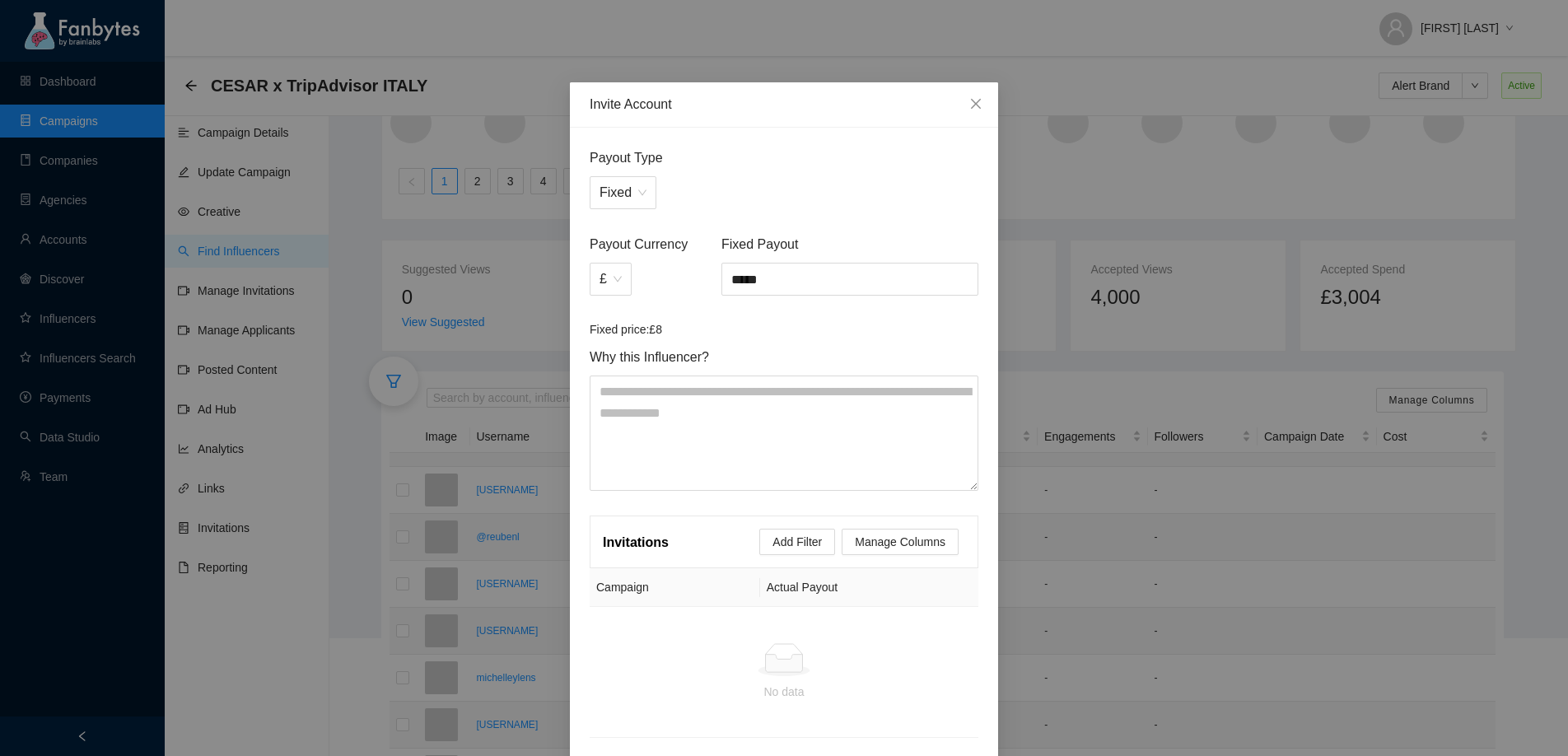 click on "Fixed price:  £8" at bounding box center (784, 329) 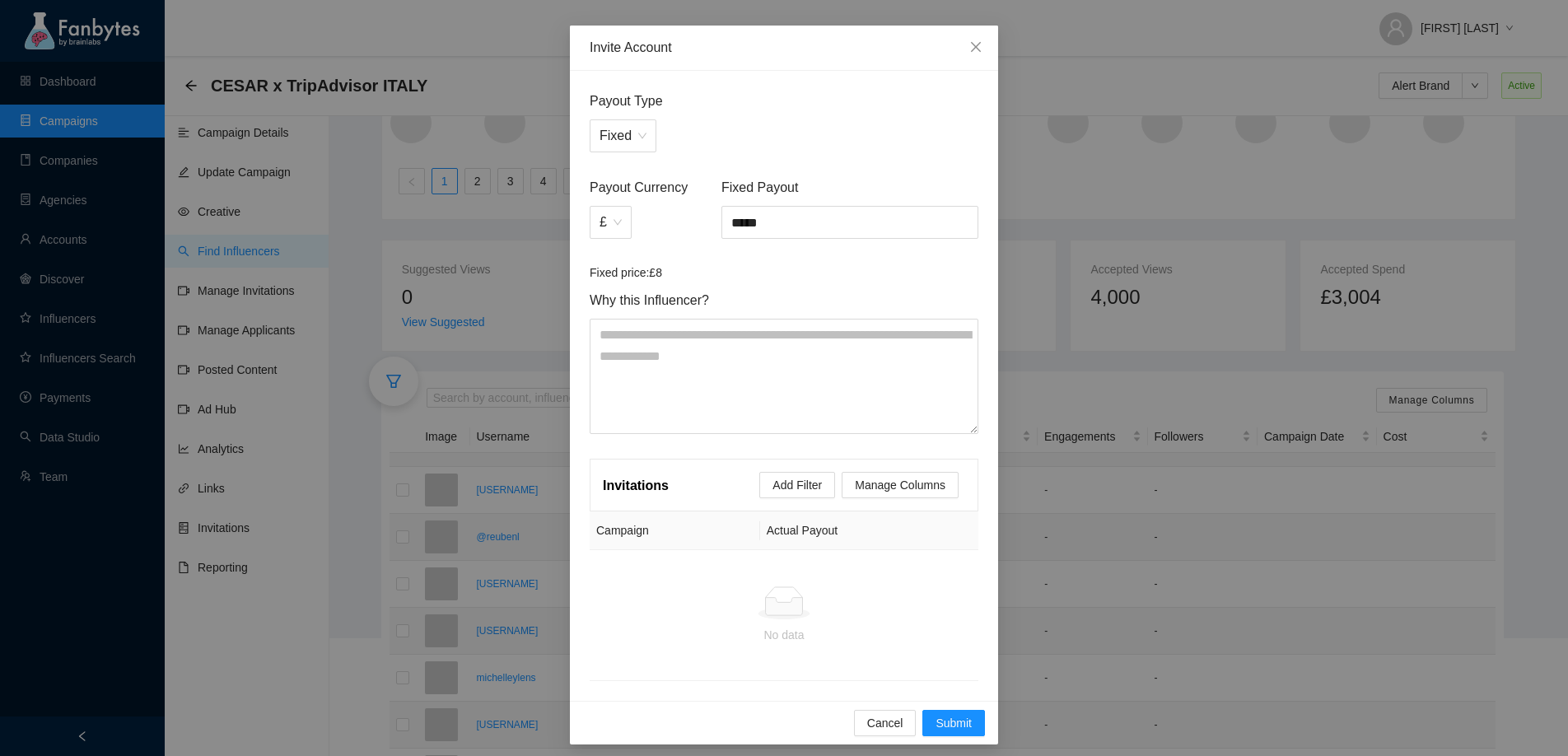 scroll, scrollTop: 65, scrollLeft: 0, axis: vertical 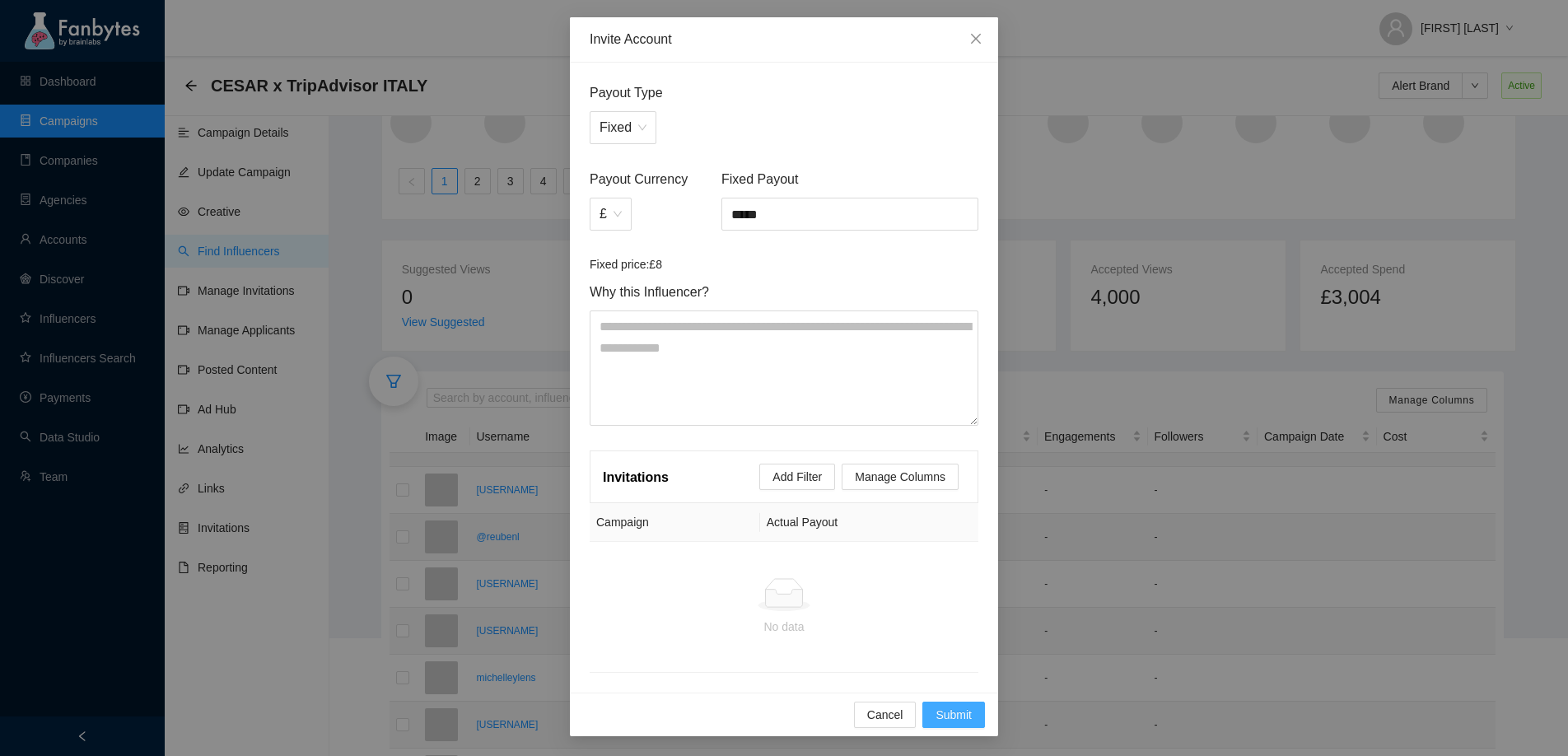 click on "Submit" at bounding box center [954, 715] 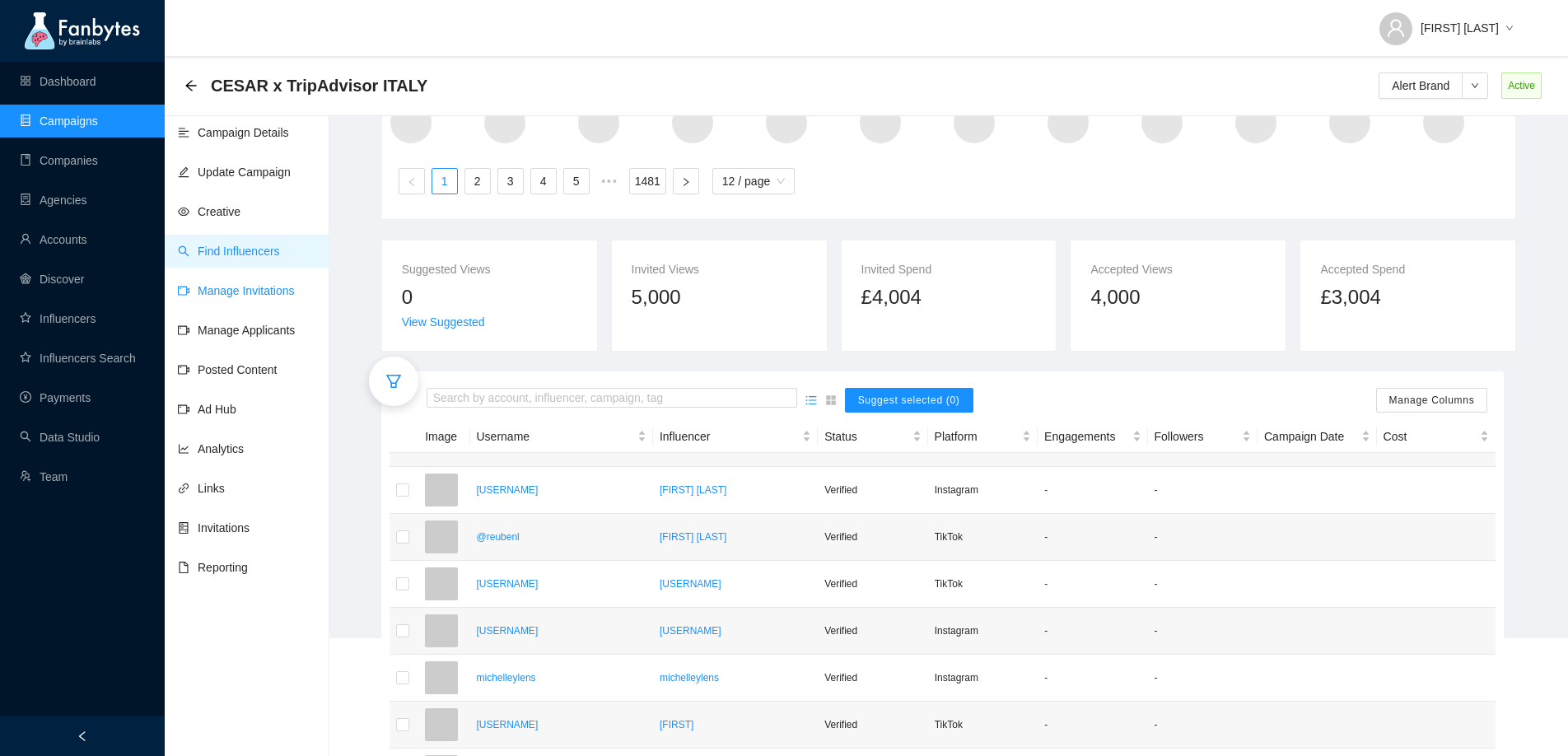 click on "Manage Invitations" at bounding box center (236, 291) 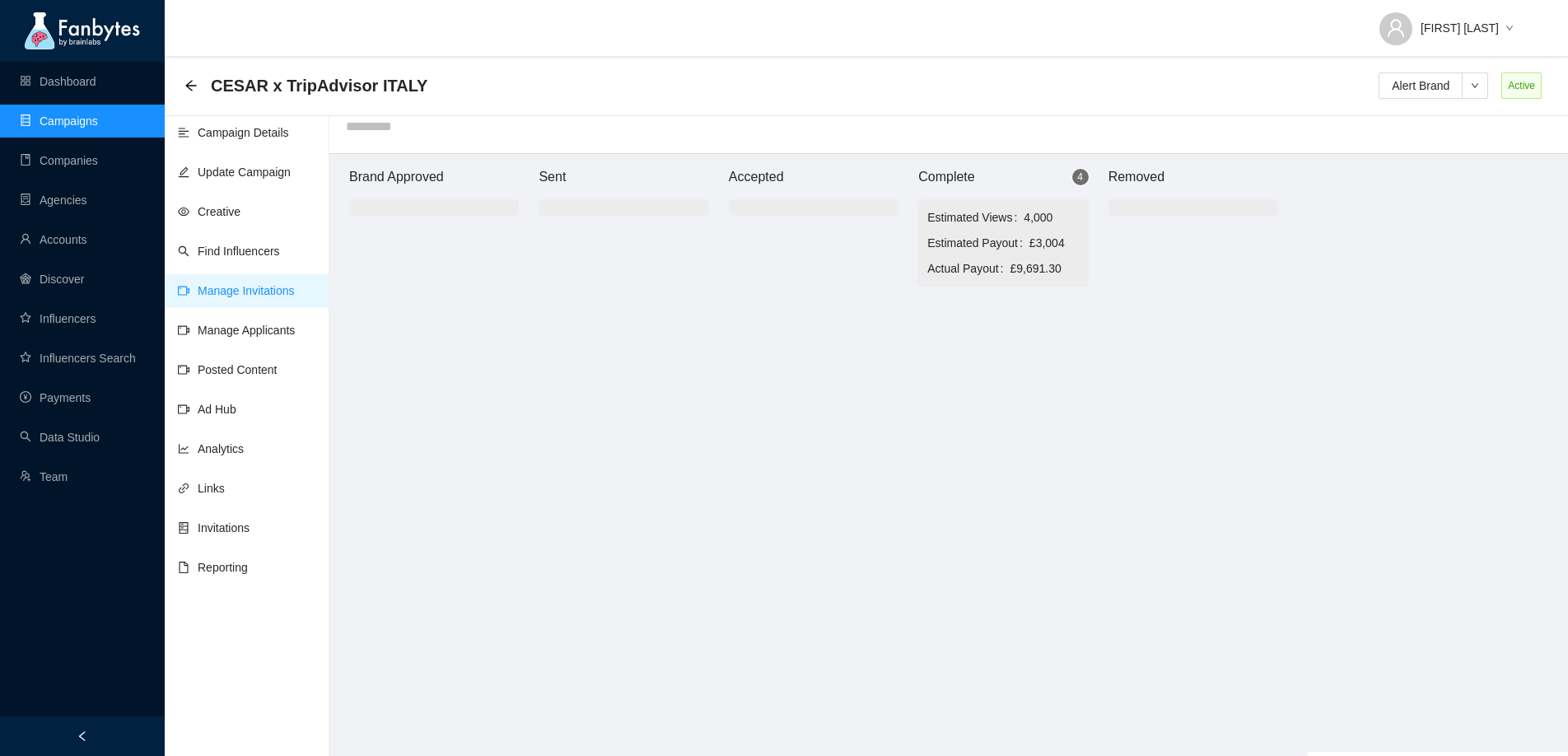 scroll, scrollTop: 16, scrollLeft: 0, axis: vertical 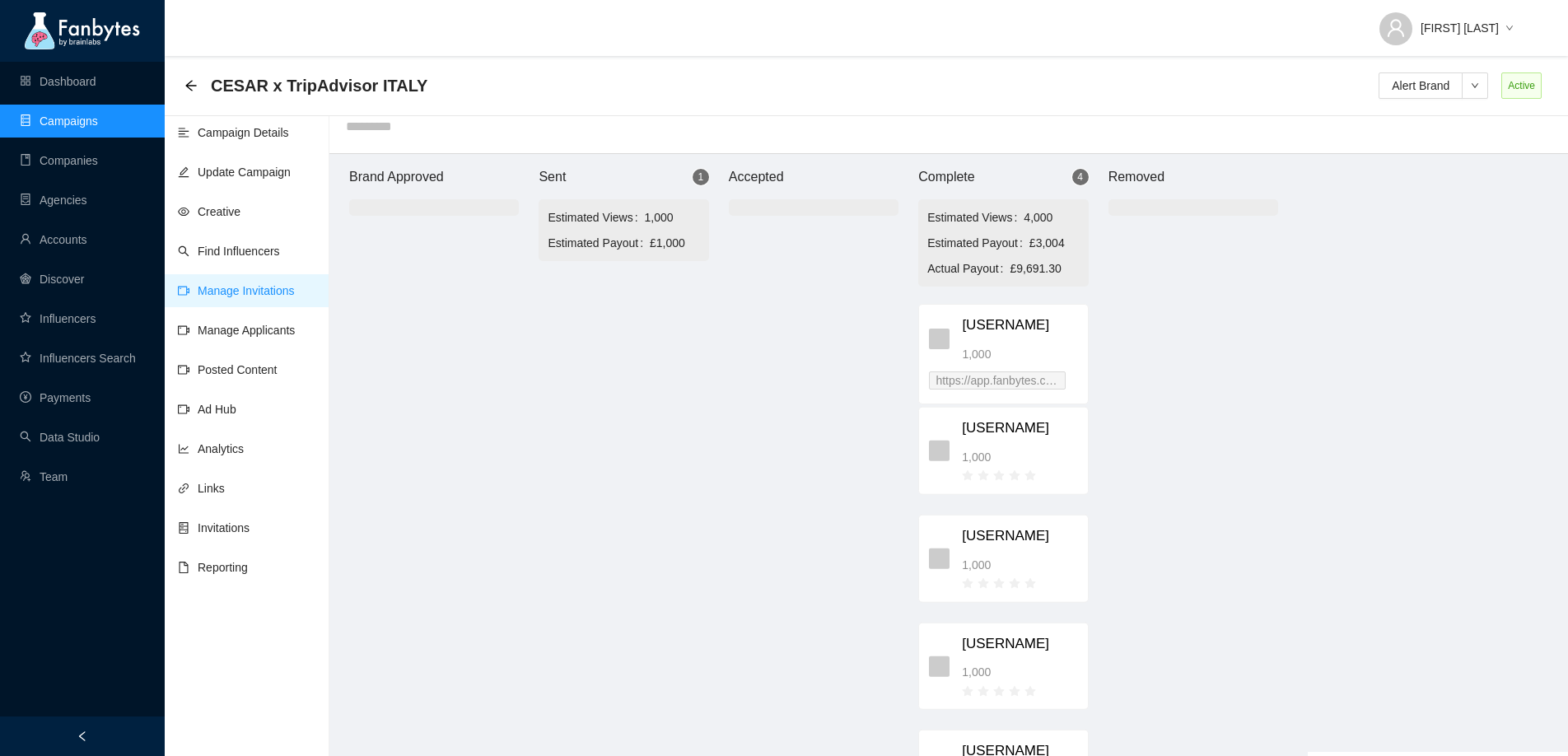 drag, startPoint x: 618, startPoint y: 313, endPoint x: 1006, endPoint y: 335, distance: 388.62321 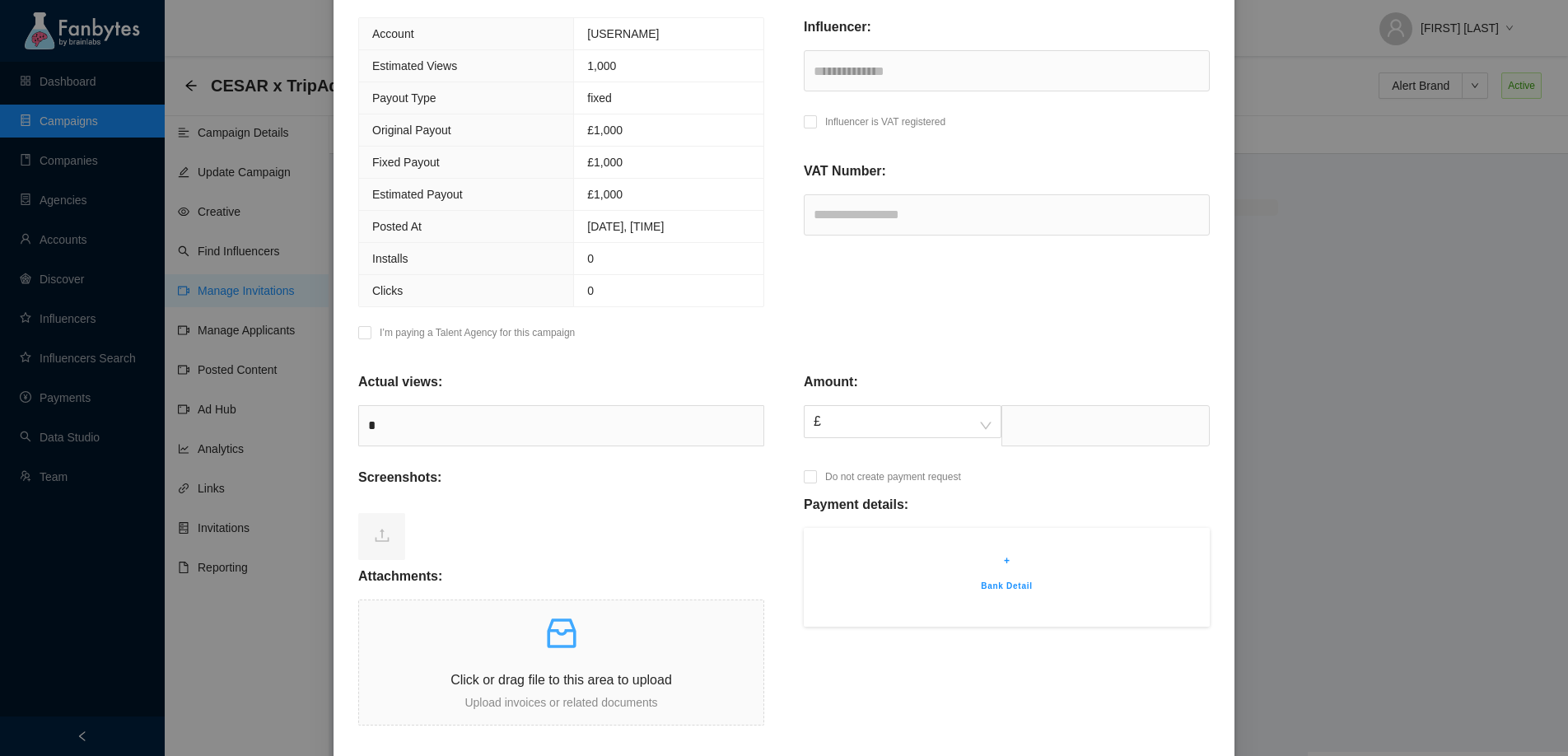 scroll, scrollTop: 219, scrollLeft: 0, axis: vertical 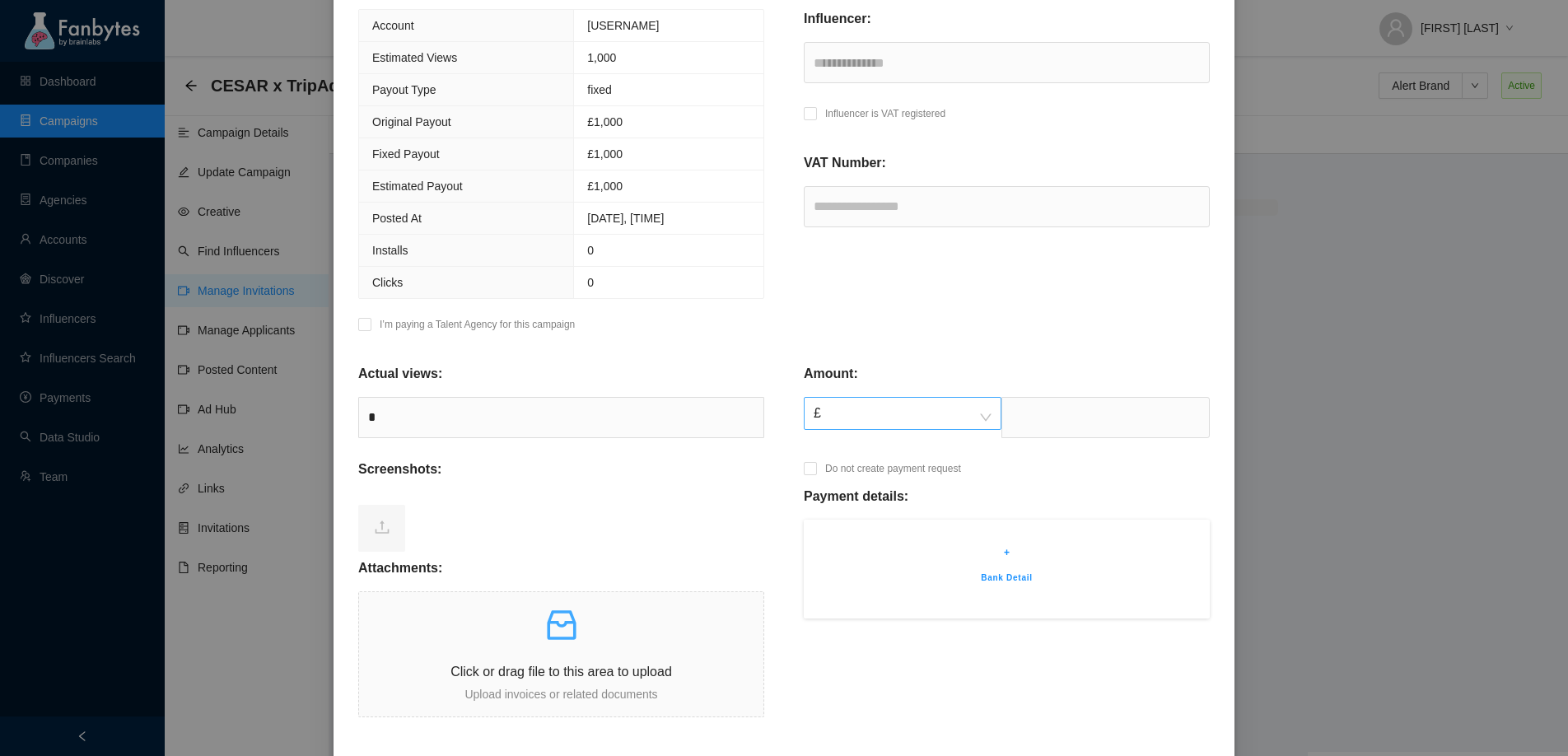 click on "£" at bounding box center [903, 413] 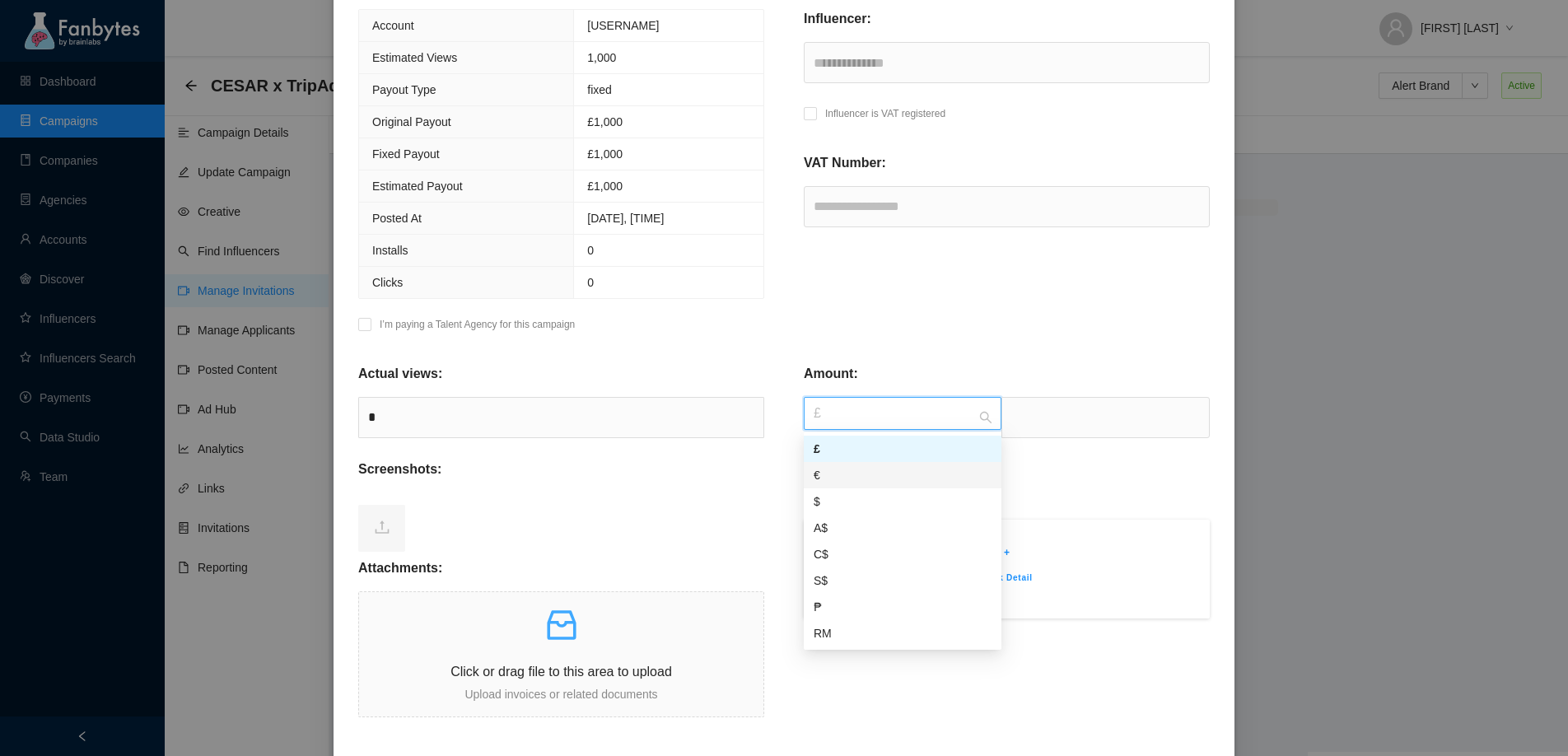 click on "€" at bounding box center [903, 475] 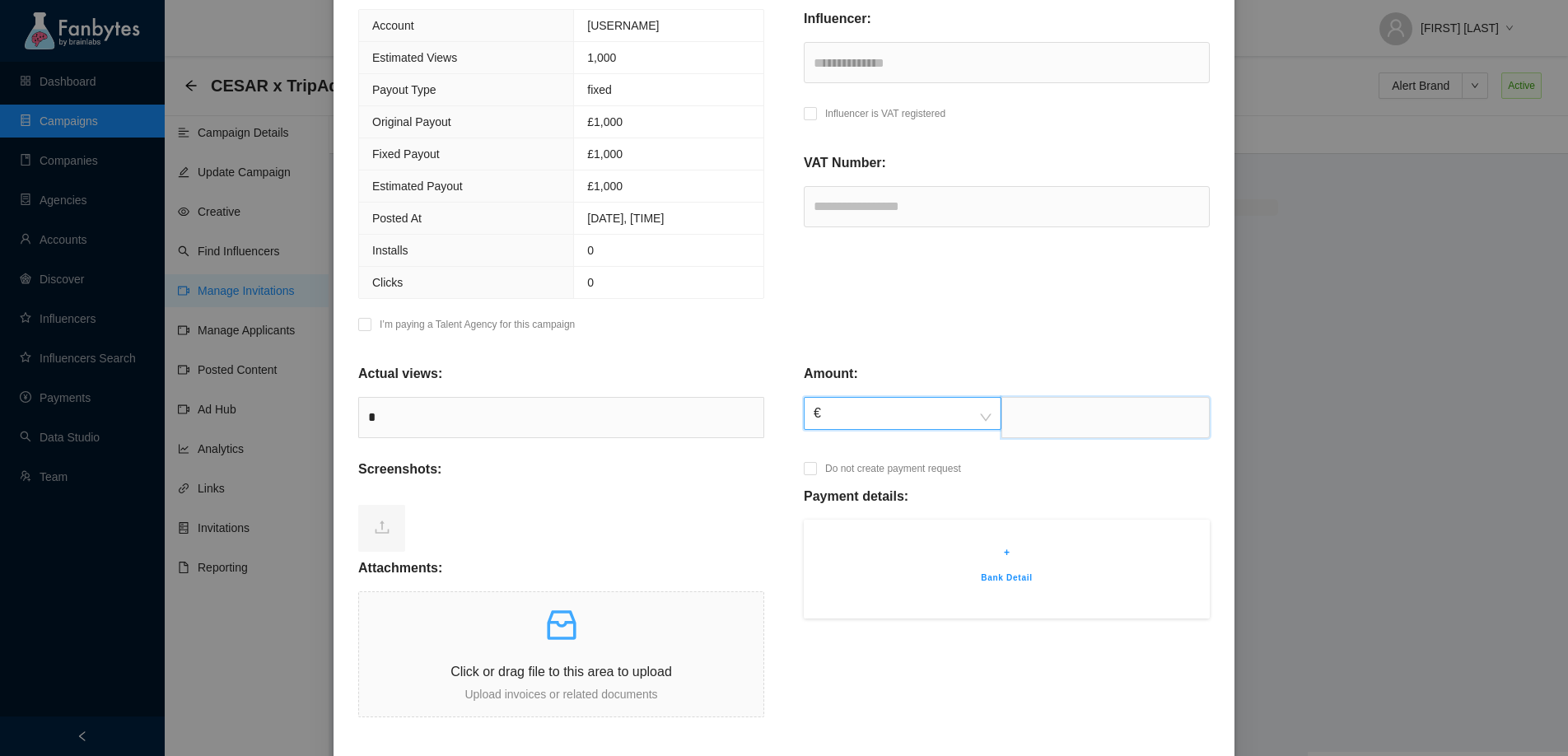 click at bounding box center [1105, 418] 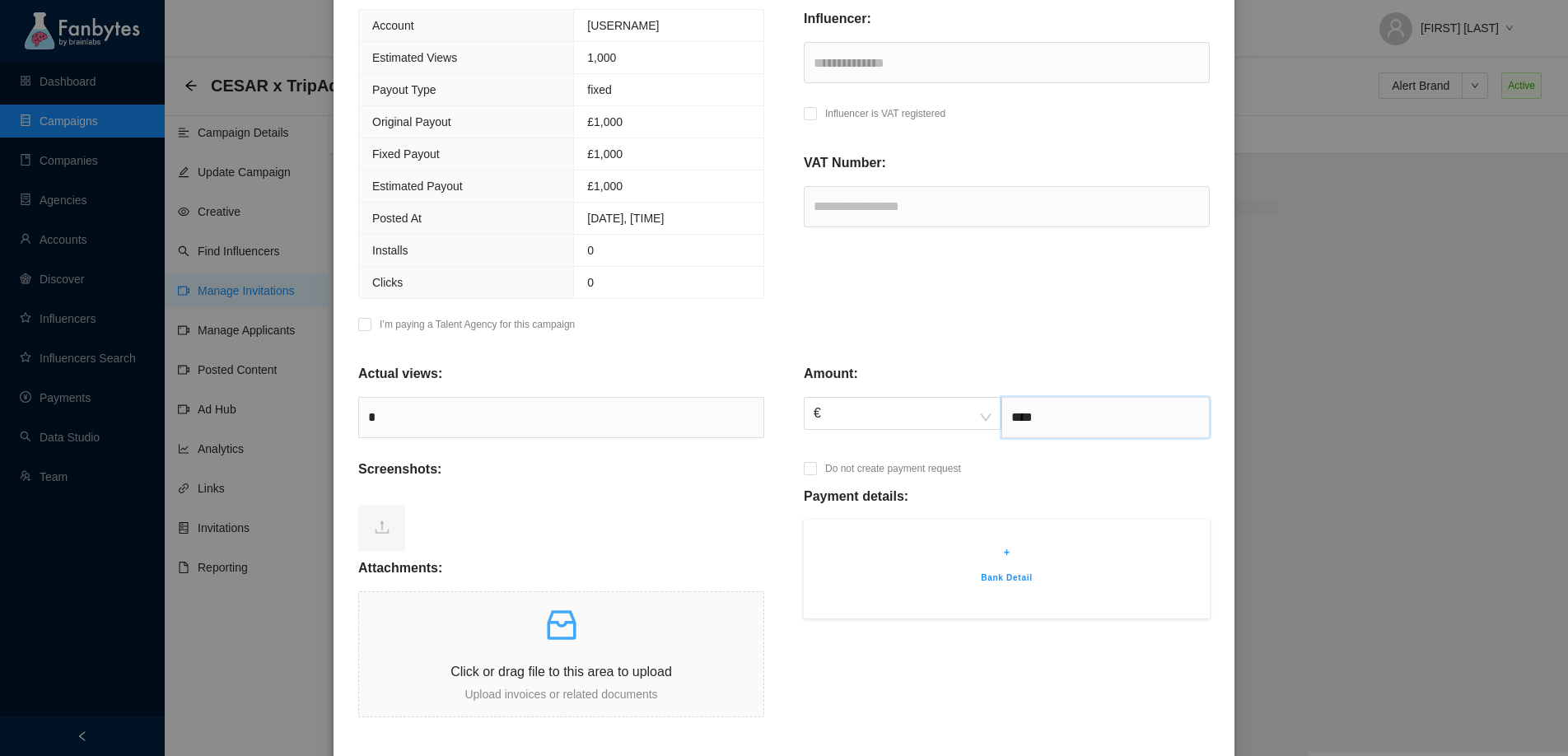 type on "****" 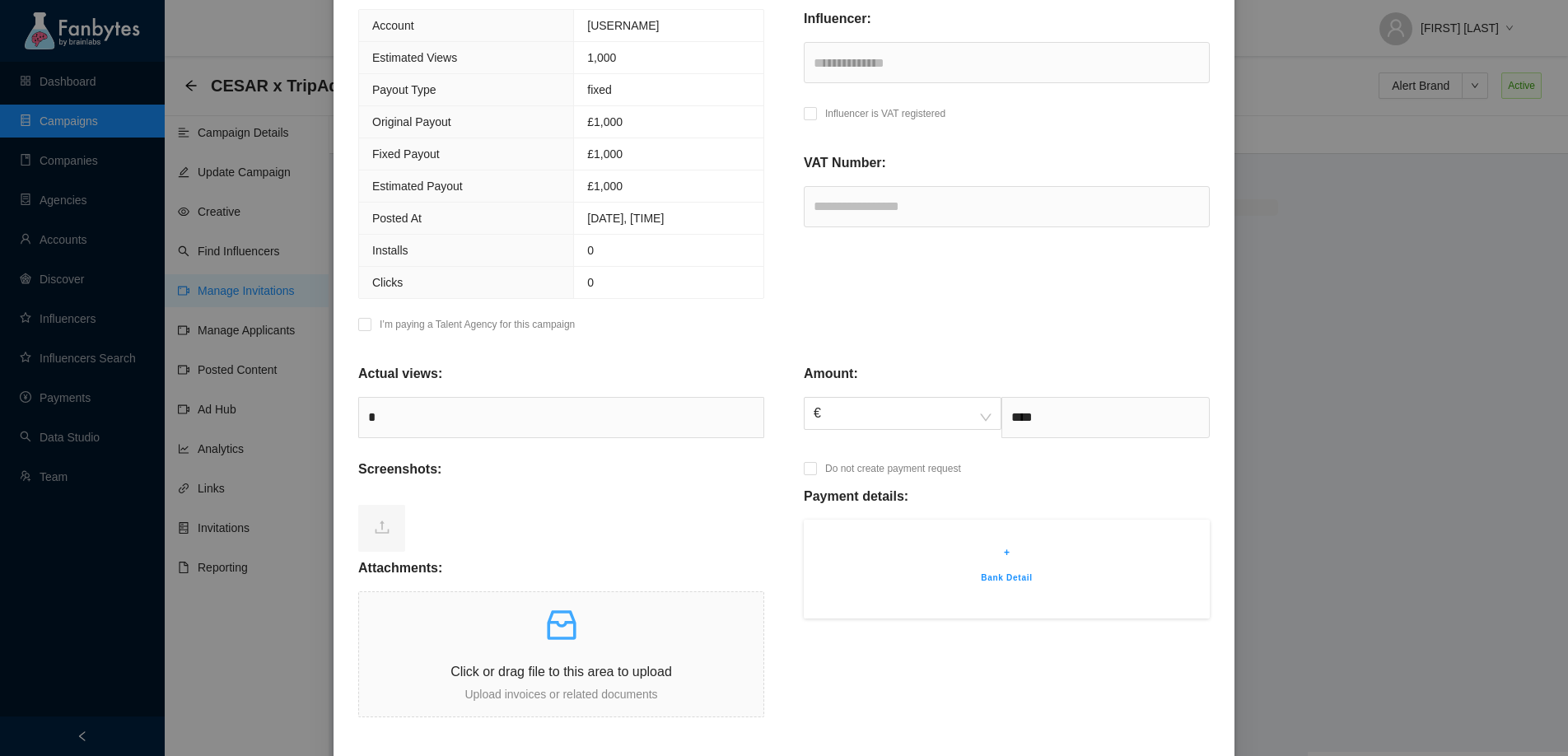 click on "Influencer: [MASKED] Influencer is VAT registered VAT Number: [VAT_NUMBER]" at bounding box center (1006, 175) 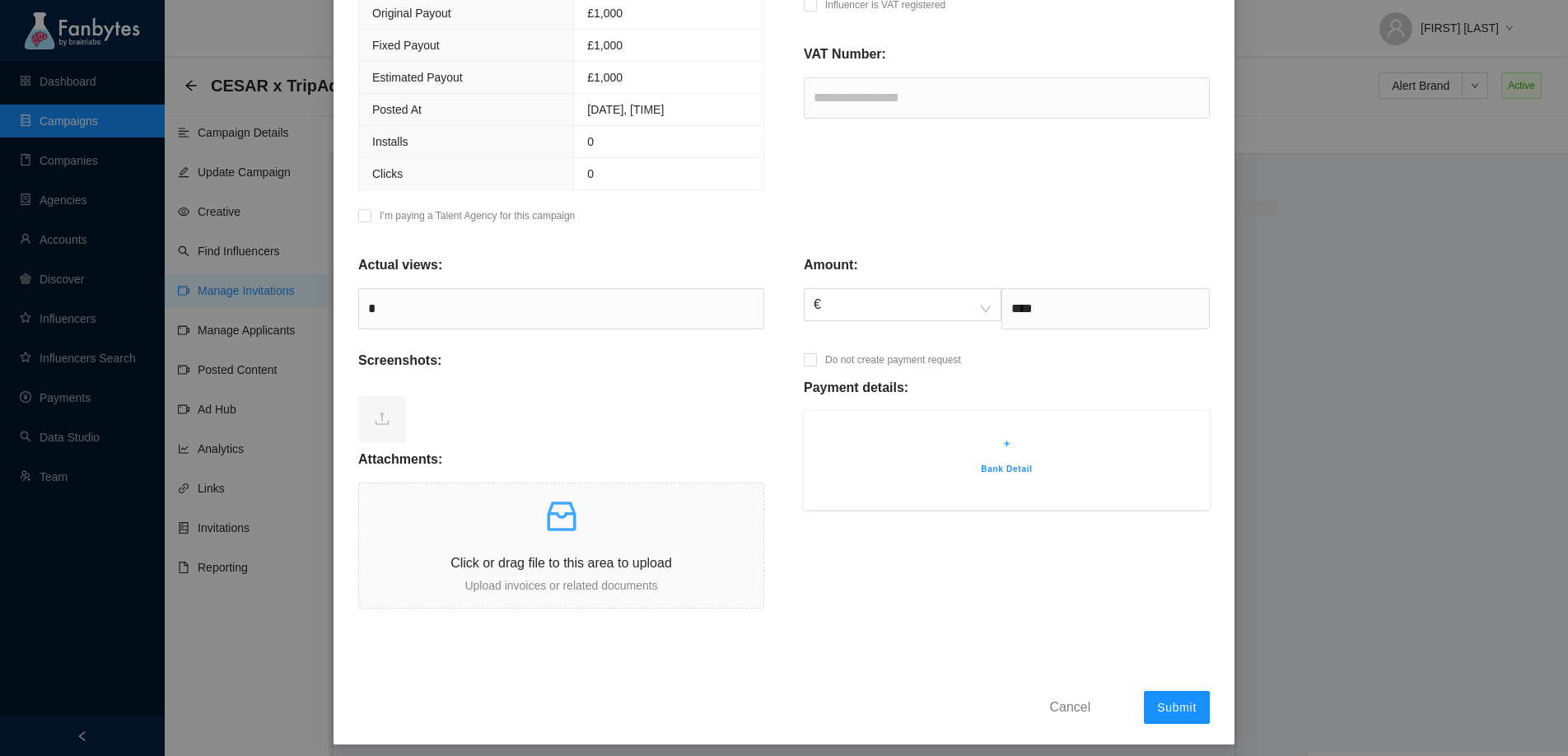 scroll, scrollTop: 336, scrollLeft: 0, axis: vertical 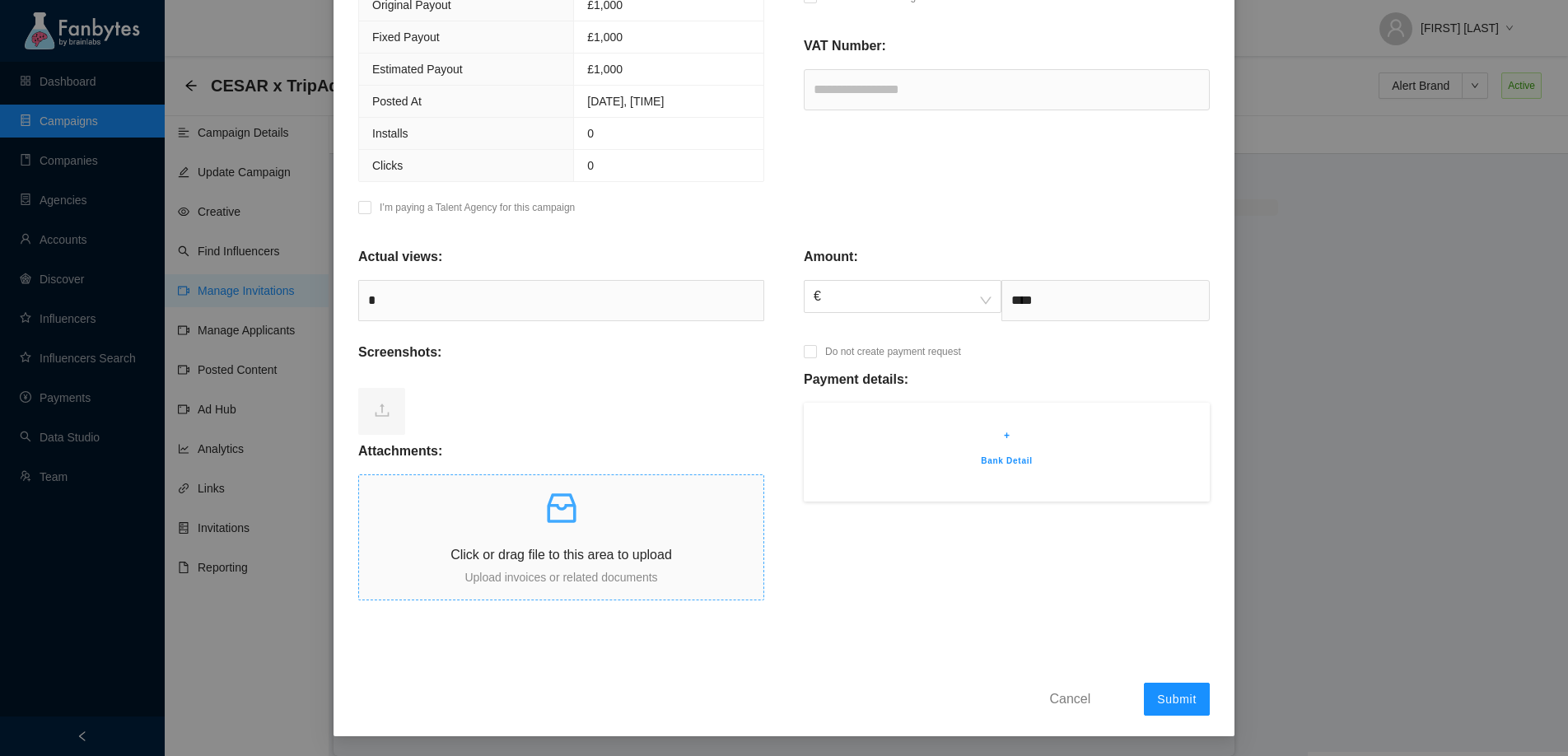 click on "Click or drag file to this area to upload Upload invoices or related documents" at bounding box center [561, 537] 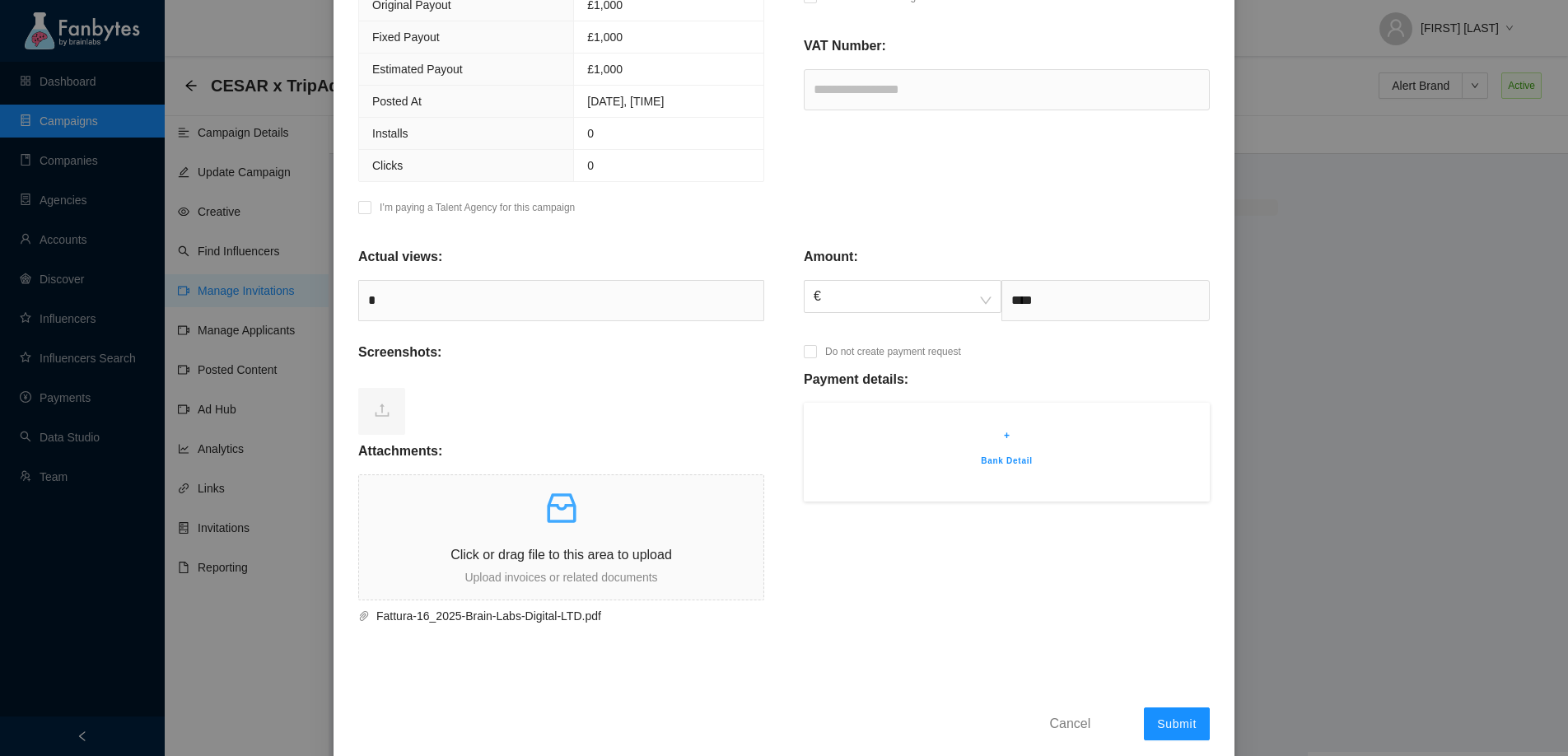 click on "Bank Detail" at bounding box center (1006, 461) 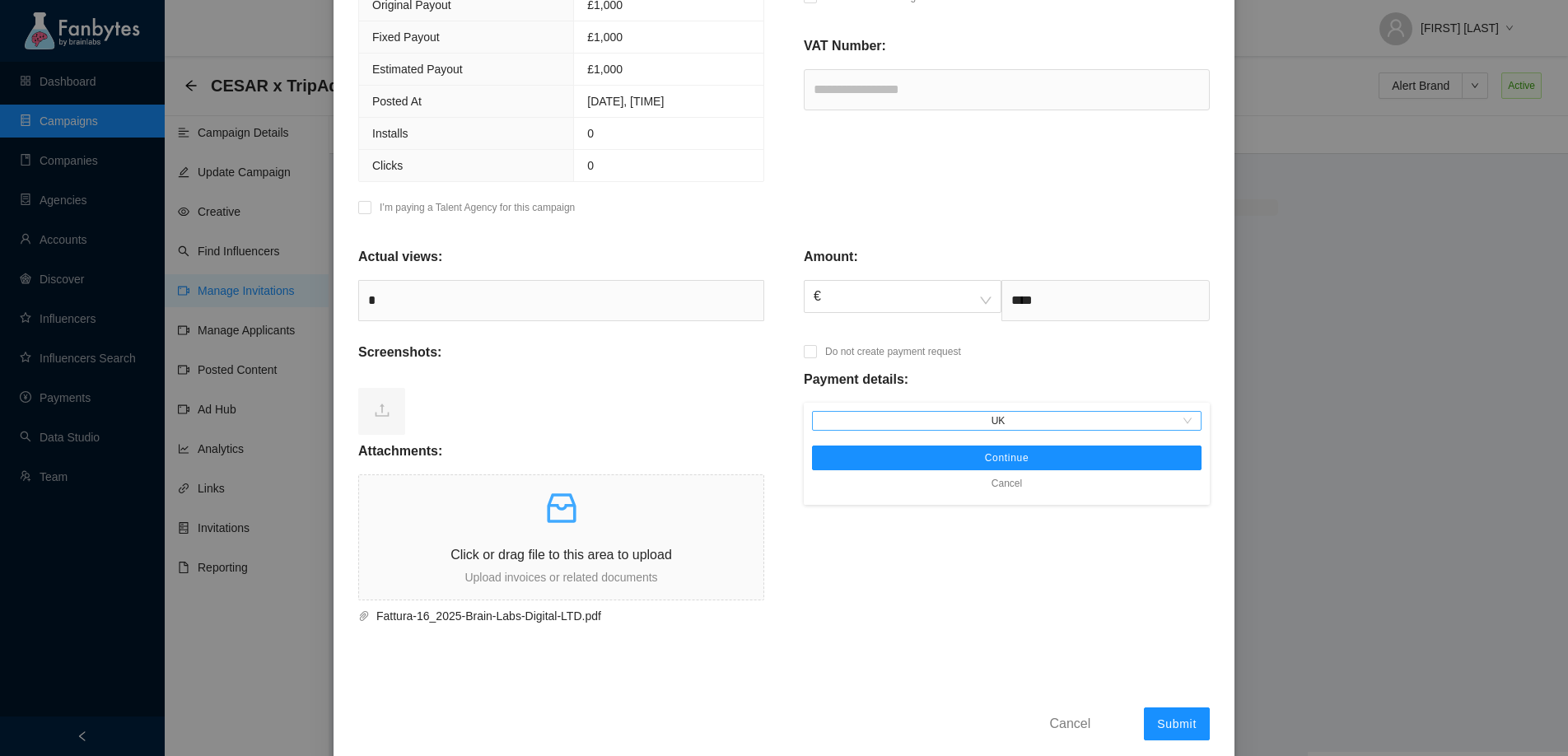 click on "UK" at bounding box center (1006, 421) 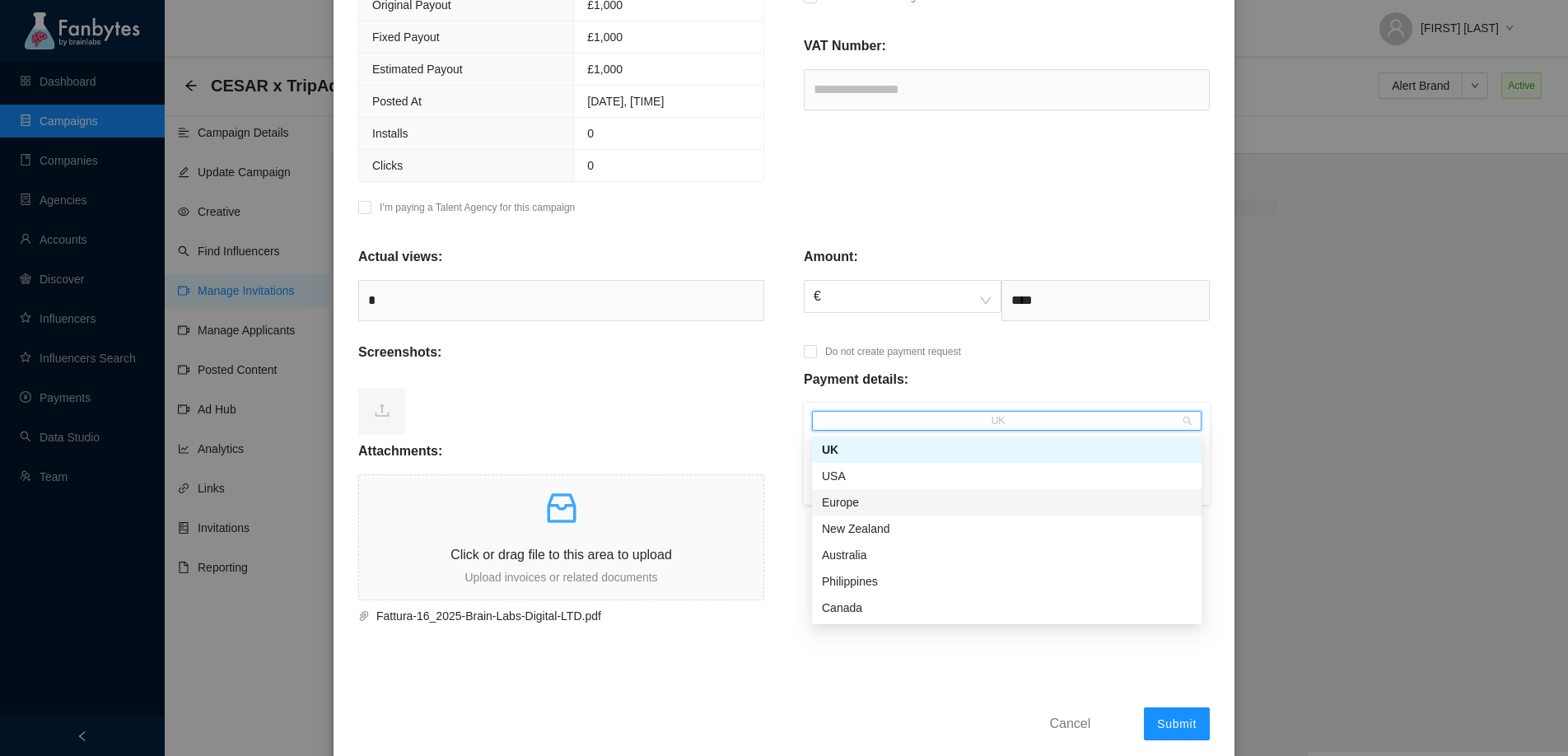 click on "Europe" at bounding box center (1006, 502) 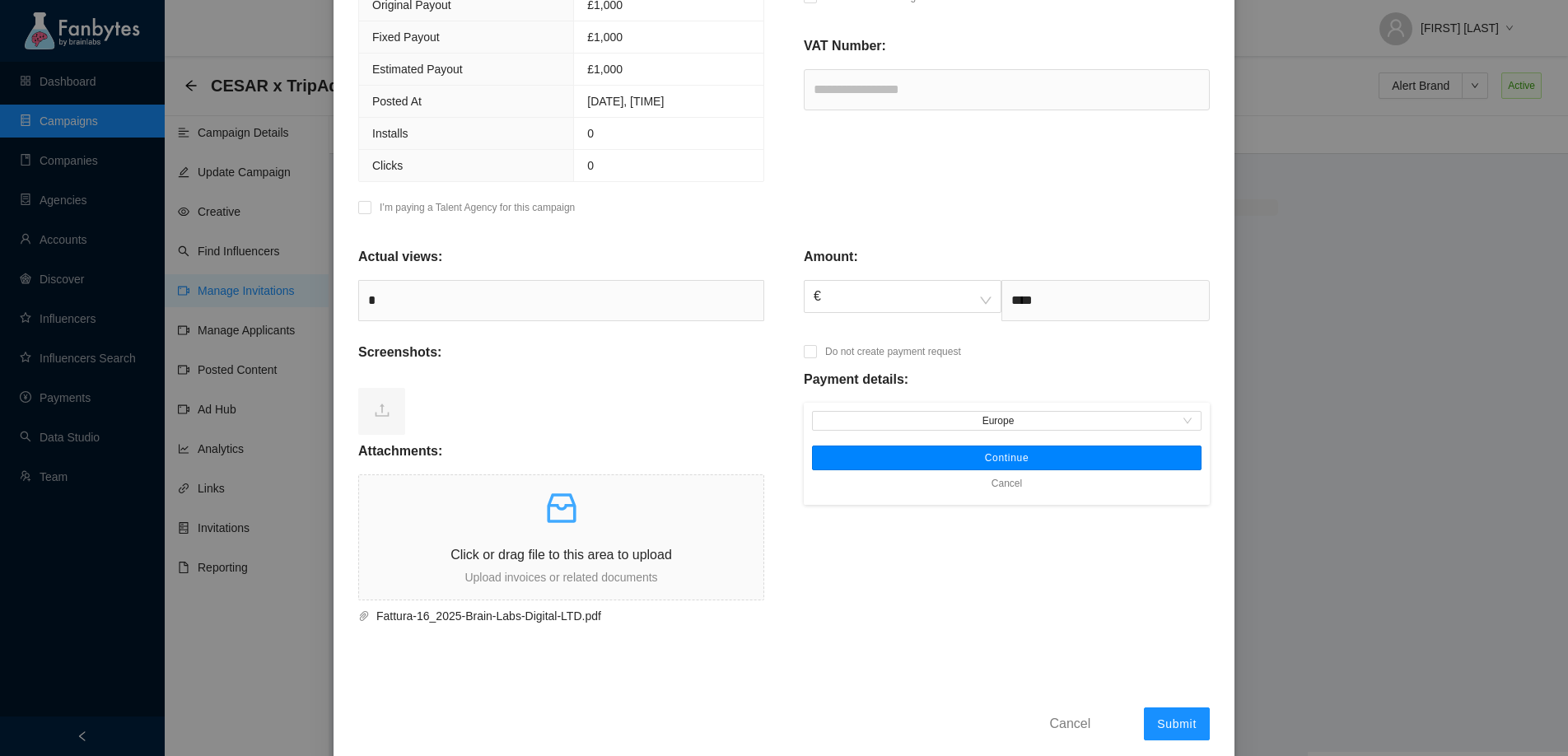 click on "Continue" at bounding box center [1006, 458] 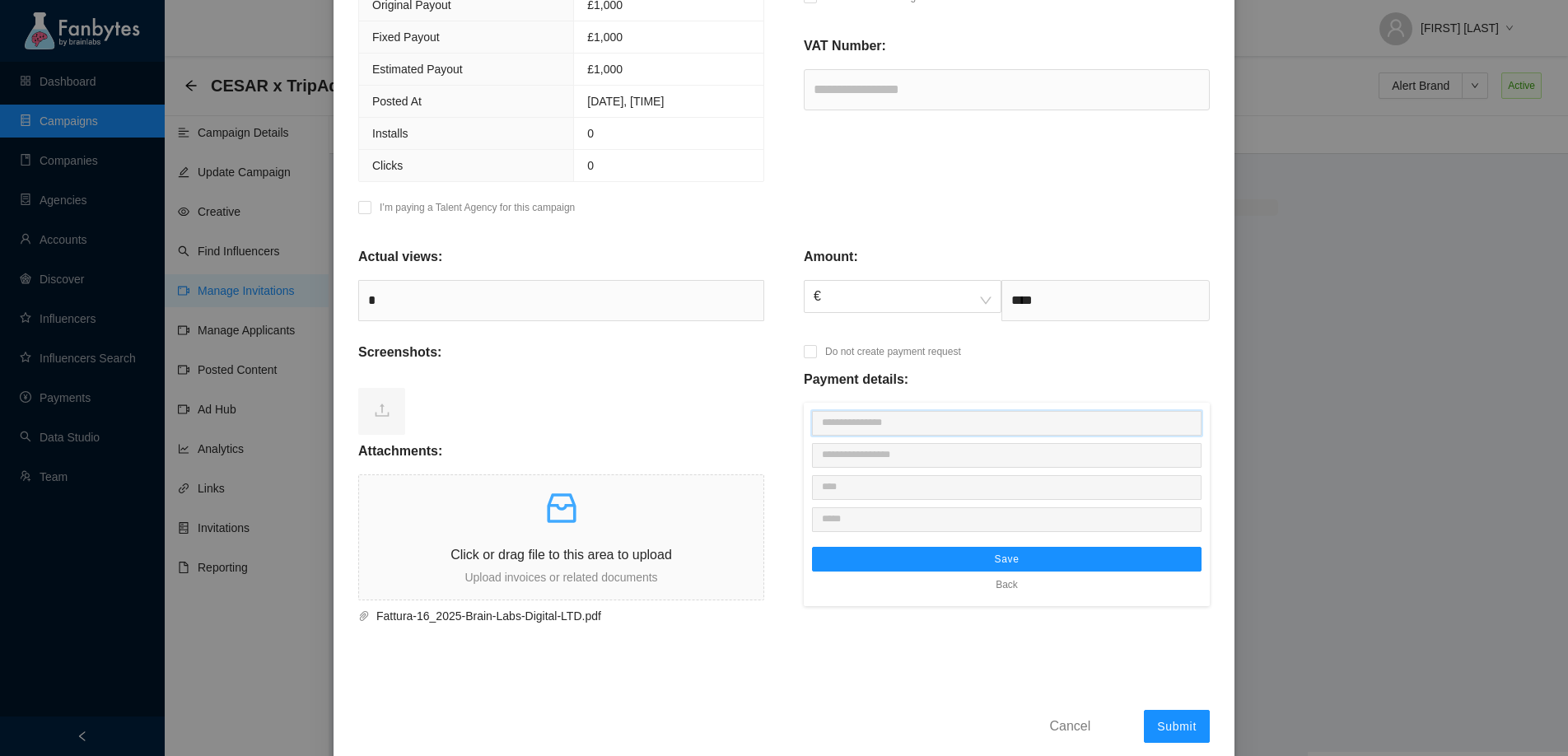 click at bounding box center (1006, 423) 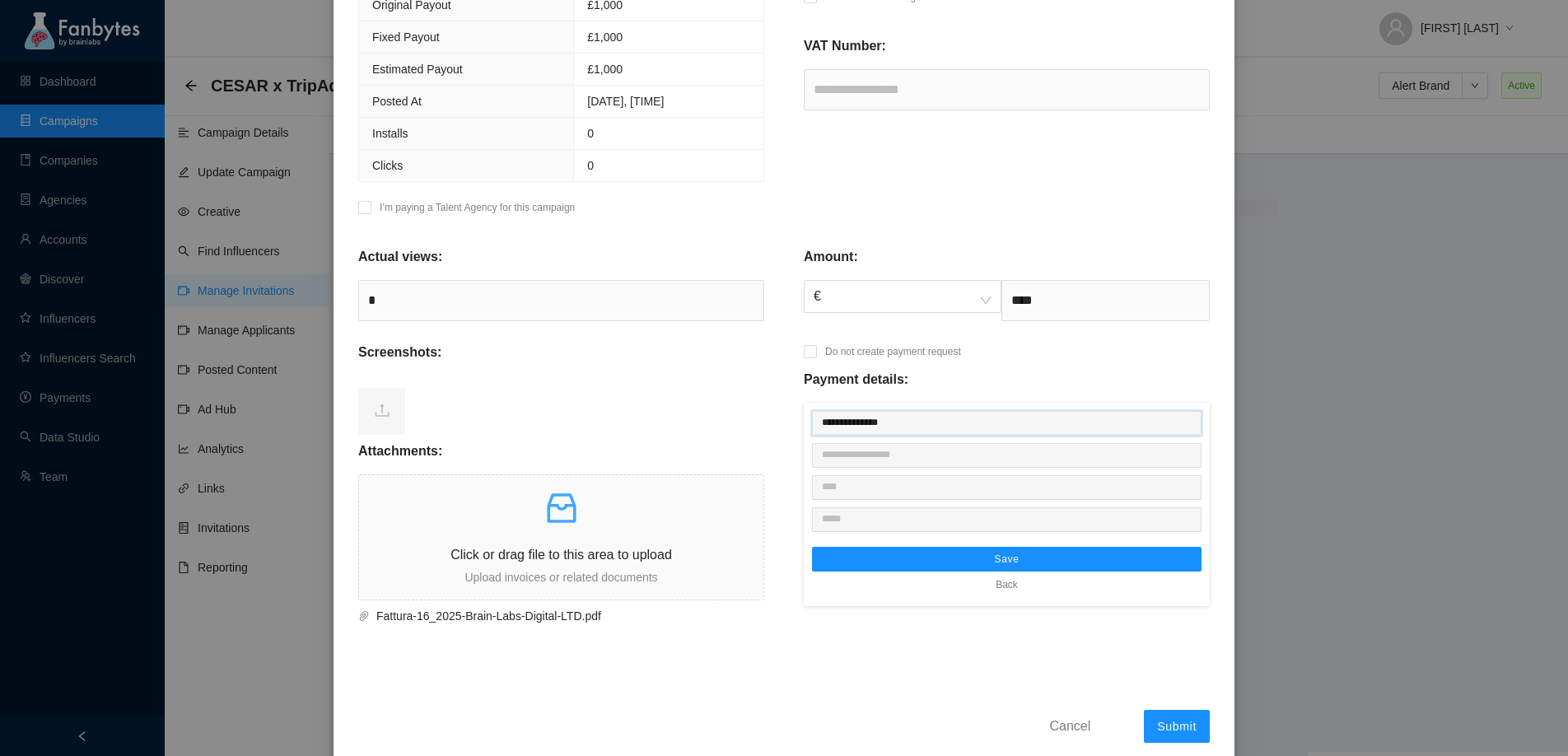 type on "**********" 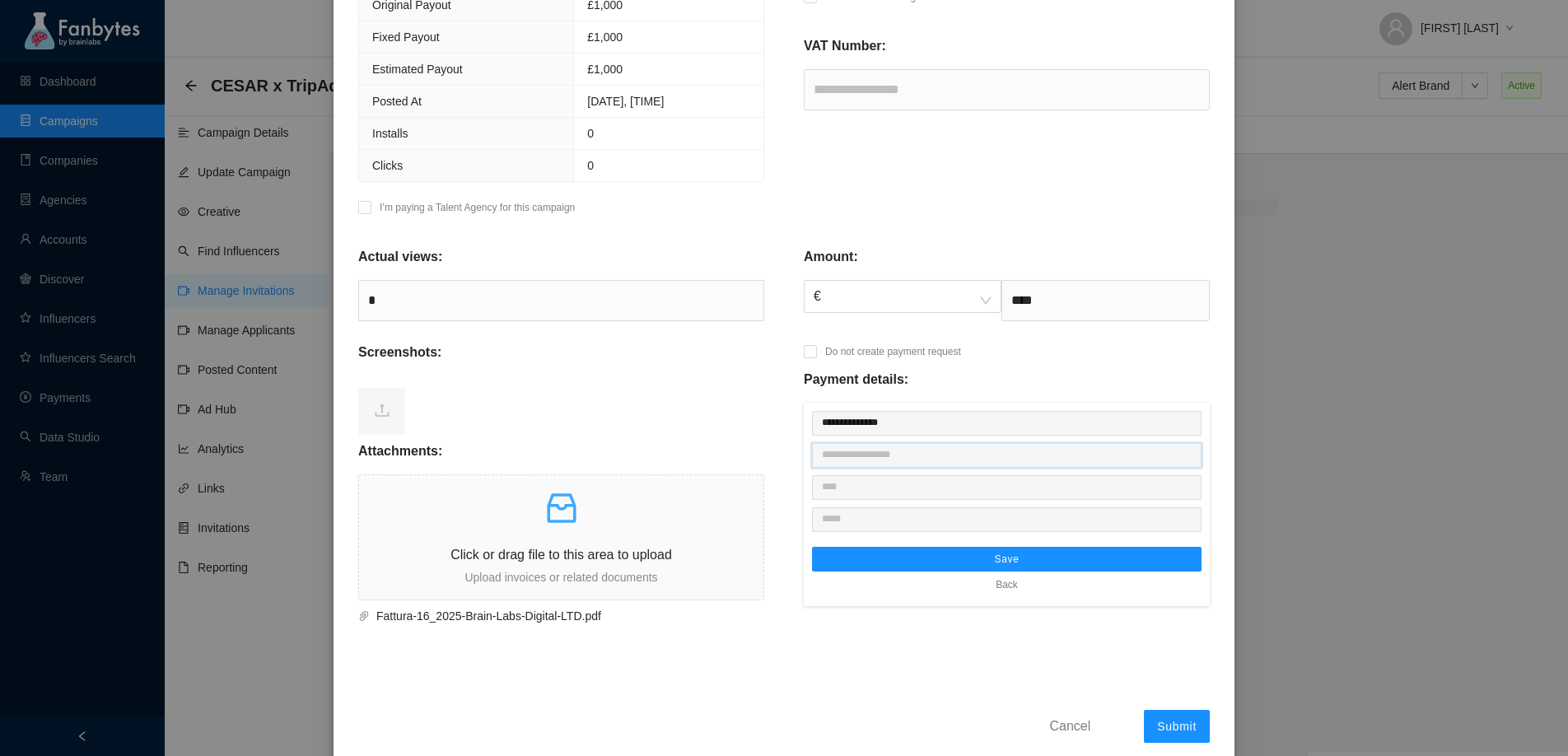 click at bounding box center (1006, 455) 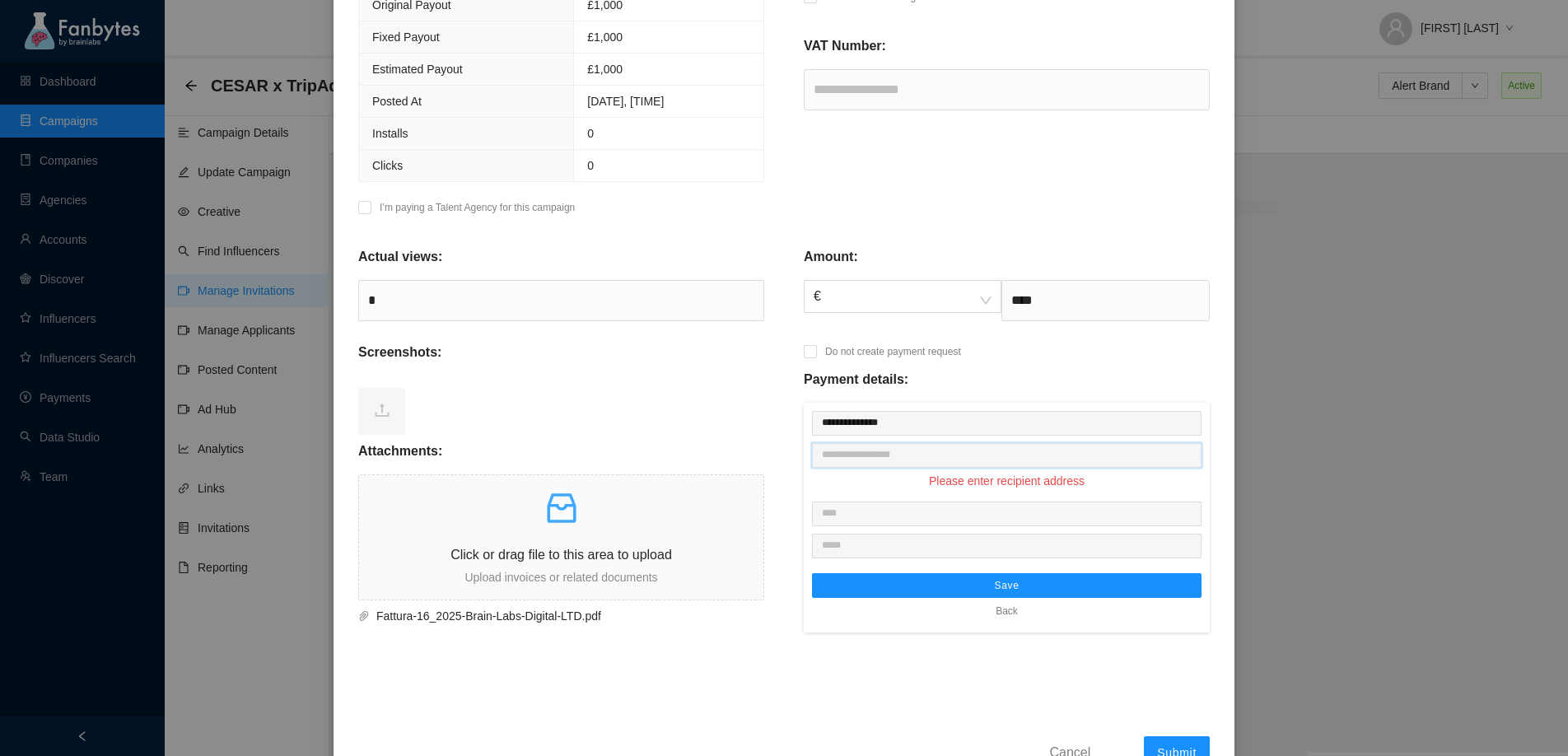 paste on "**********" 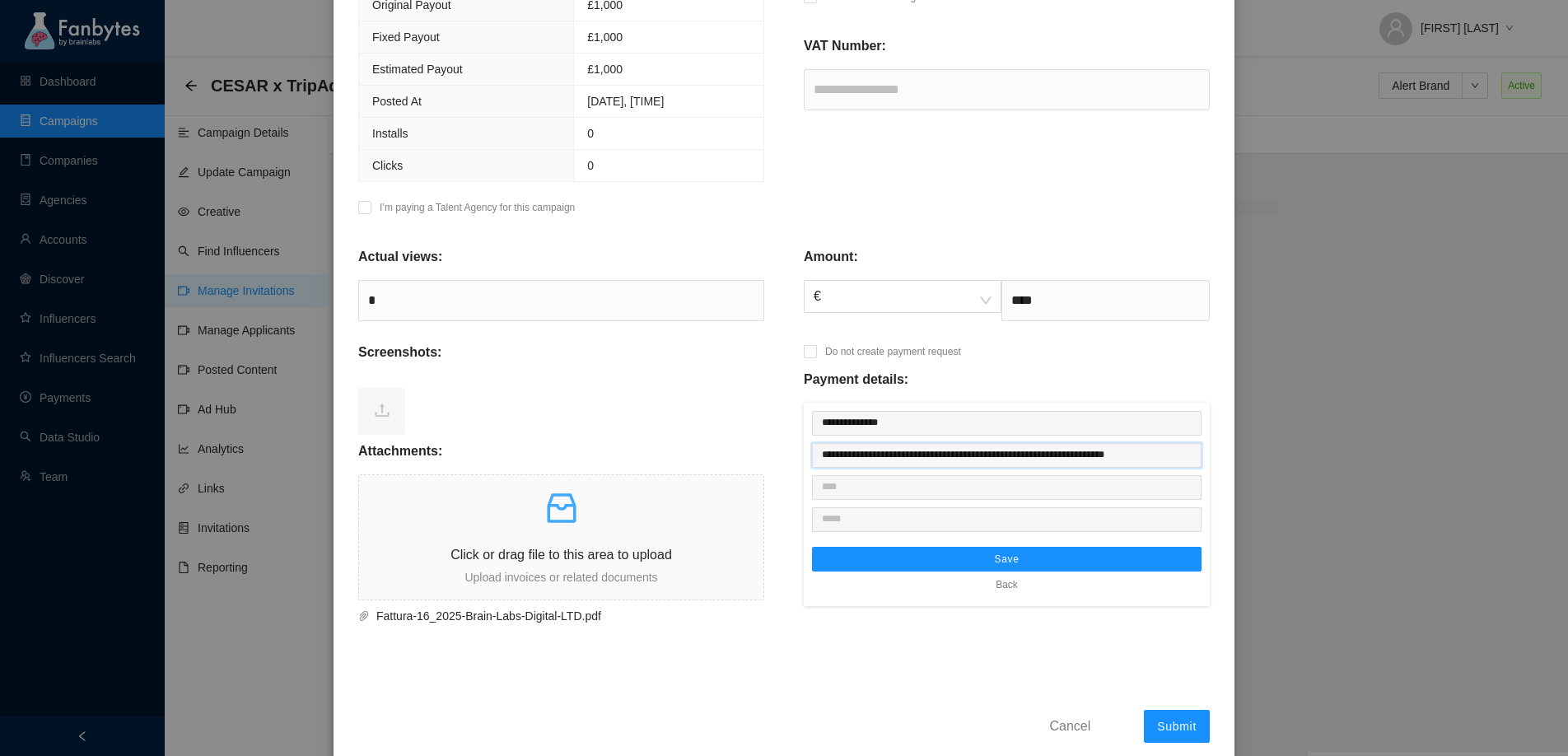type on "**********" 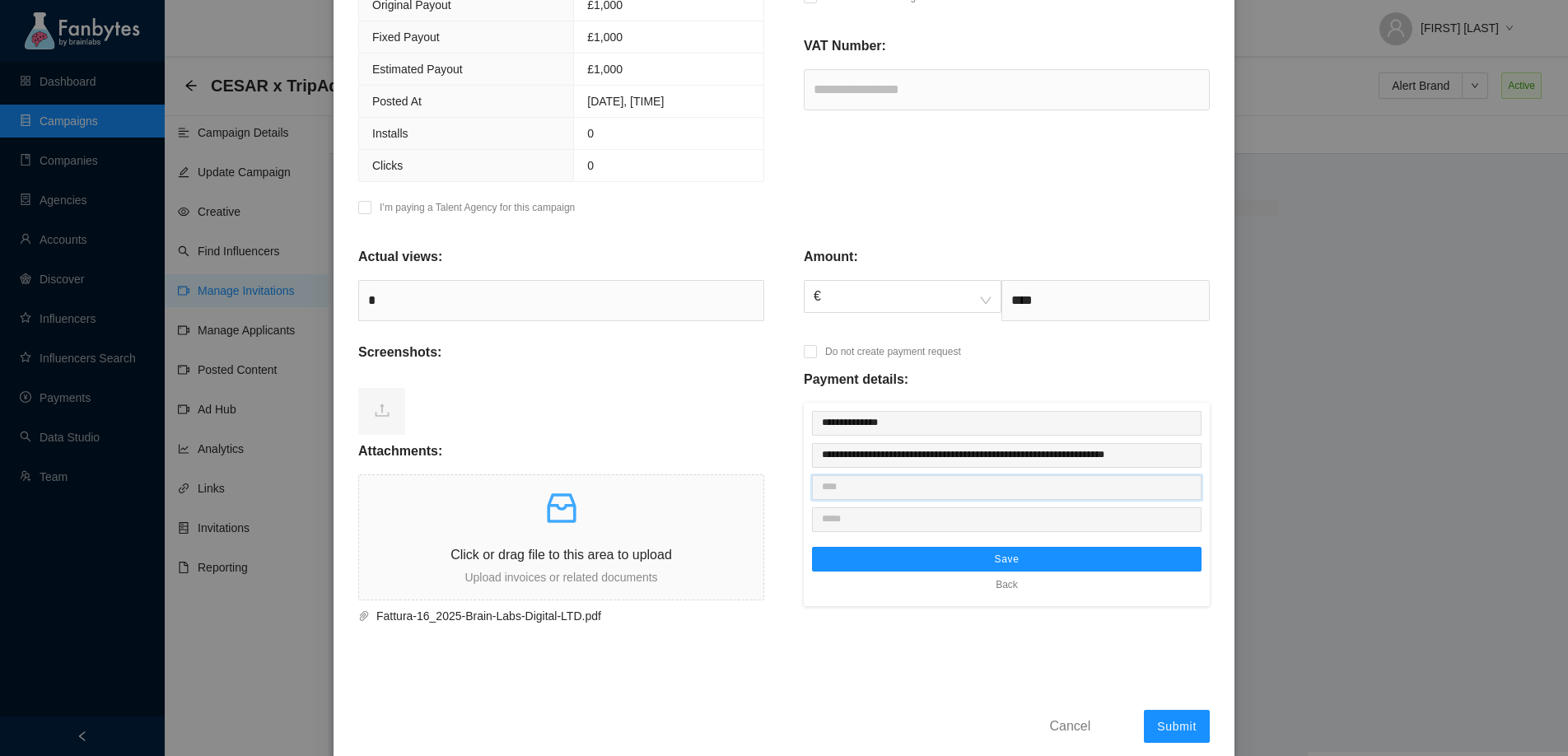 click at bounding box center (1006, 488) 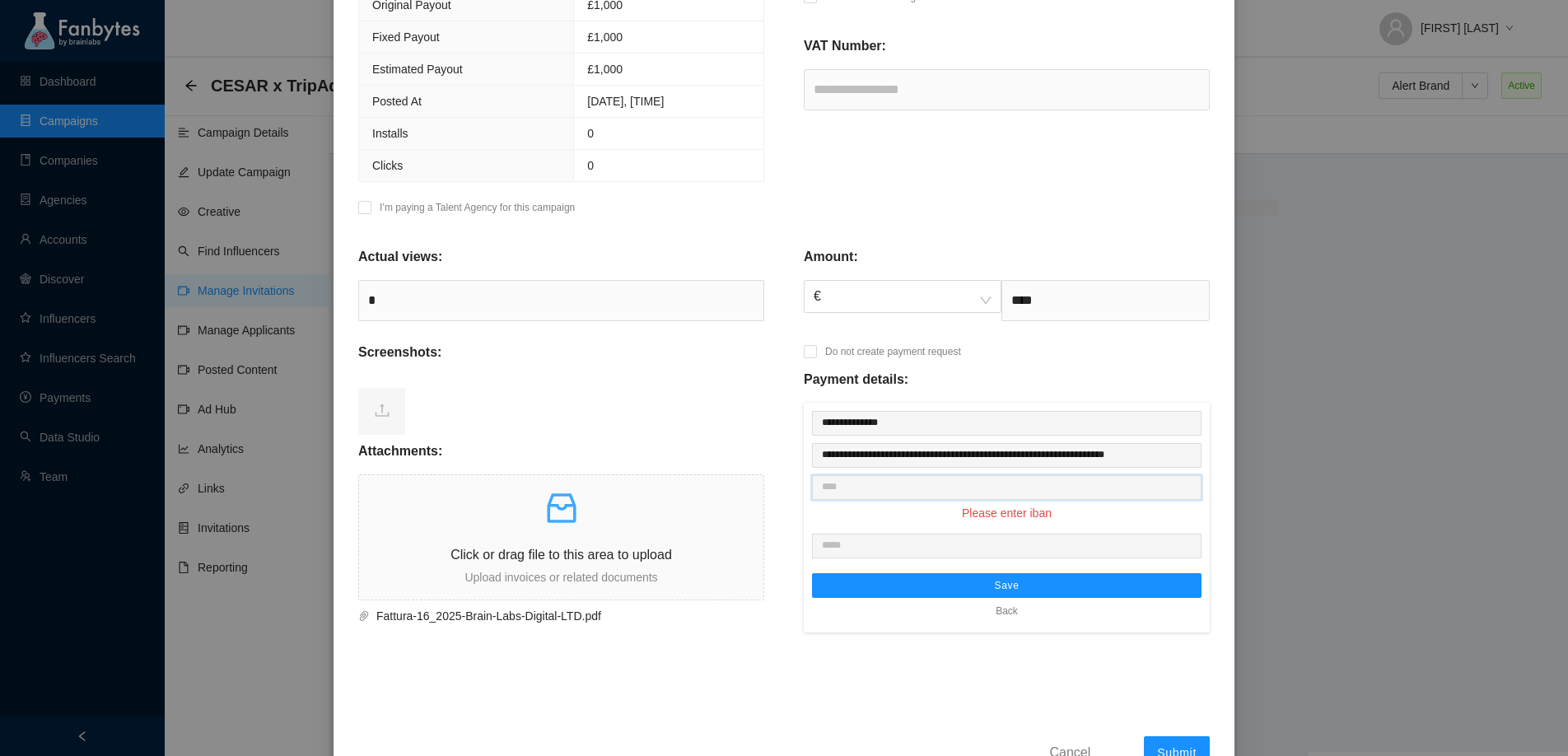 paste on "**********" 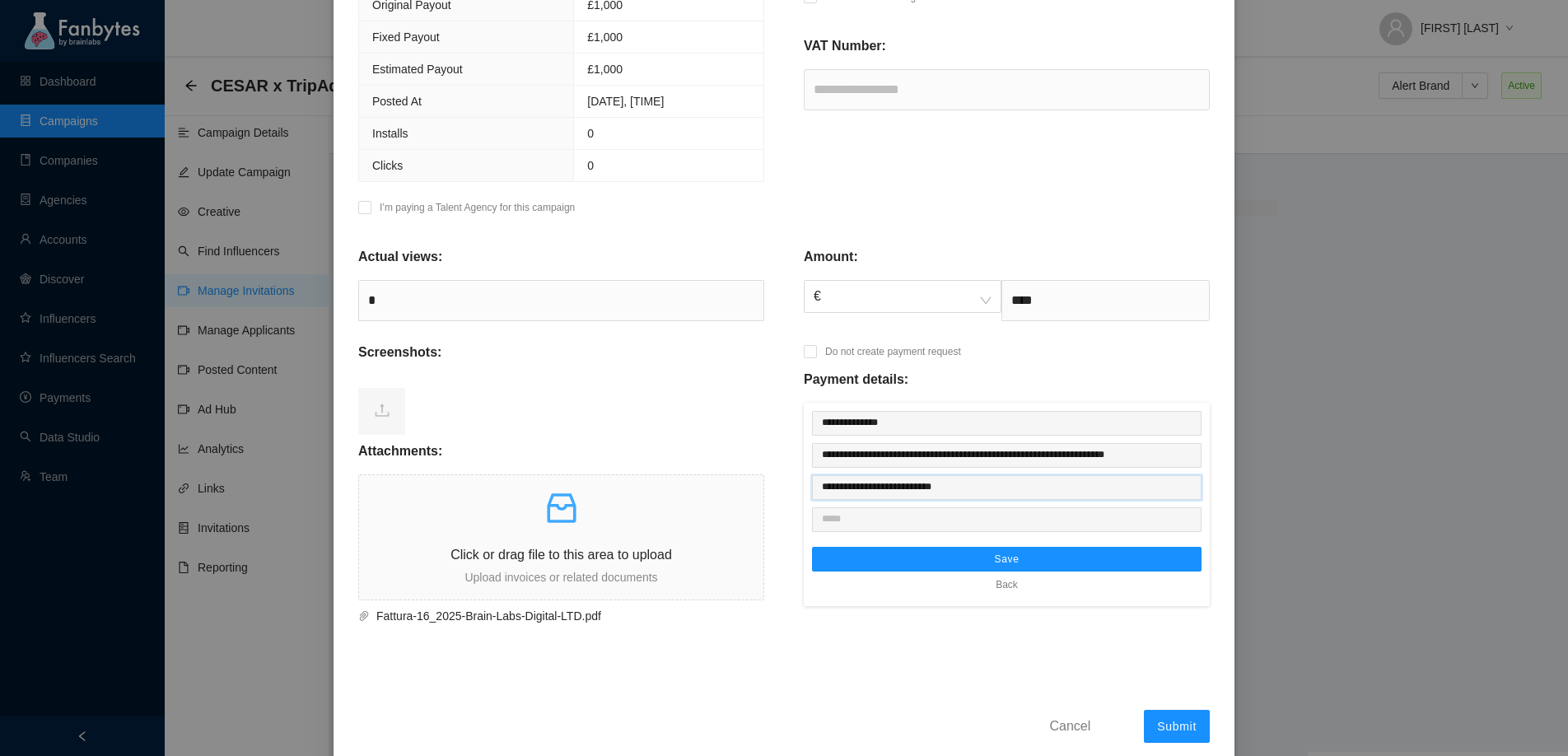 type on "**********" 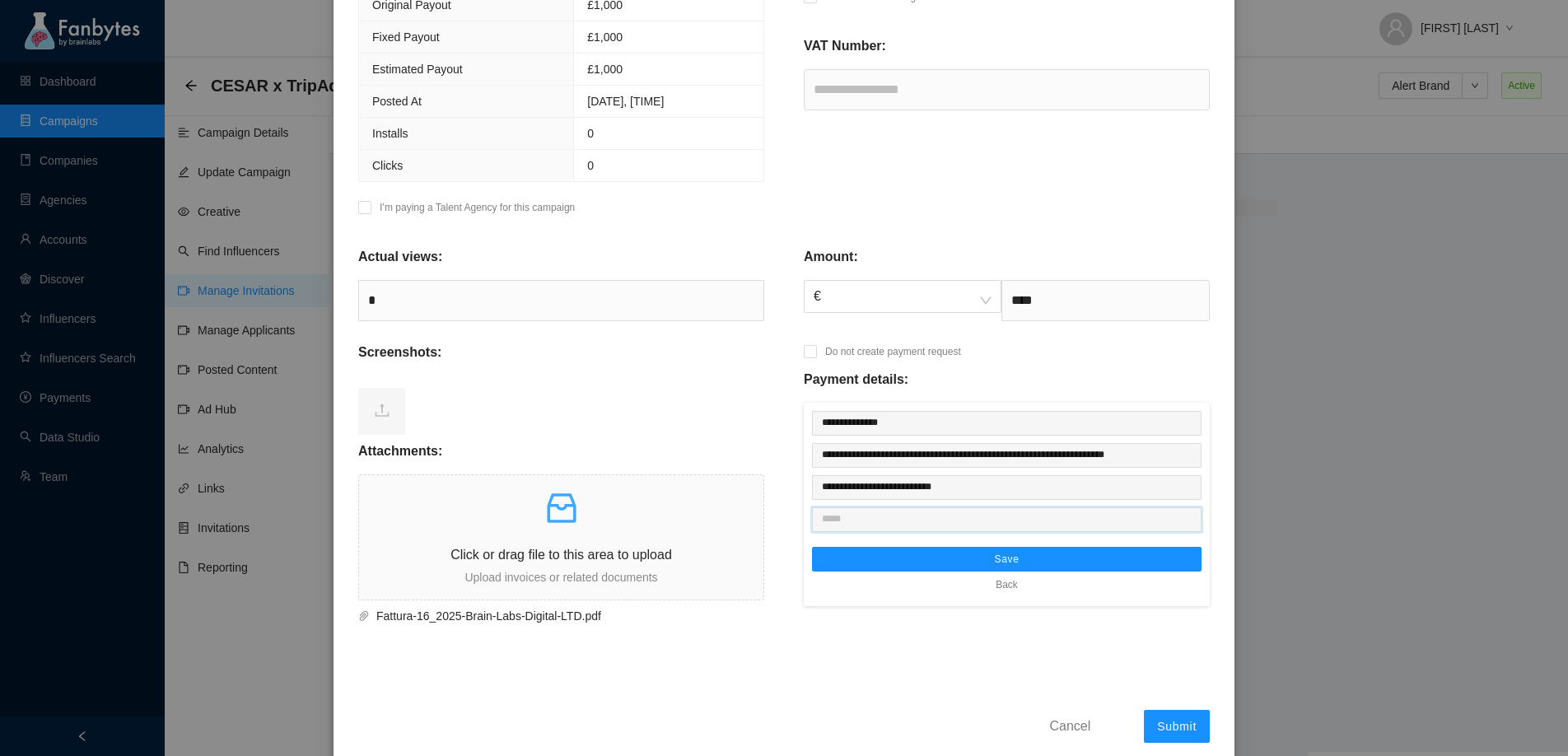 click at bounding box center [1006, 520] 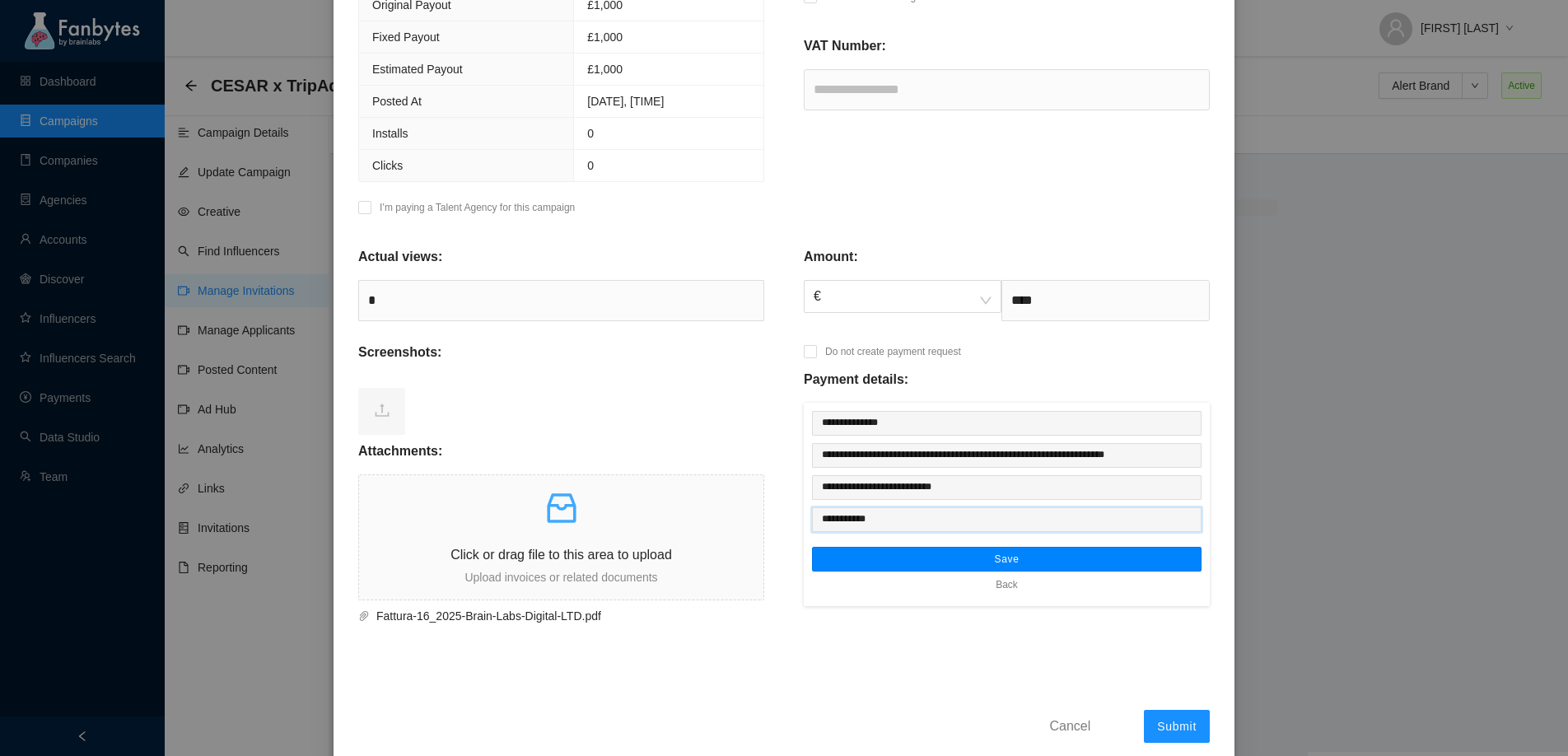 type on "**********" 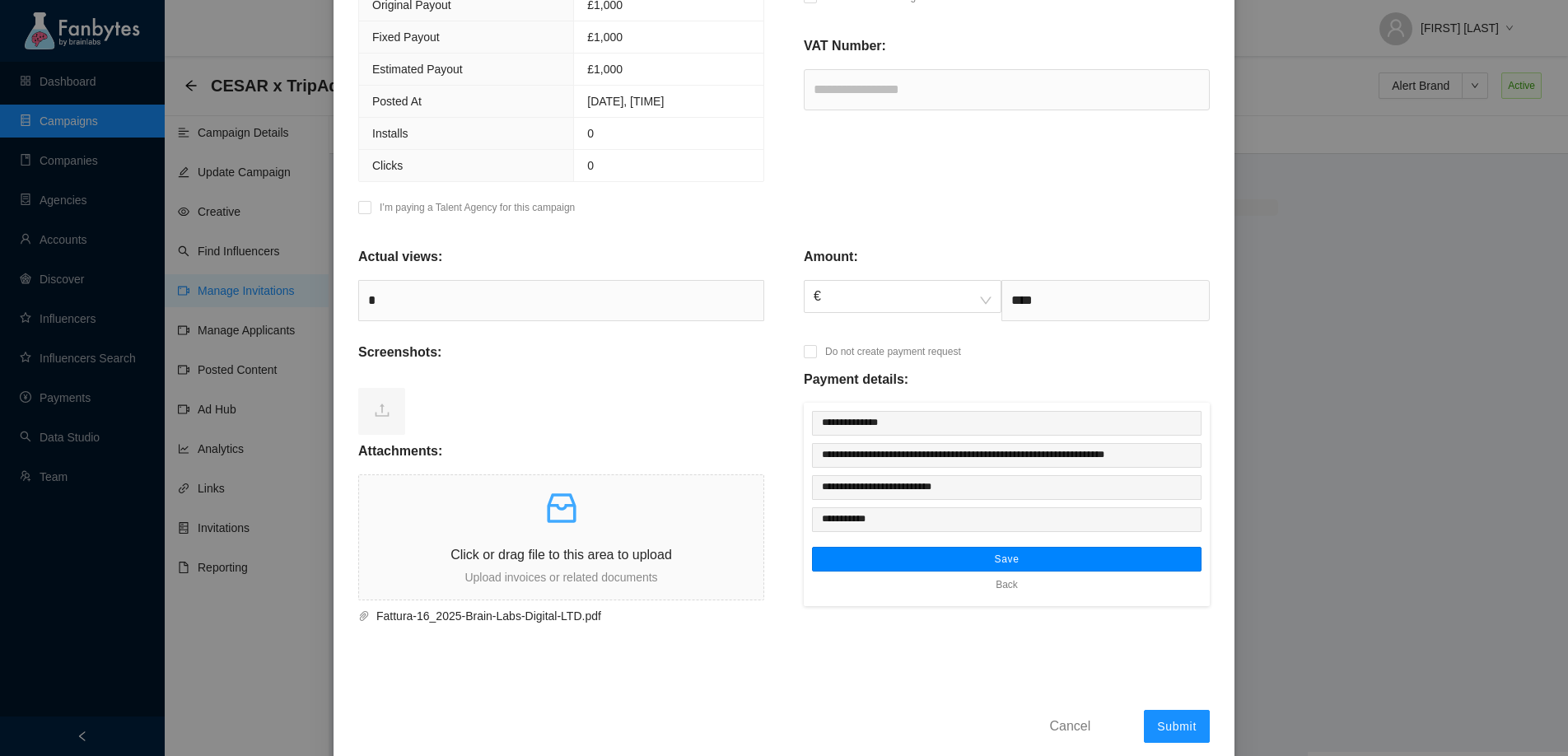 click on "Save" at bounding box center [1006, 559] 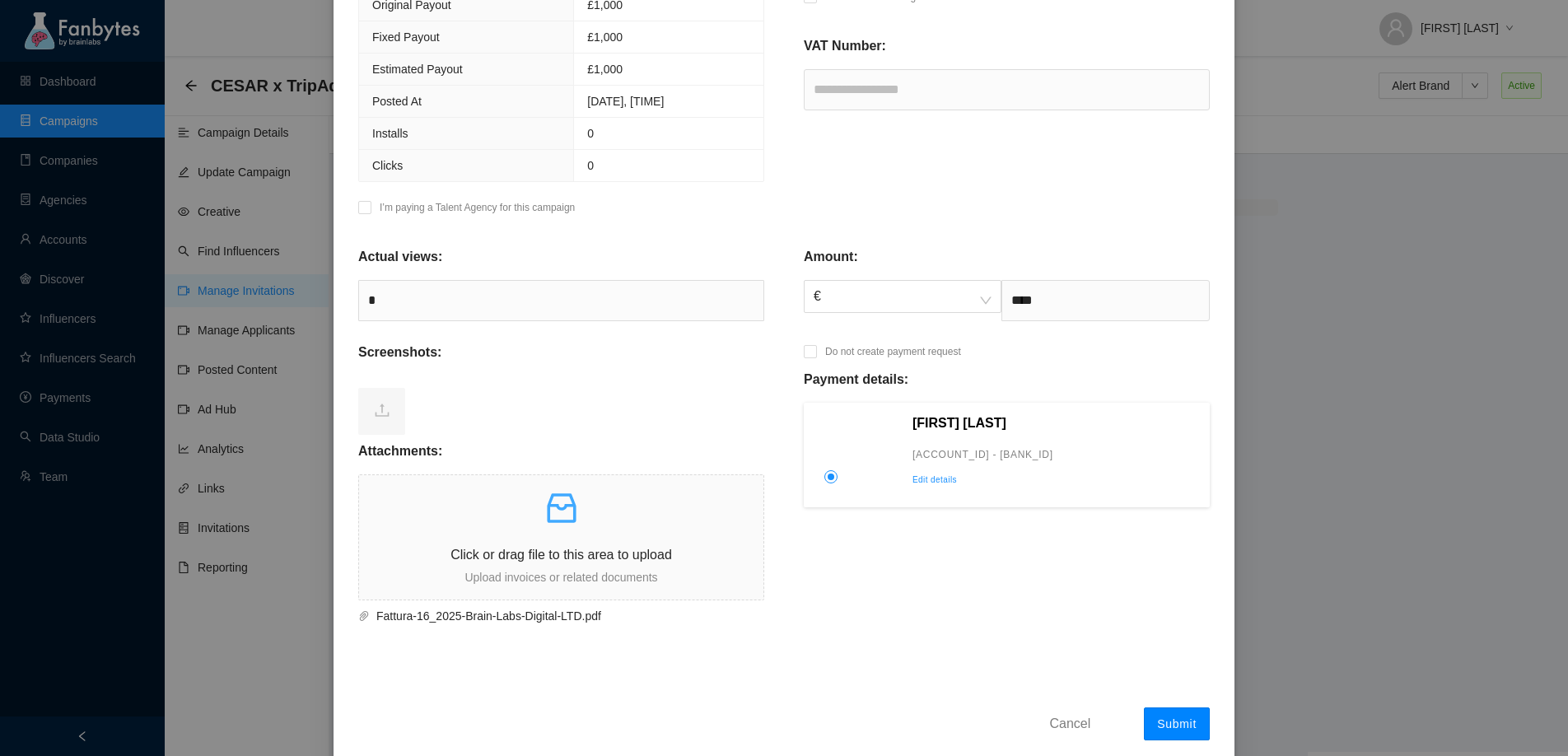 click on "Submit" at bounding box center (1177, 724) 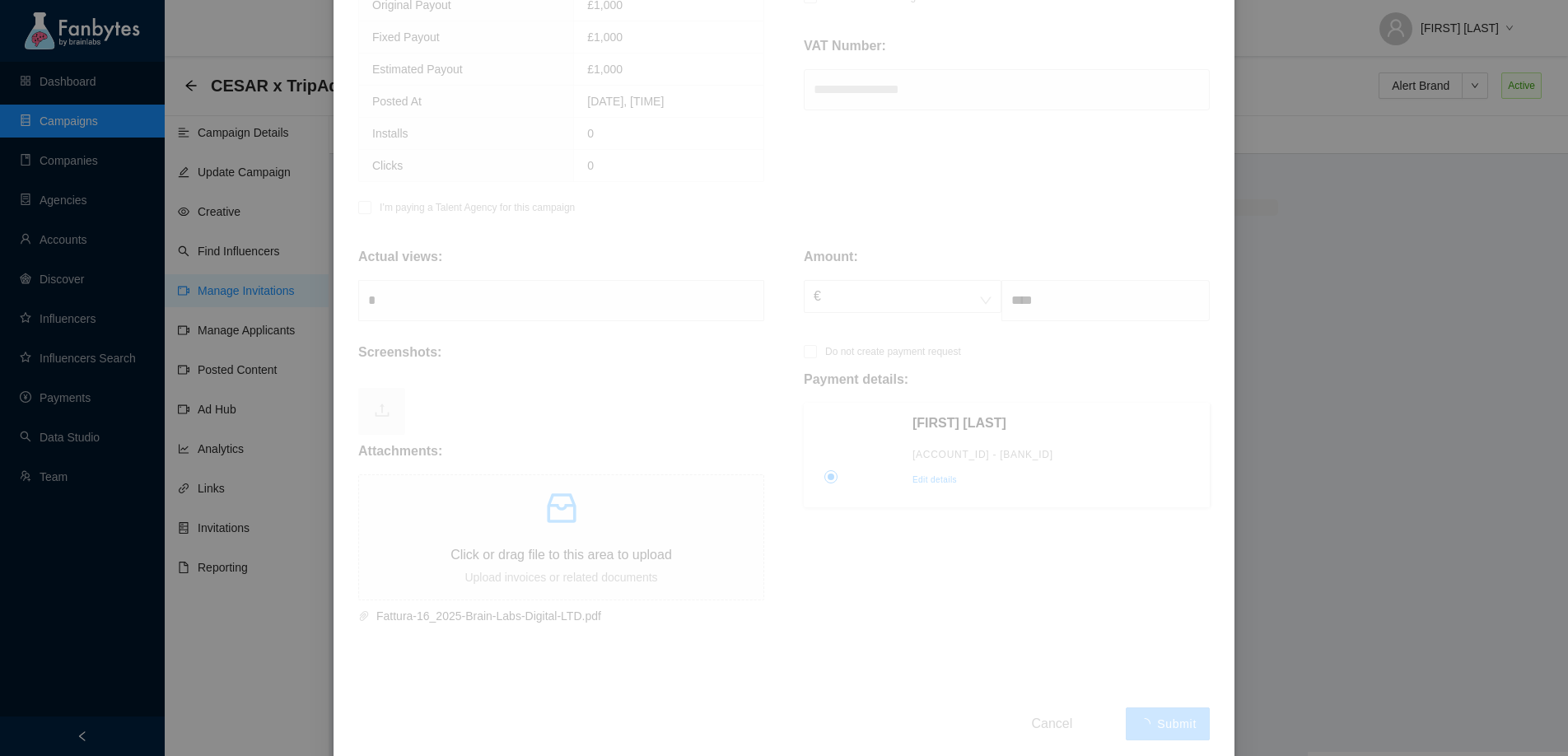 type on "******" 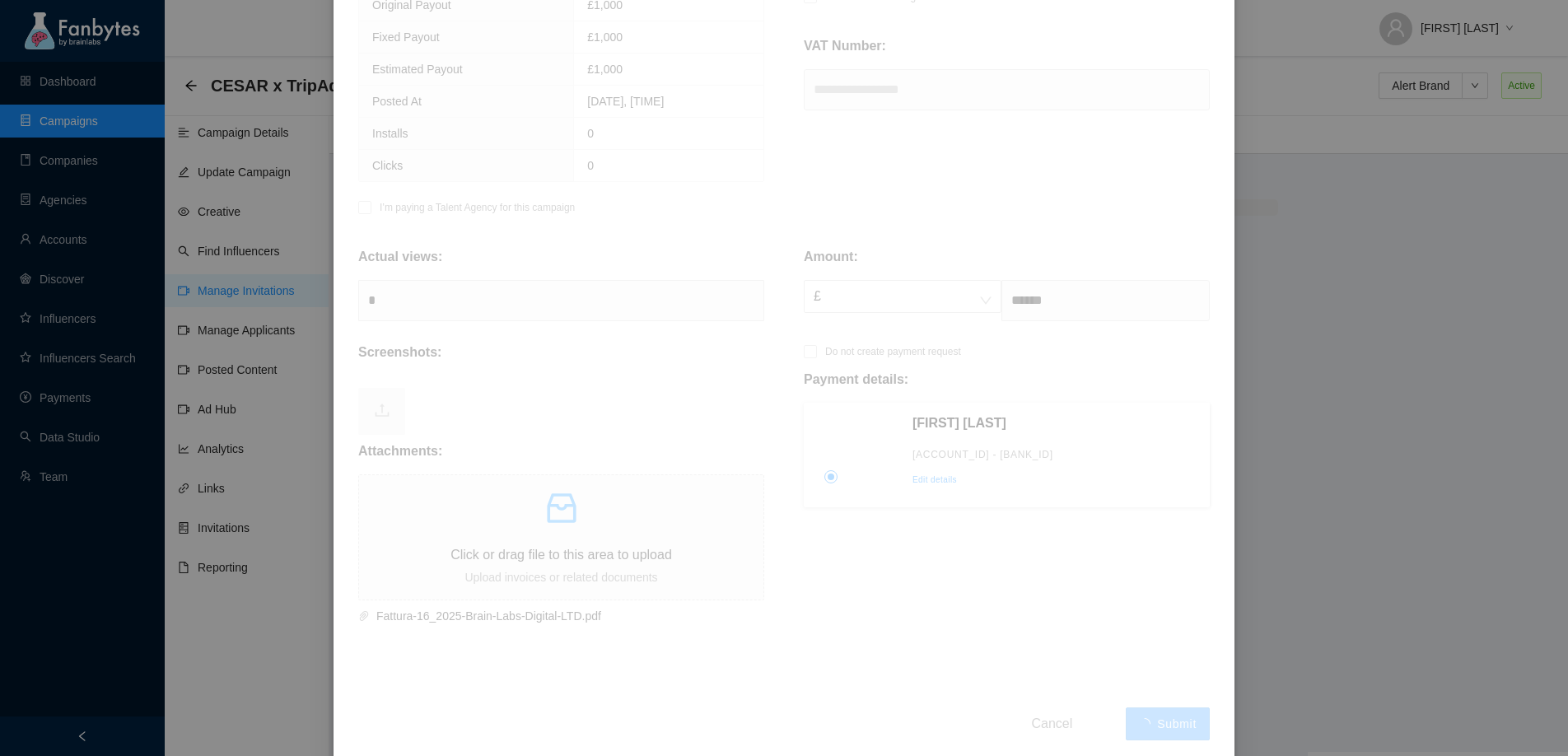 scroll, scrollTop: 0, scrollLeft: 0, axis: both 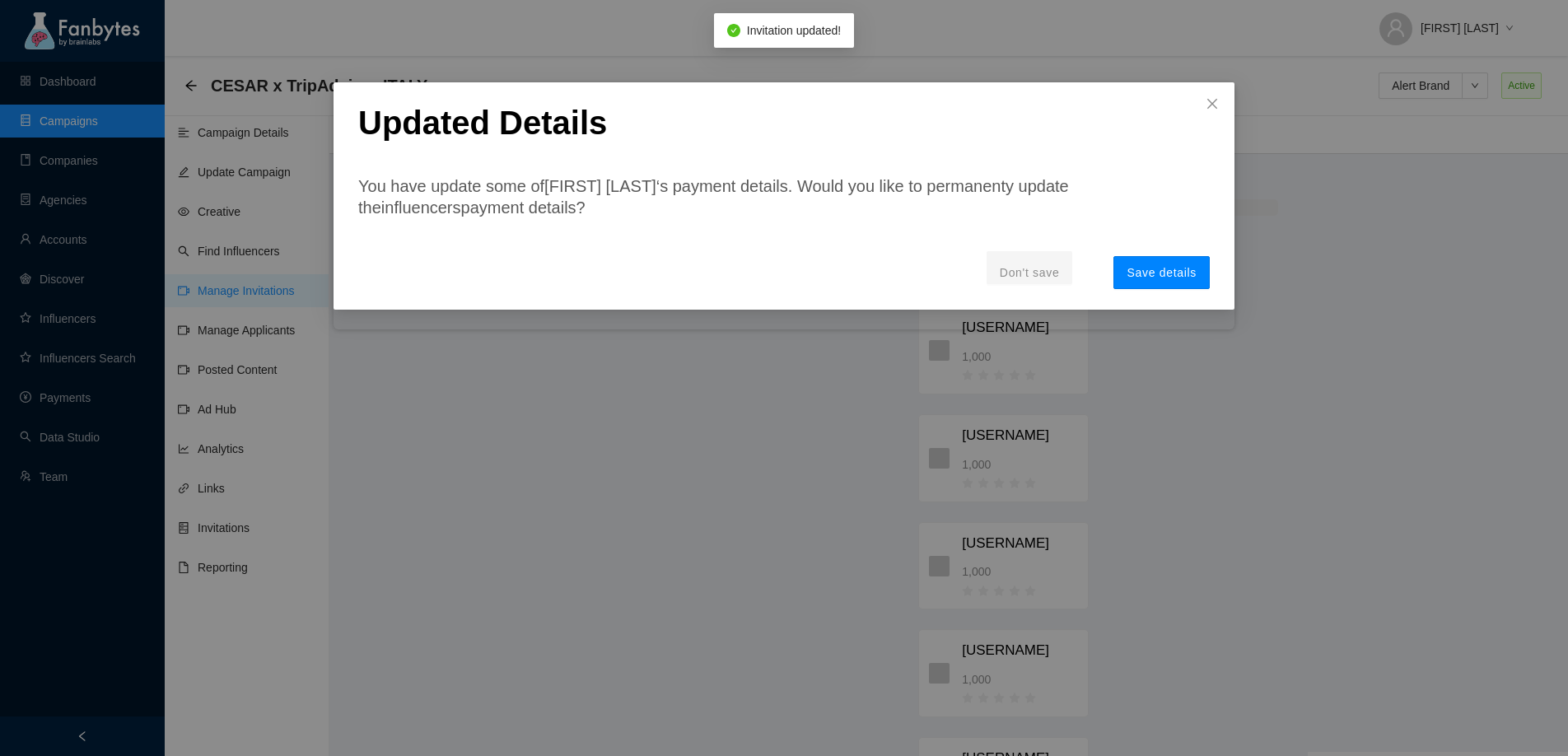 click on "Save details" at bounding box center (1161, 273) 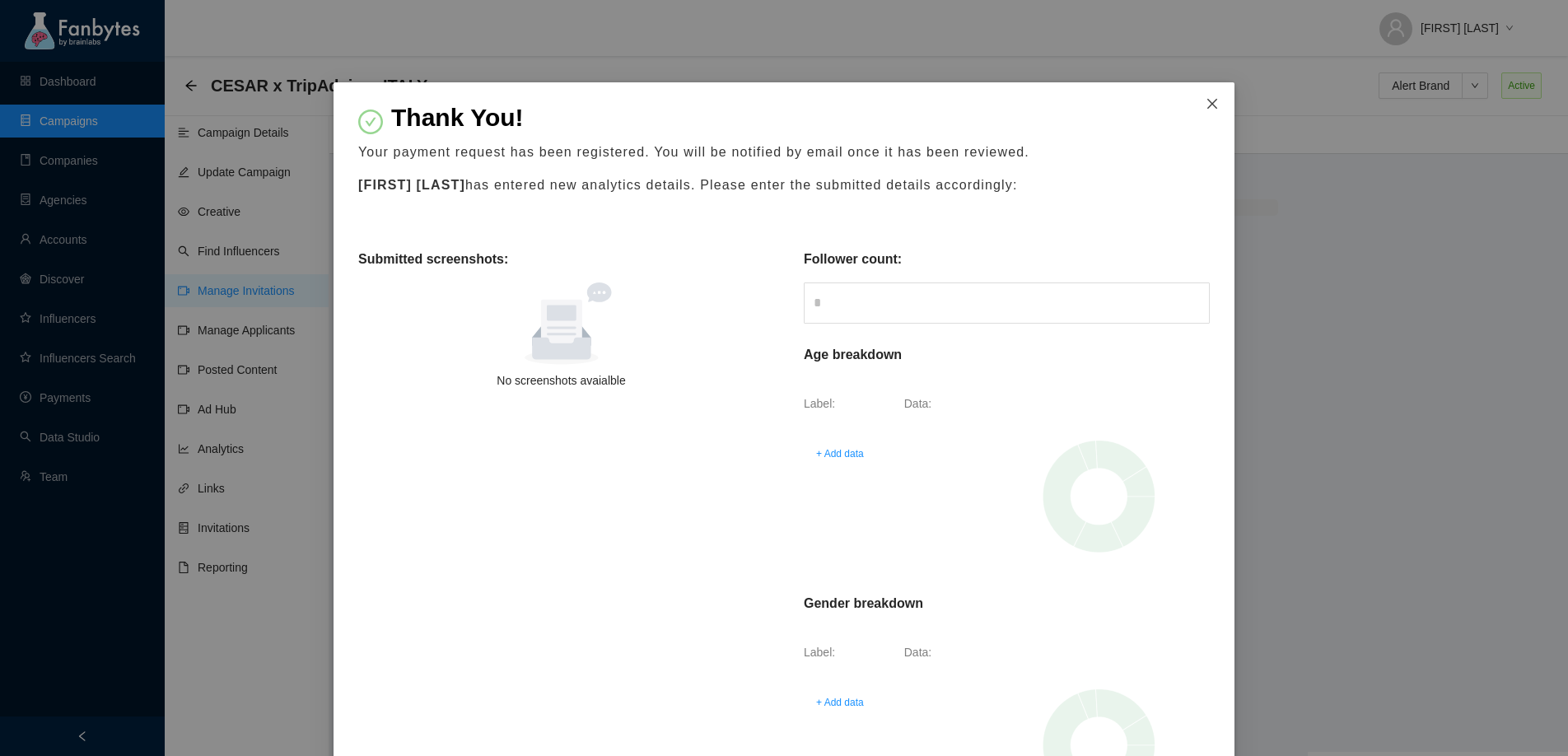 click 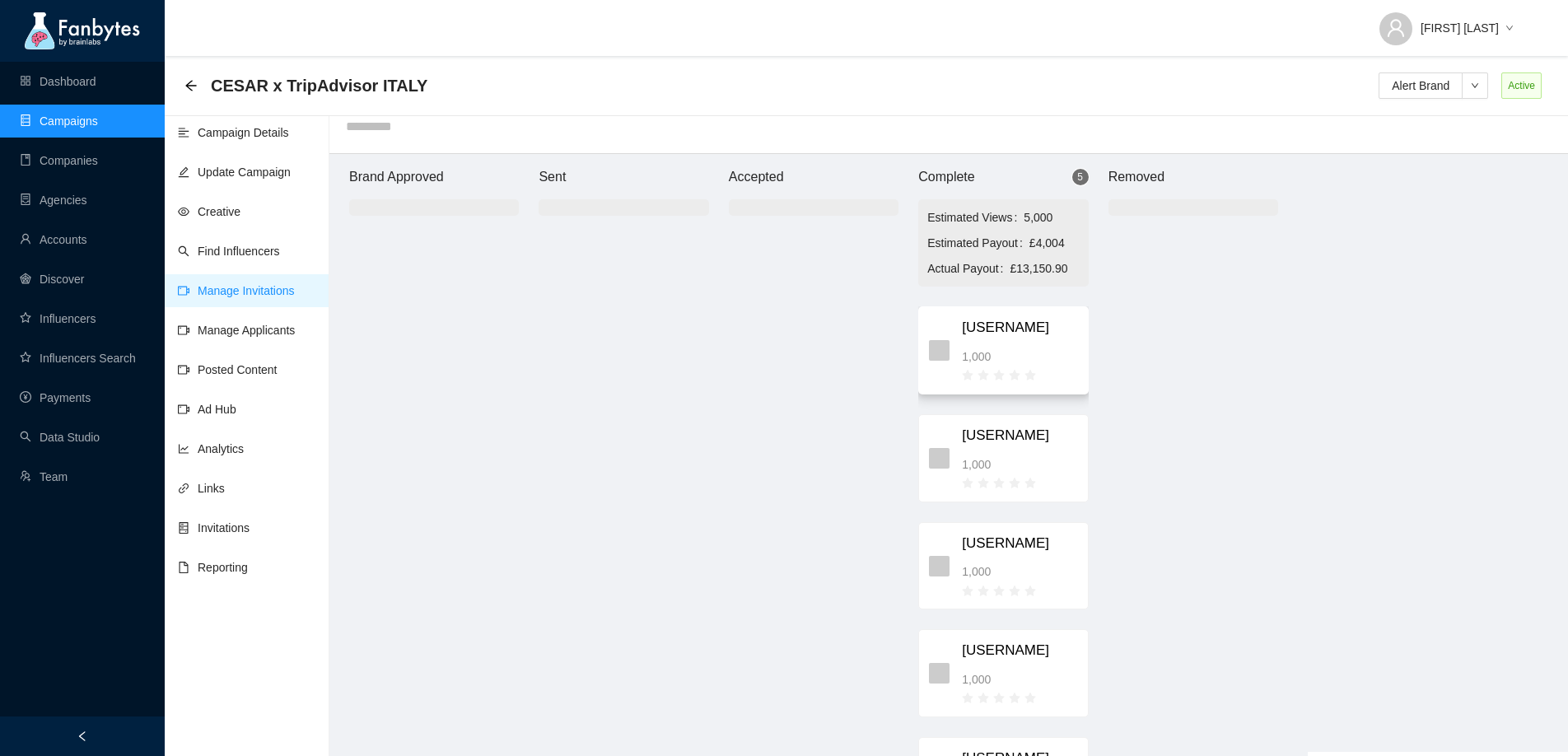 click on "[USERNAME] 1,000" at bounding box center [1020, 350] 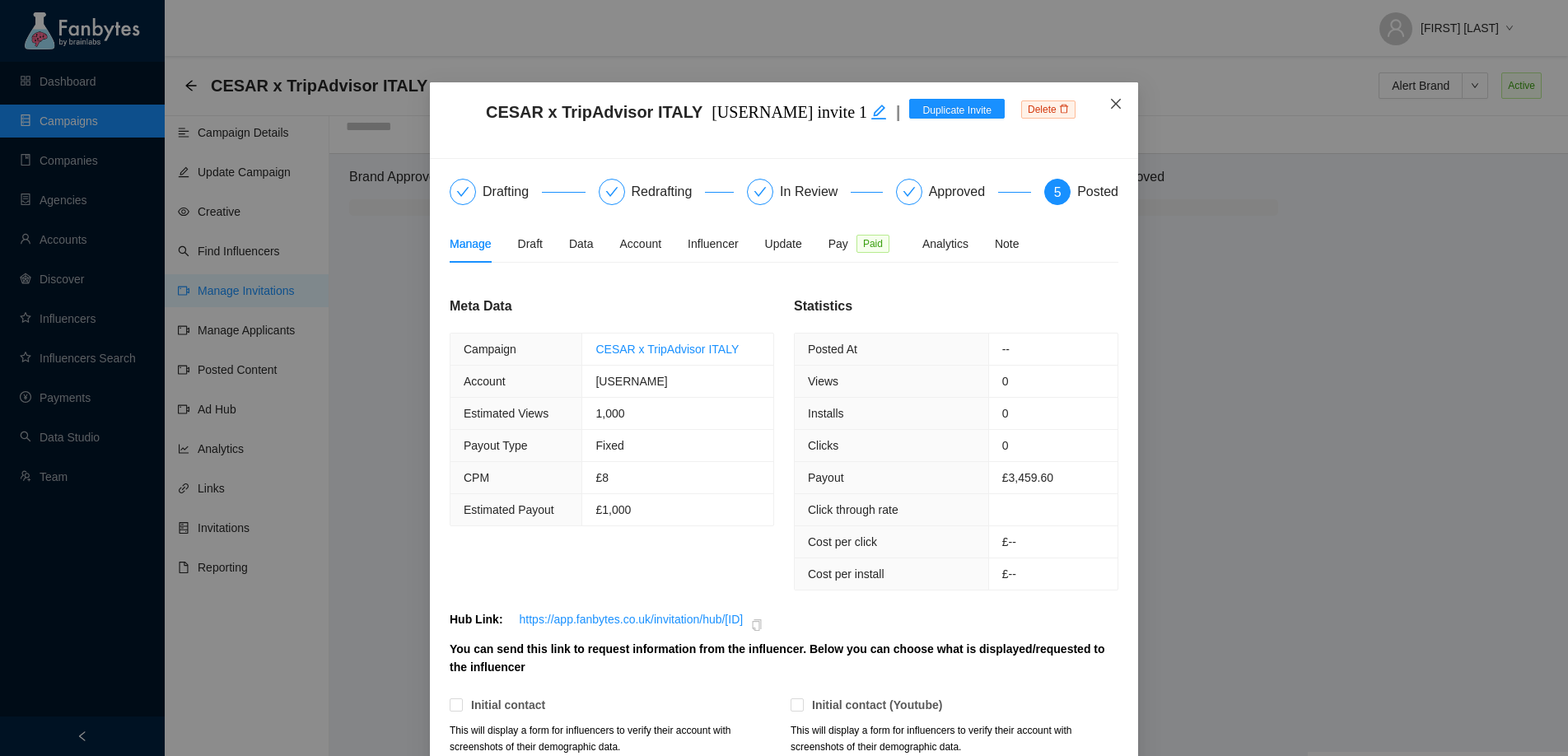 click 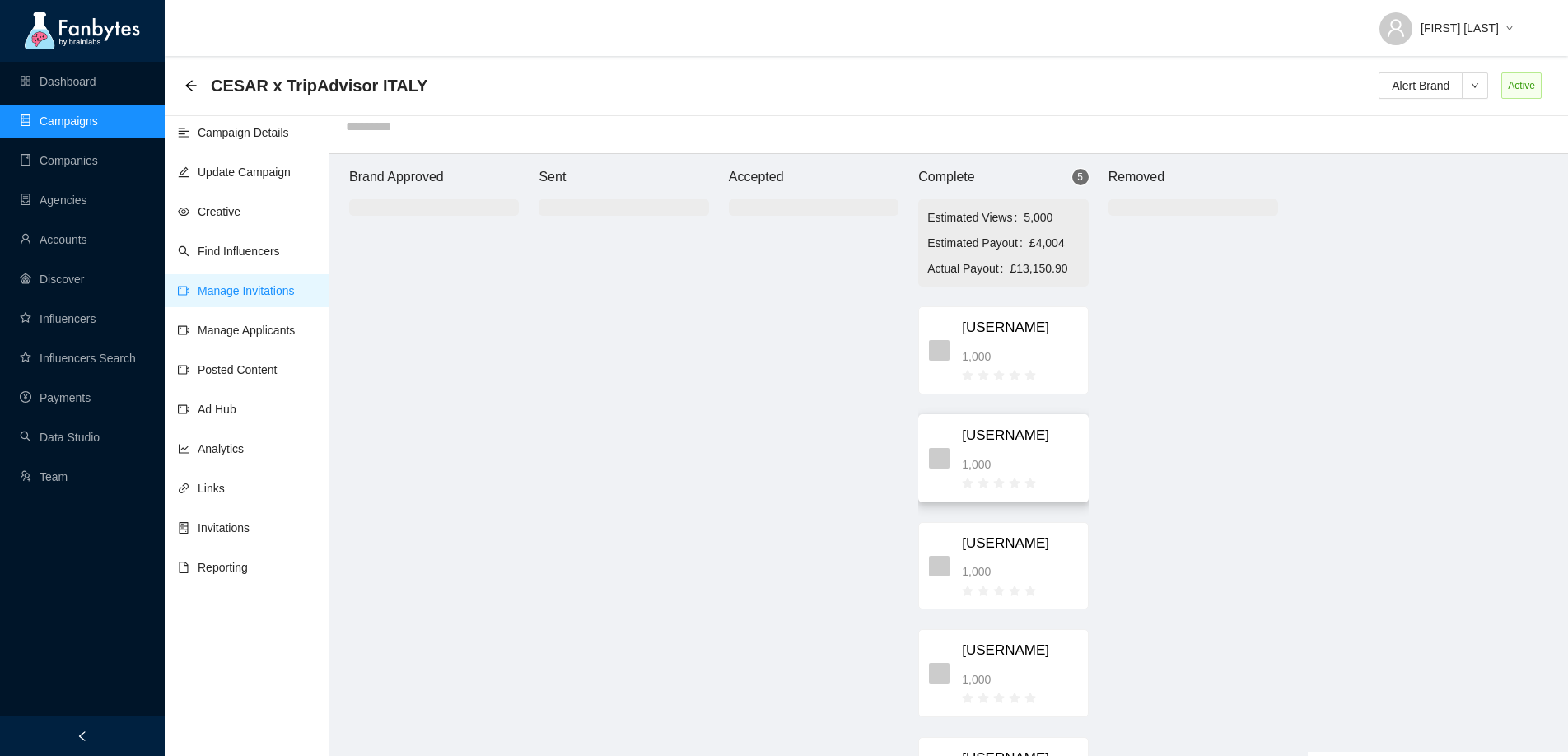click on "[USERNAME] 1,000" at bounding box center [1020, 458] 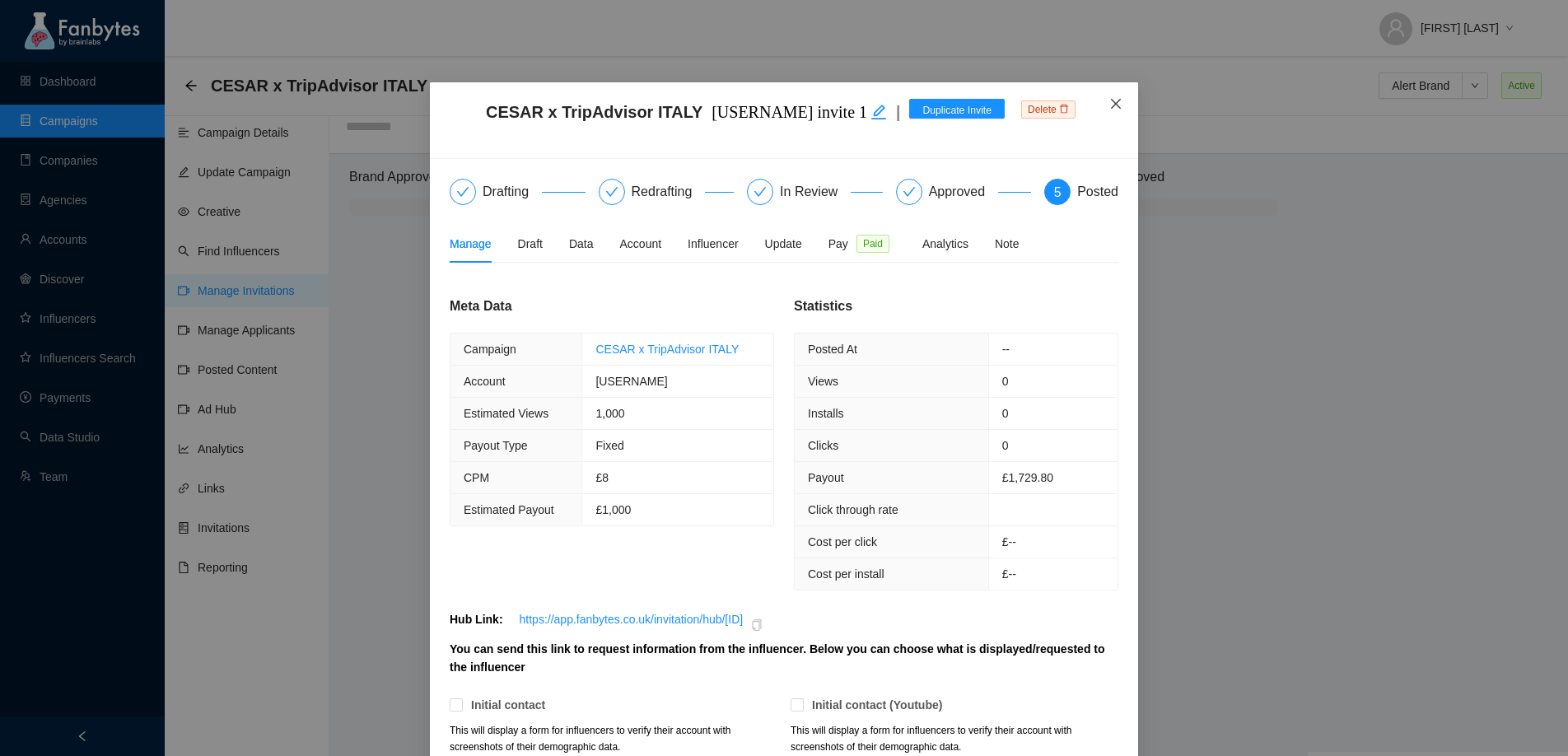 click 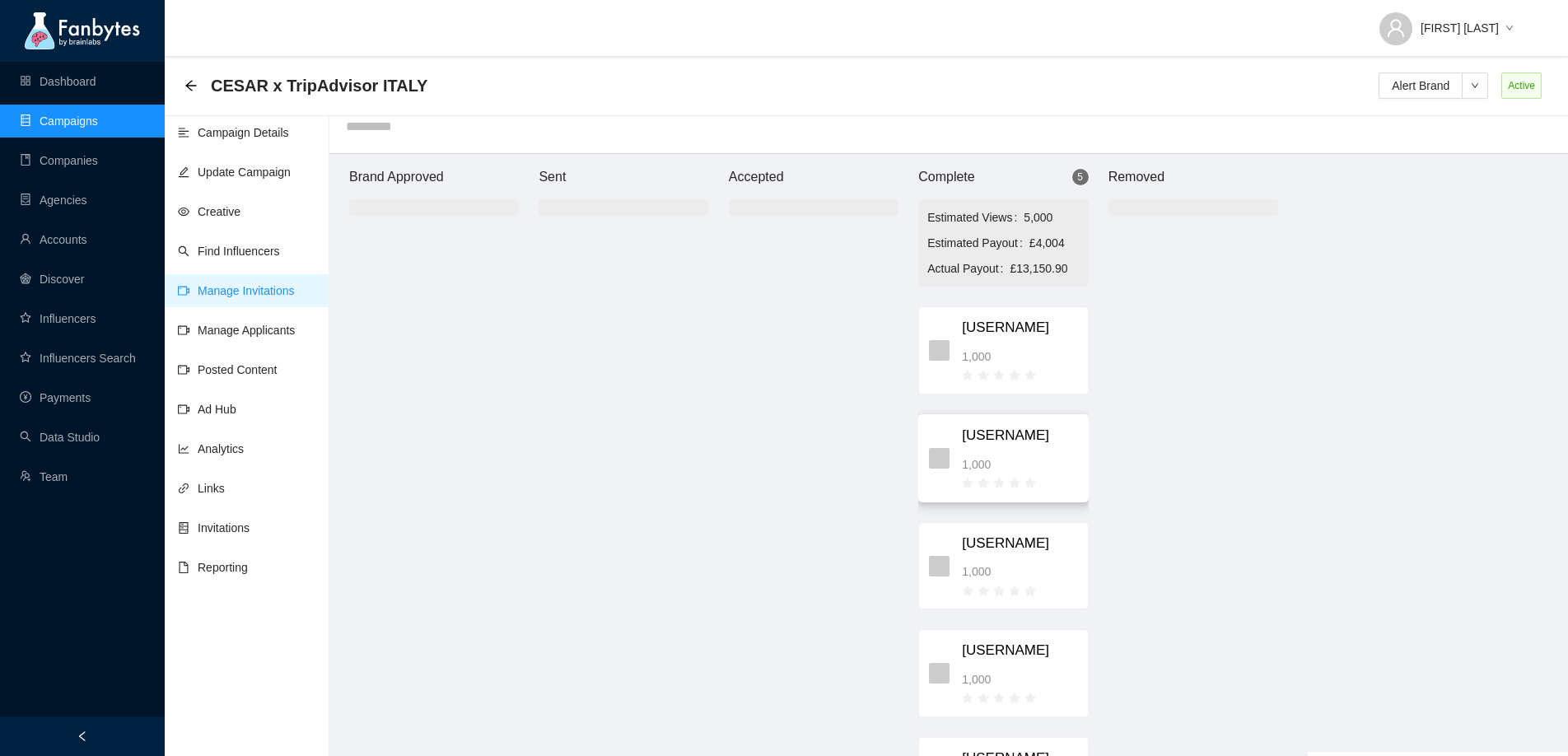 scroll, scrollTop: 89, scrollLeft: 0, axis: vertical 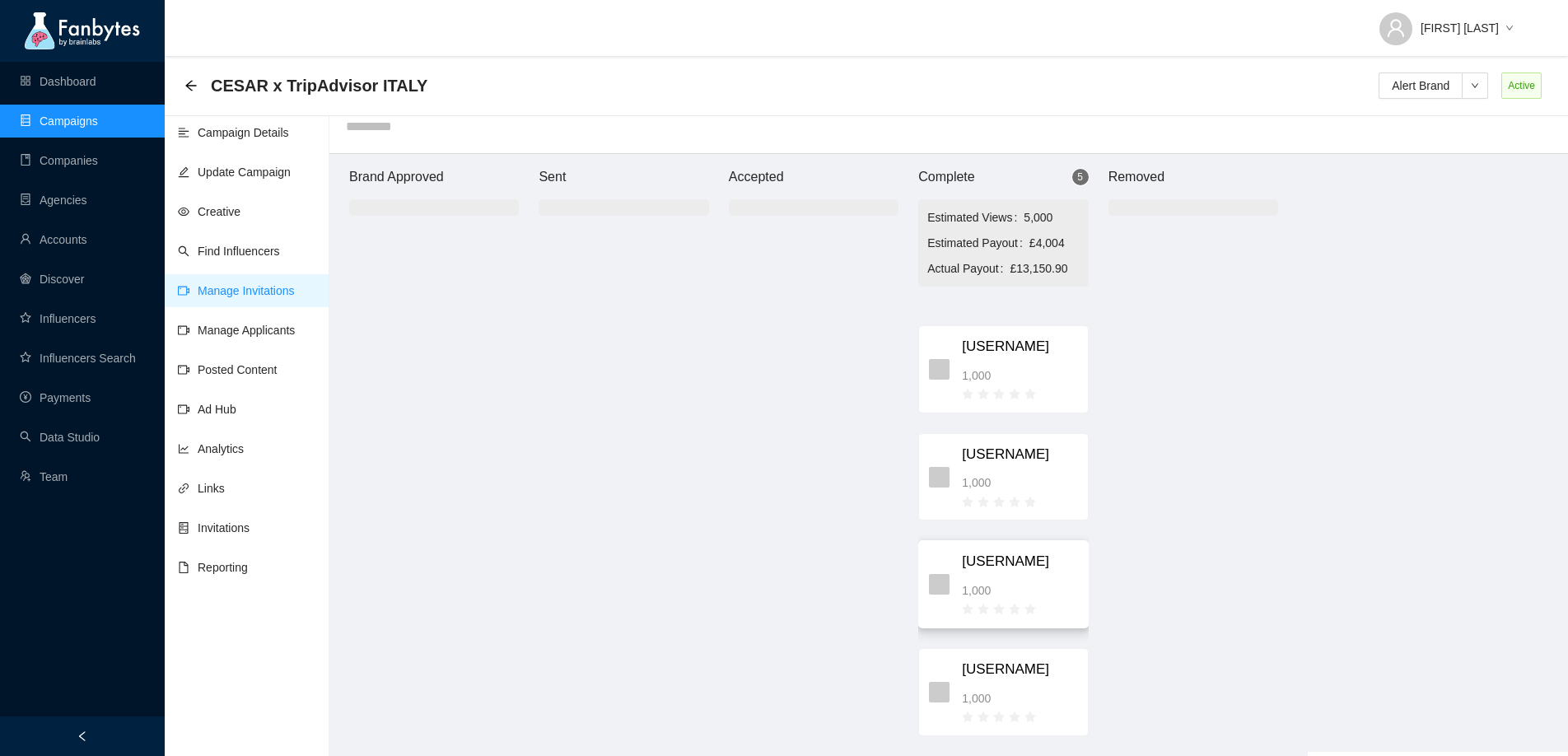 click on "[USERNAME]" at bounding box center (1020, 562) 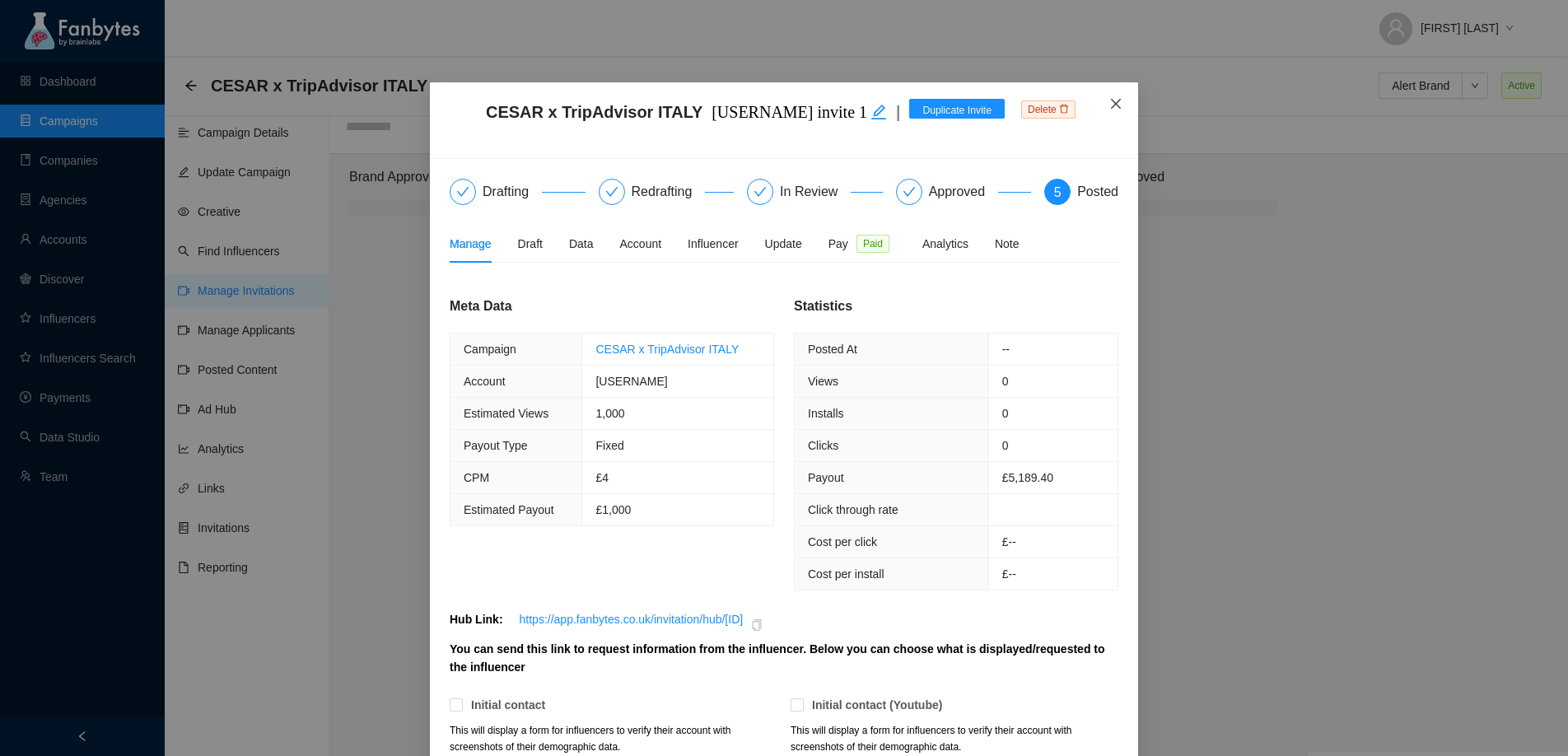 click at bounding box center [1116, 105] 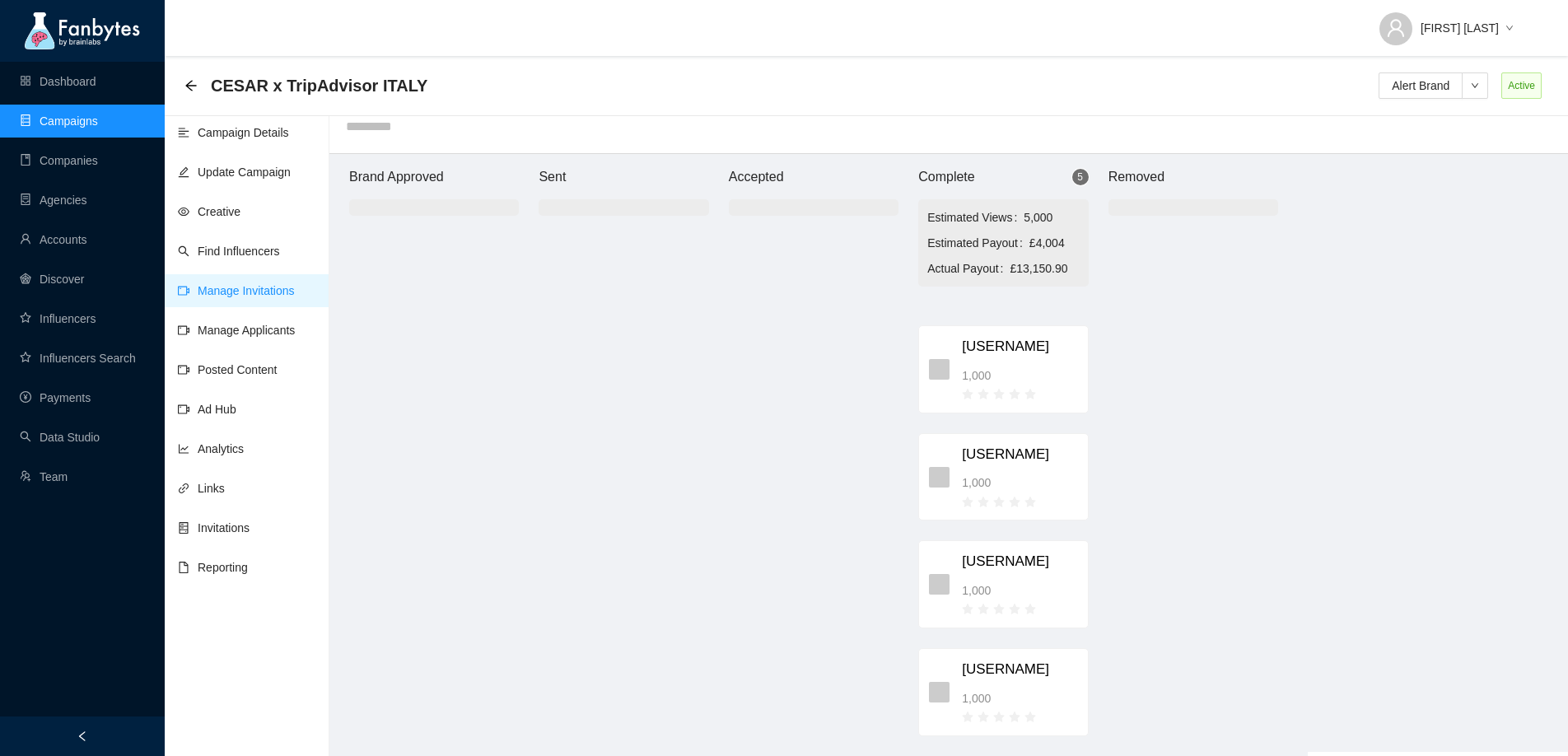 scroll, scrollTop: 0, scrollLeft: 0, axis: both 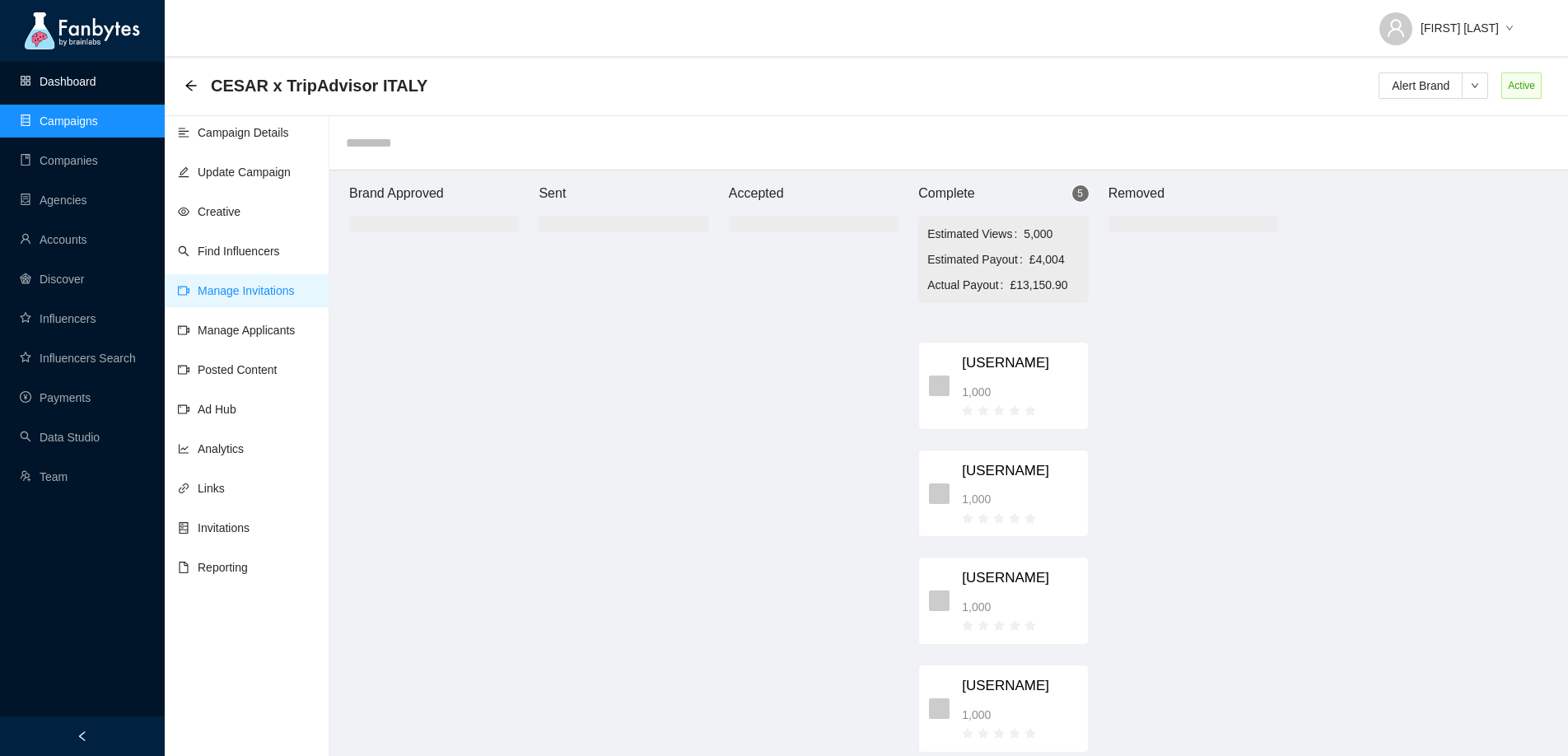 click on "Dashboard" at bounding box center (58, 82) 